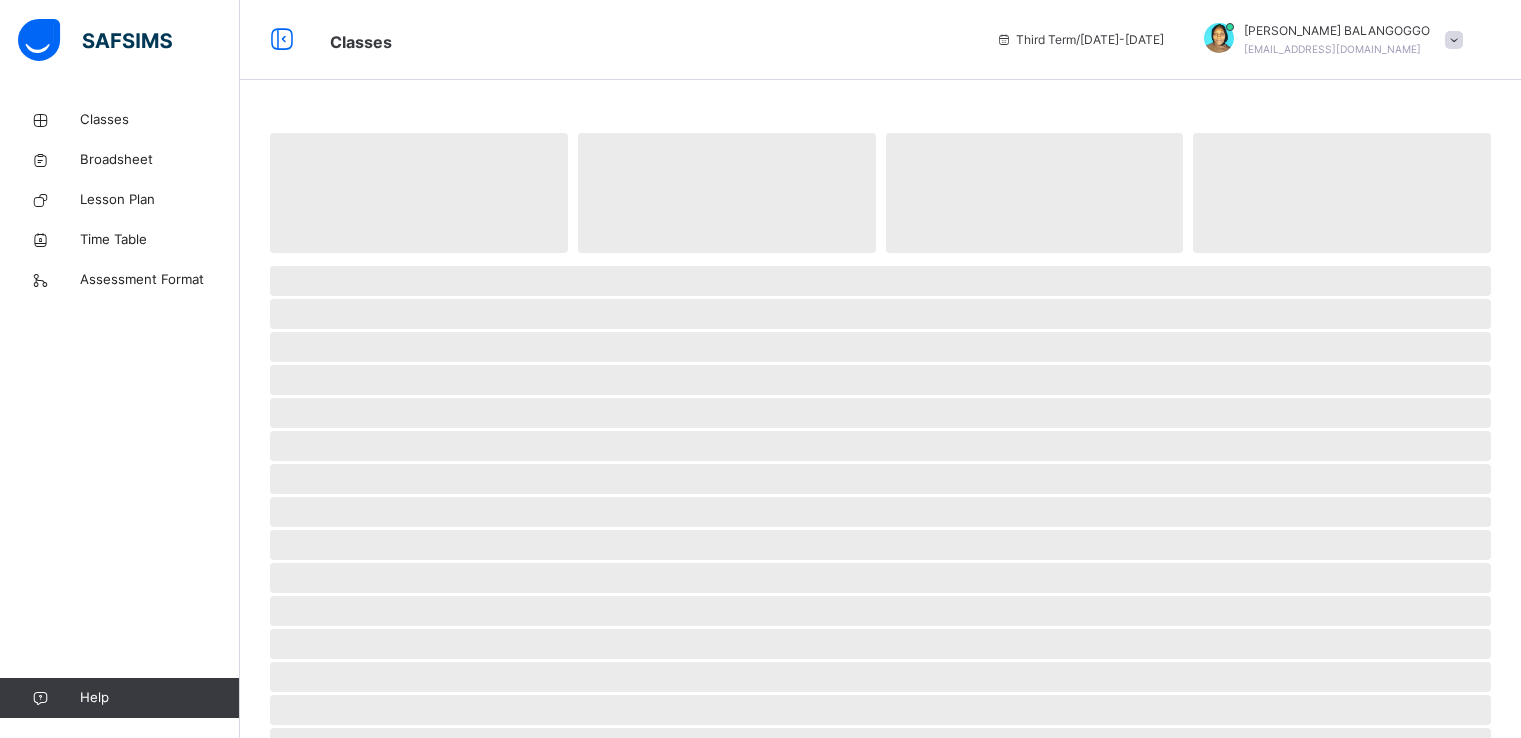 scroll, scrollTop: 0, scrollLeft: 0, axis: both 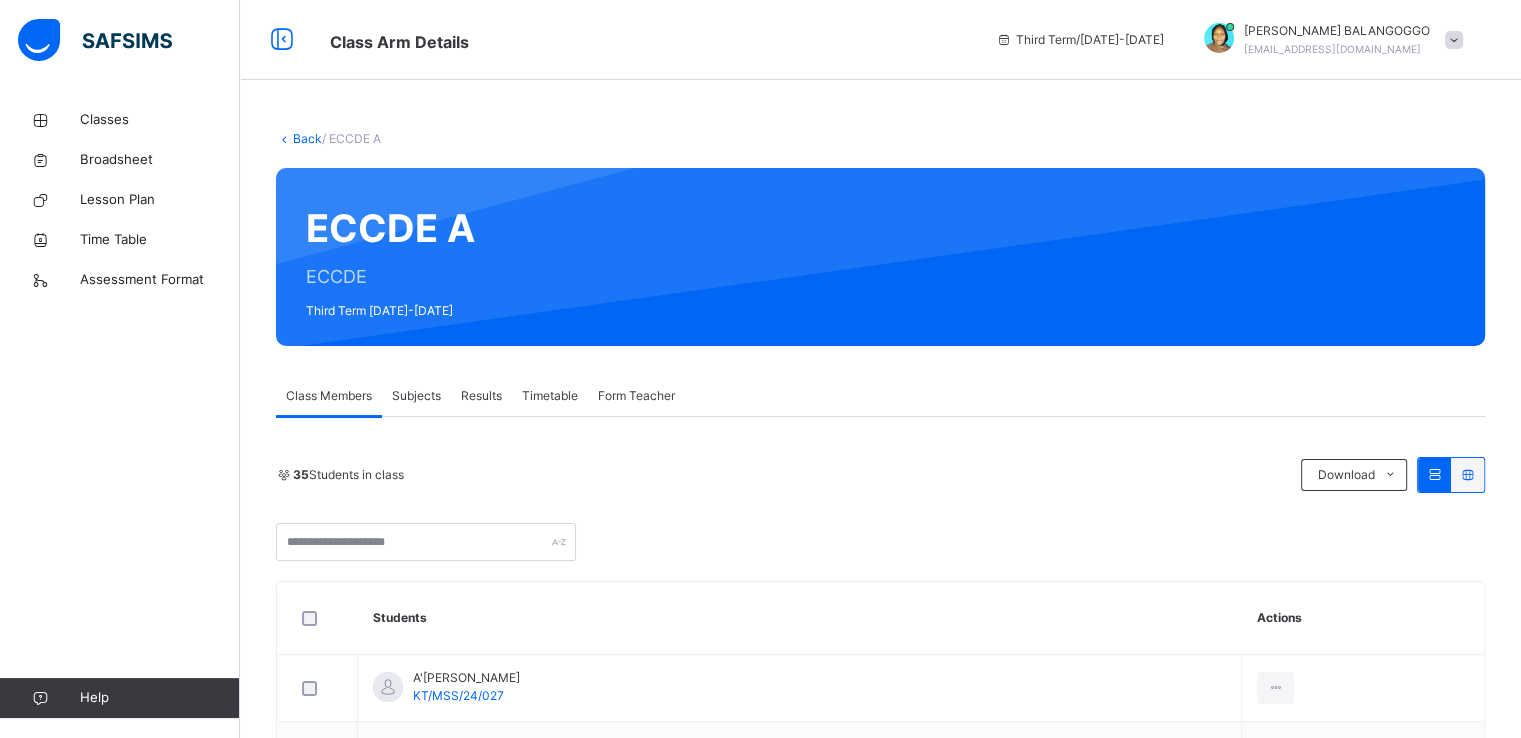 click on "Subjects" at bounding box center [416, 396] 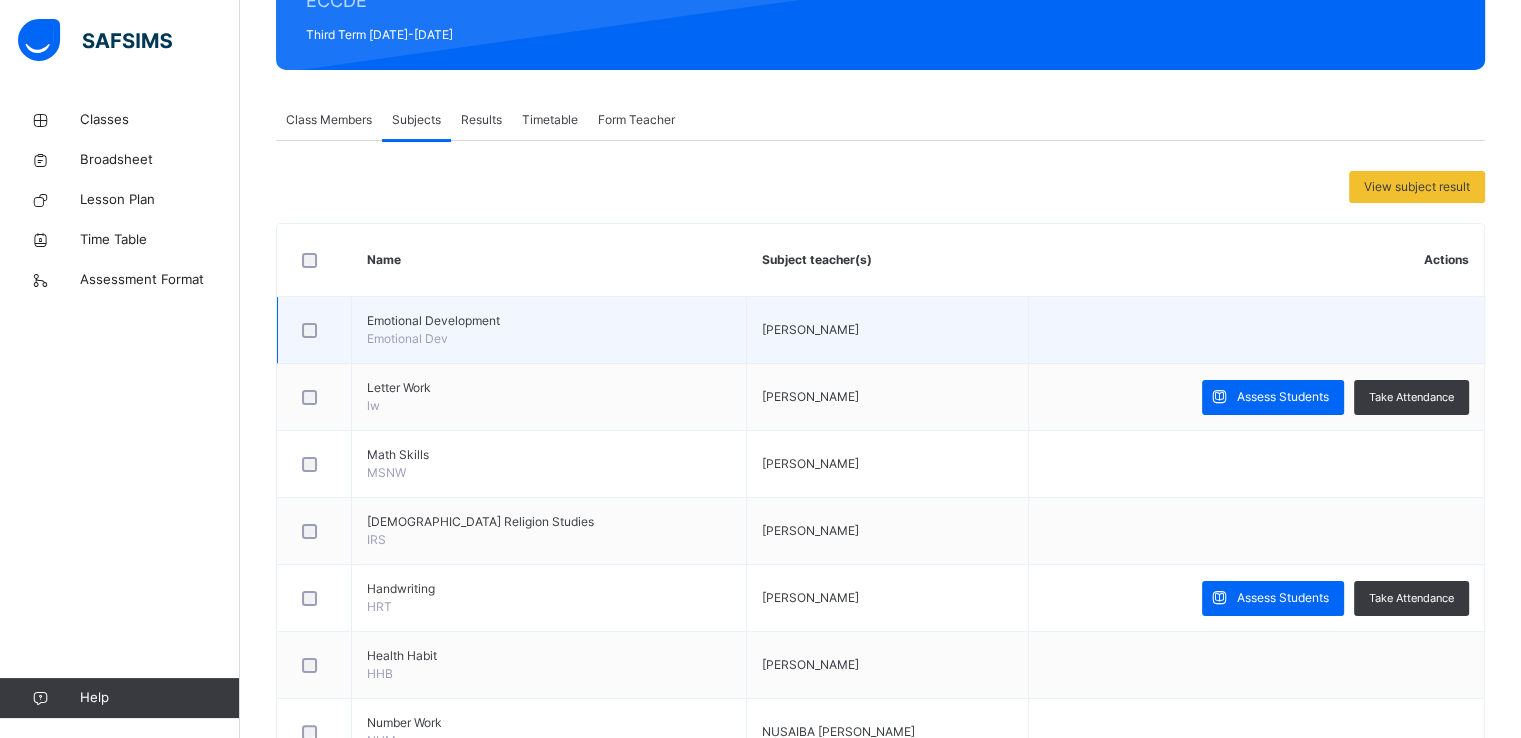 scroll, scrollTop: 284, scrollLeft: 0, axis: vertical 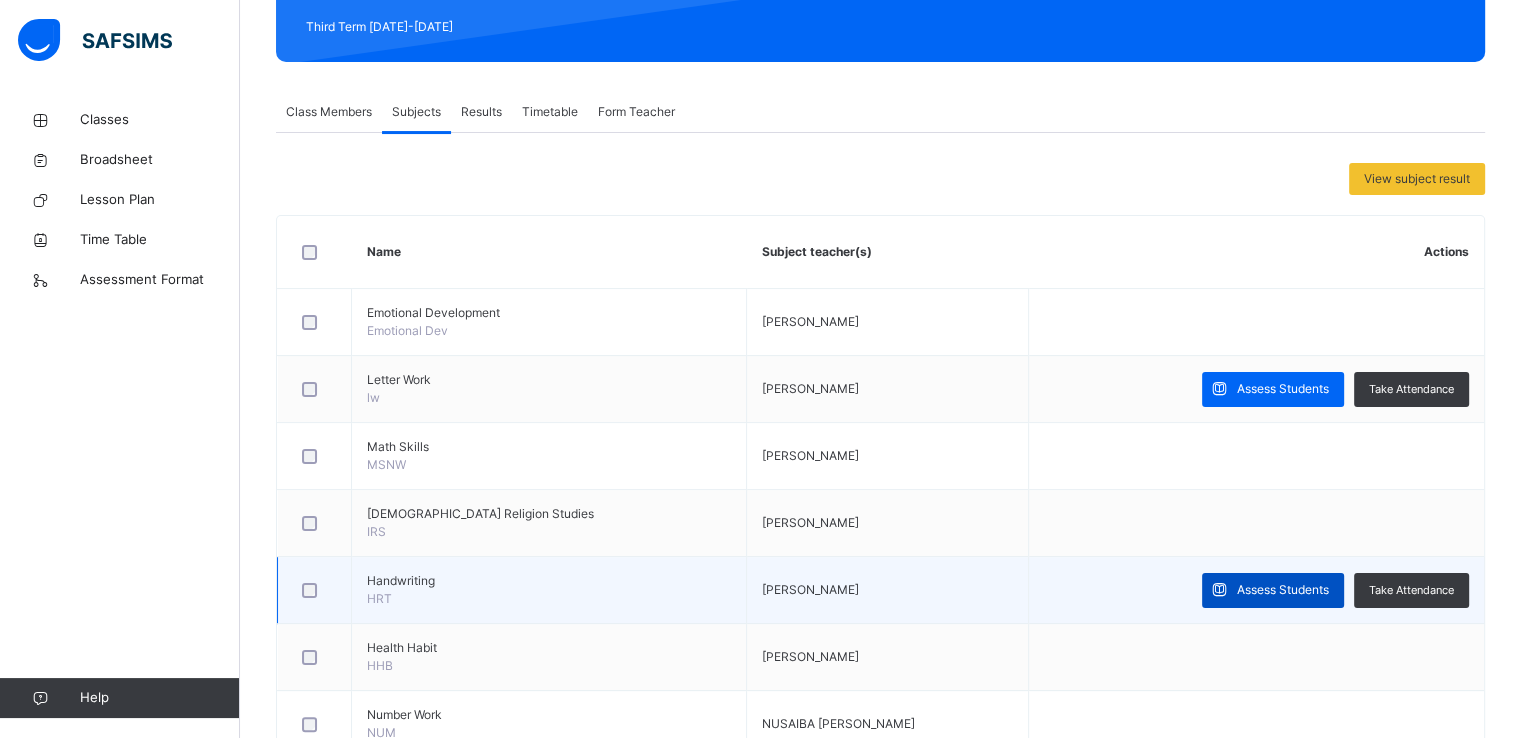 click on "Assess Students" at bounding box center [1283, 590] 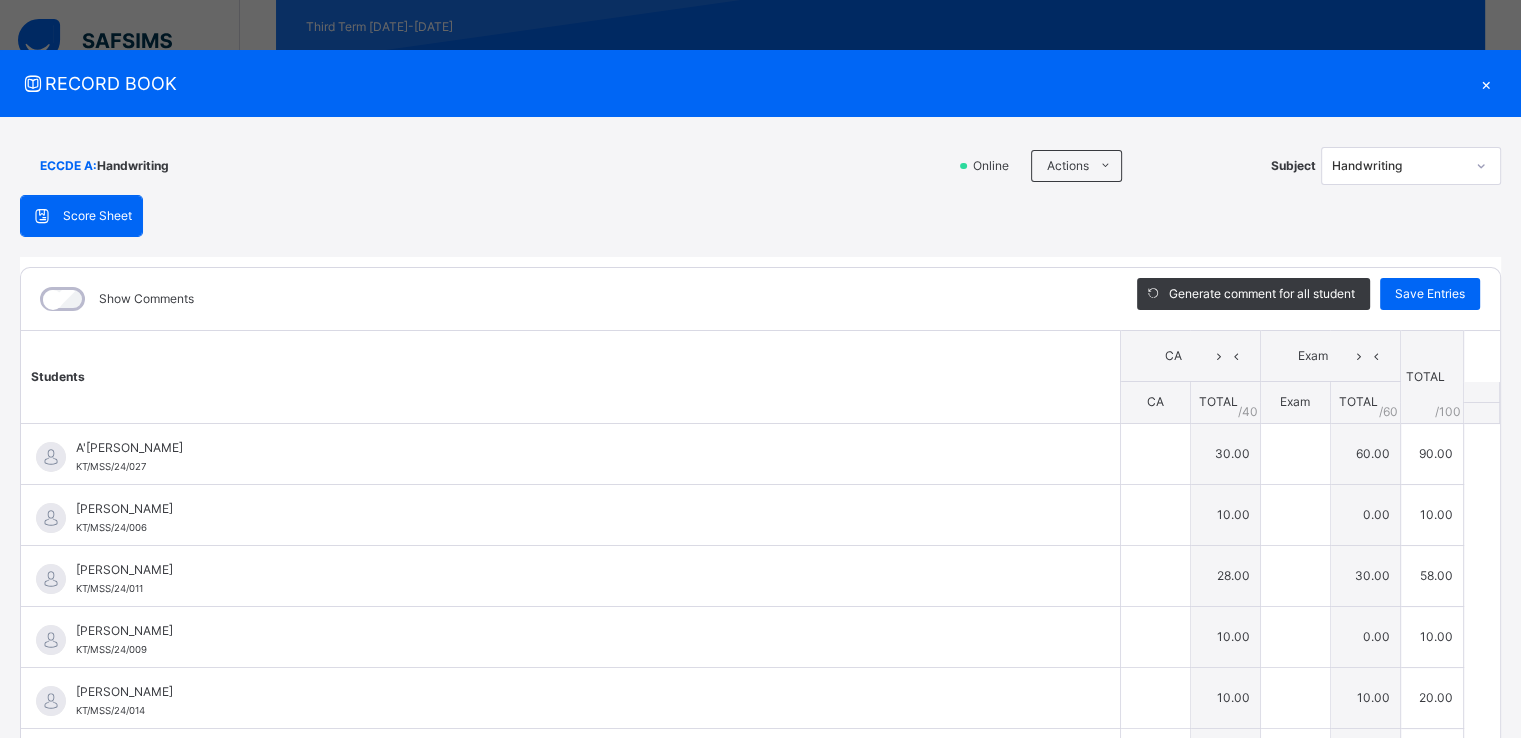type on "**" 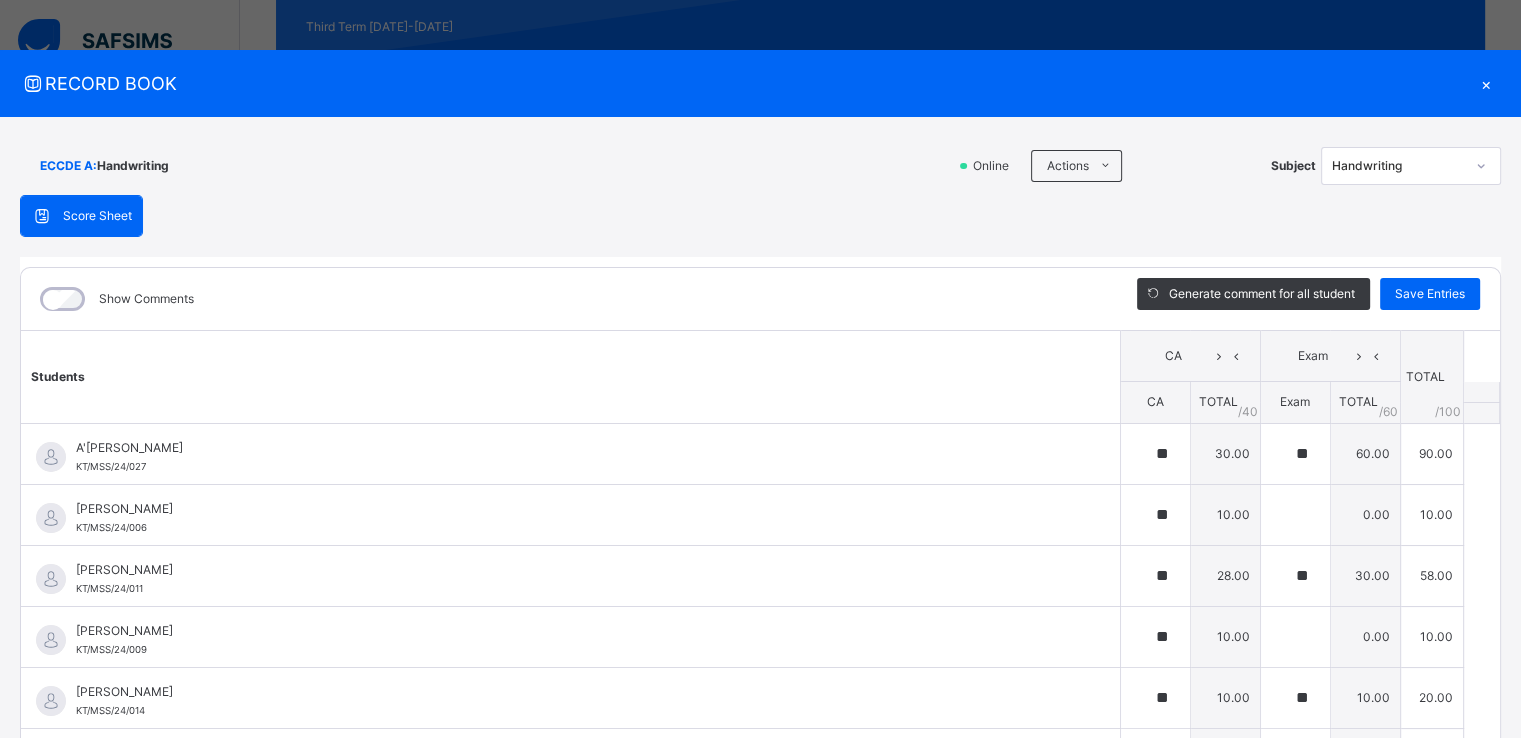 type on "**" 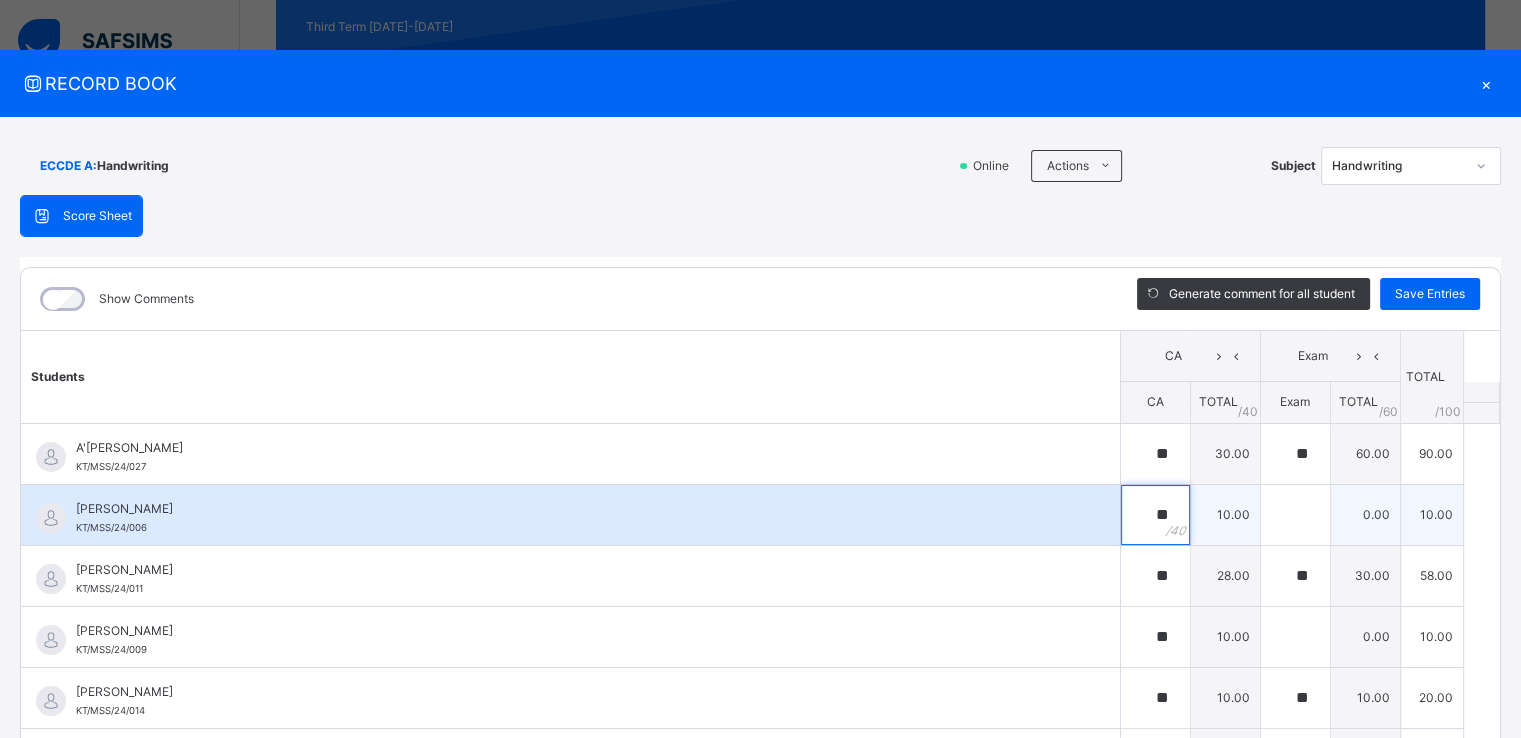 click on "**" at bounding box center (1155, 515) 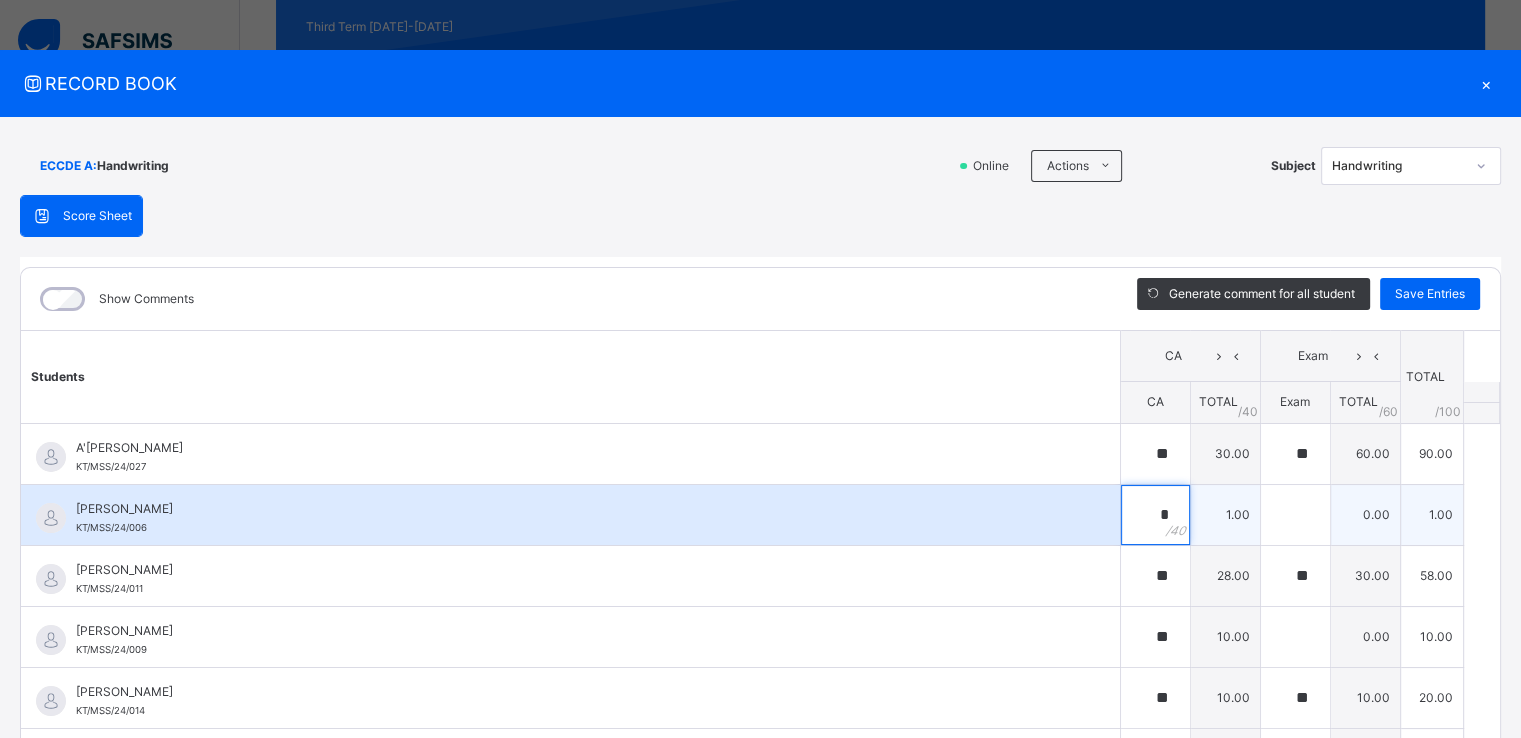 type on "**" 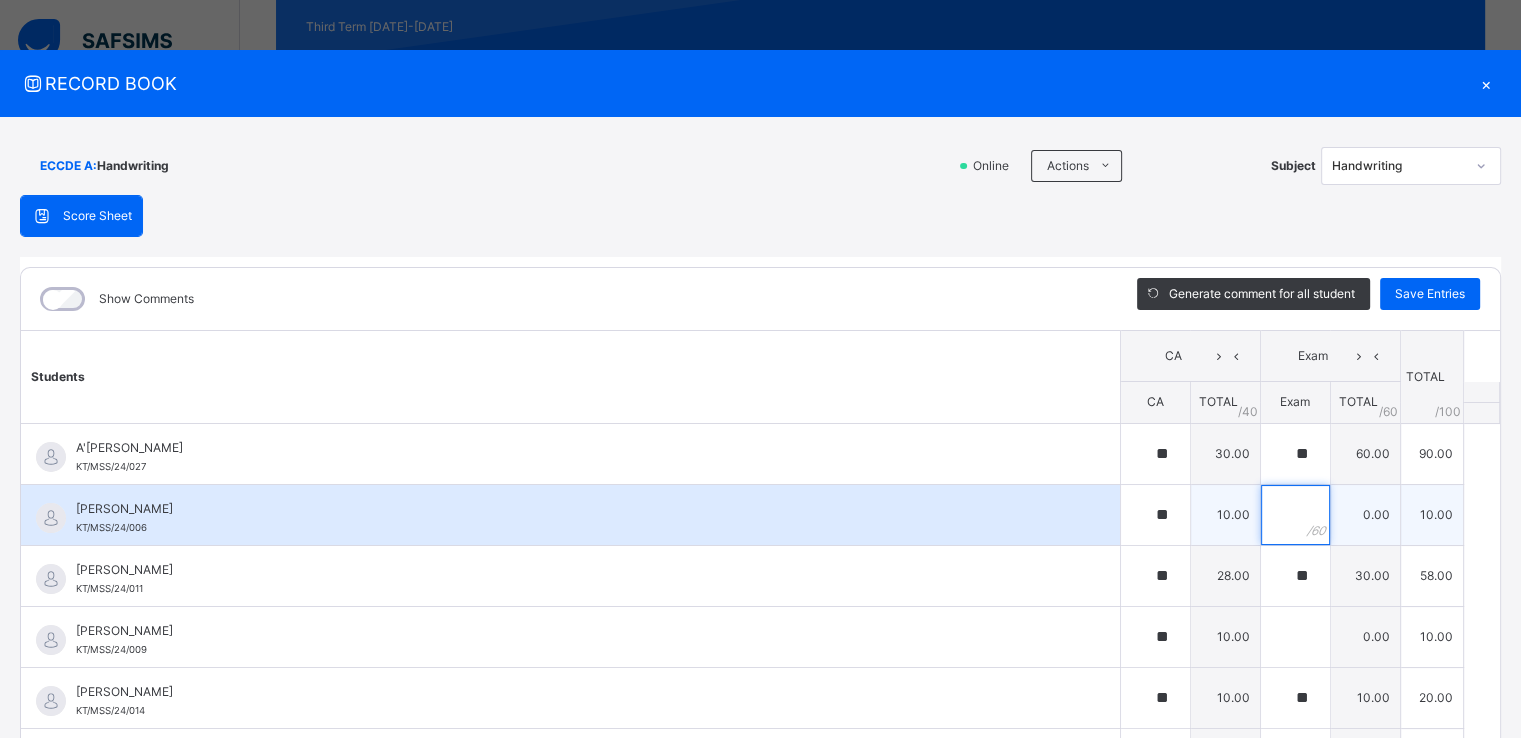 click at bounding box center [1295, 515] 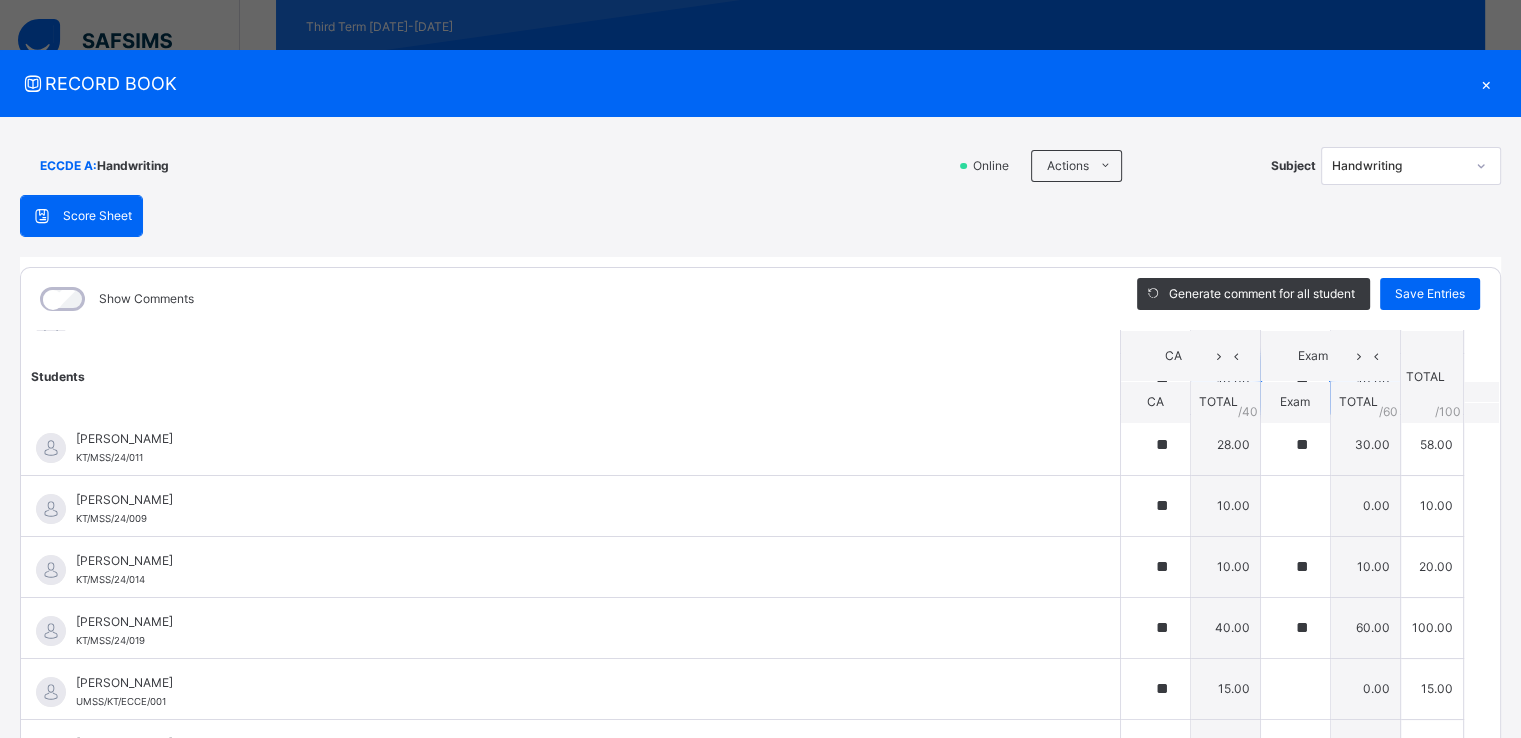scroll, scrollTop: 142, scrollLeft: 0, axis: vertical 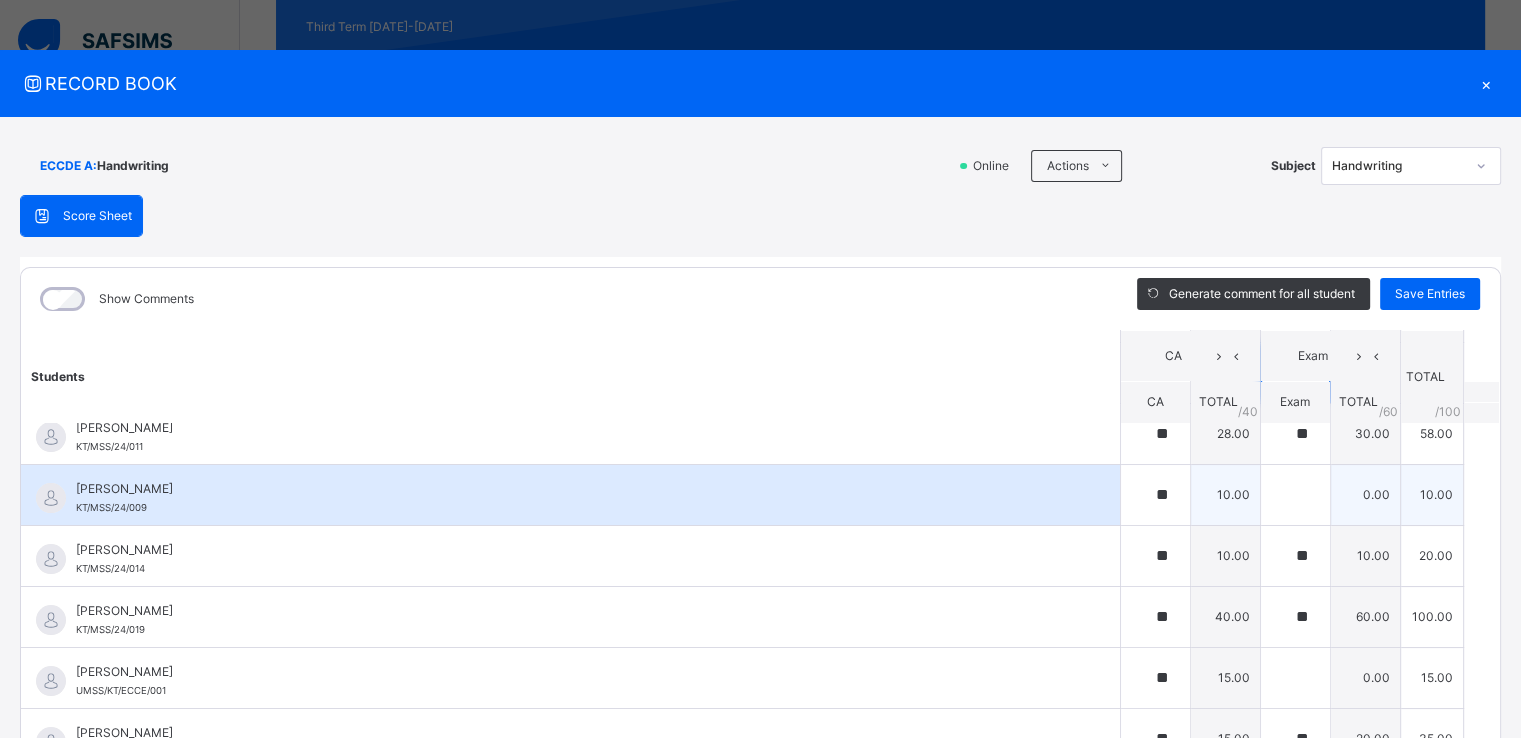 type on "**" 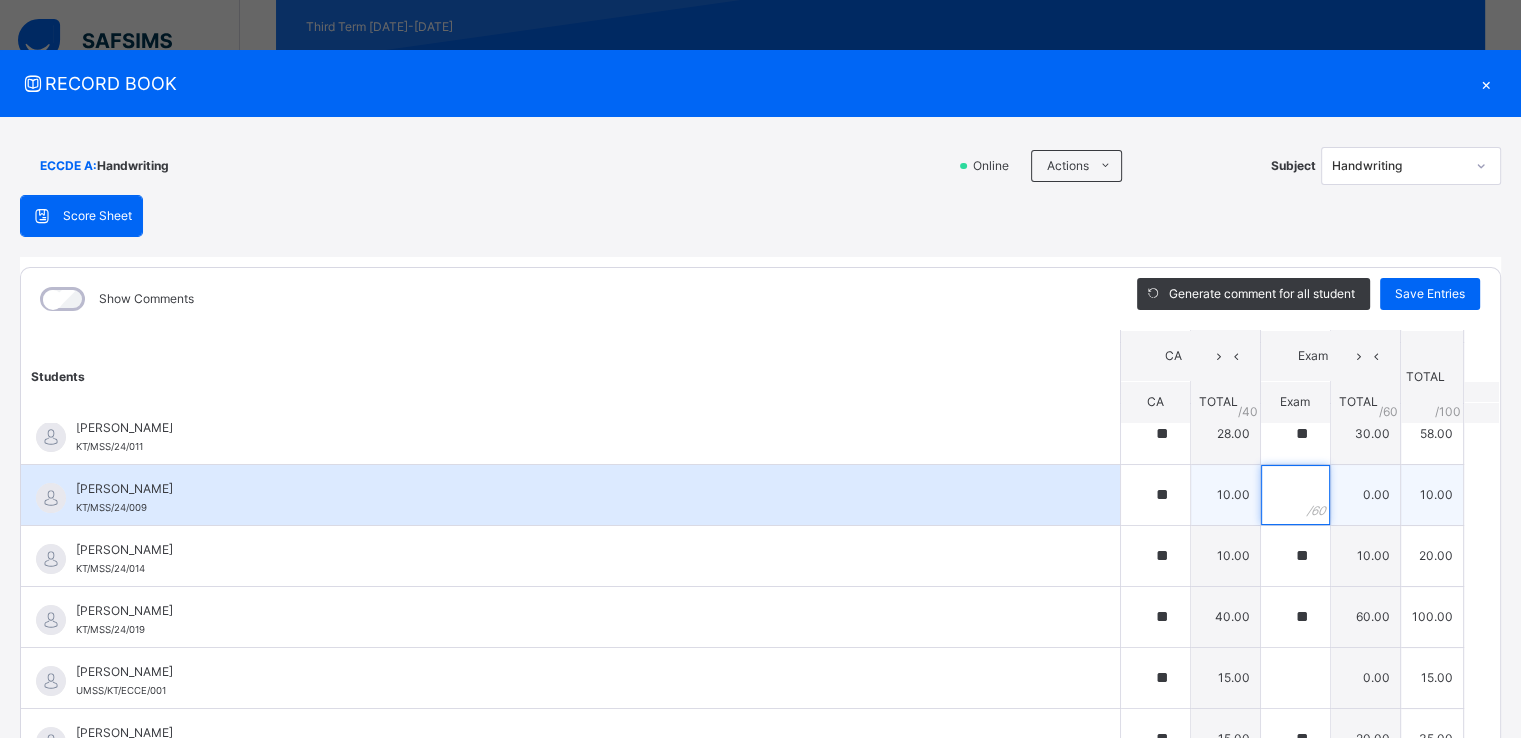 click at bounding box center [1295, 495] 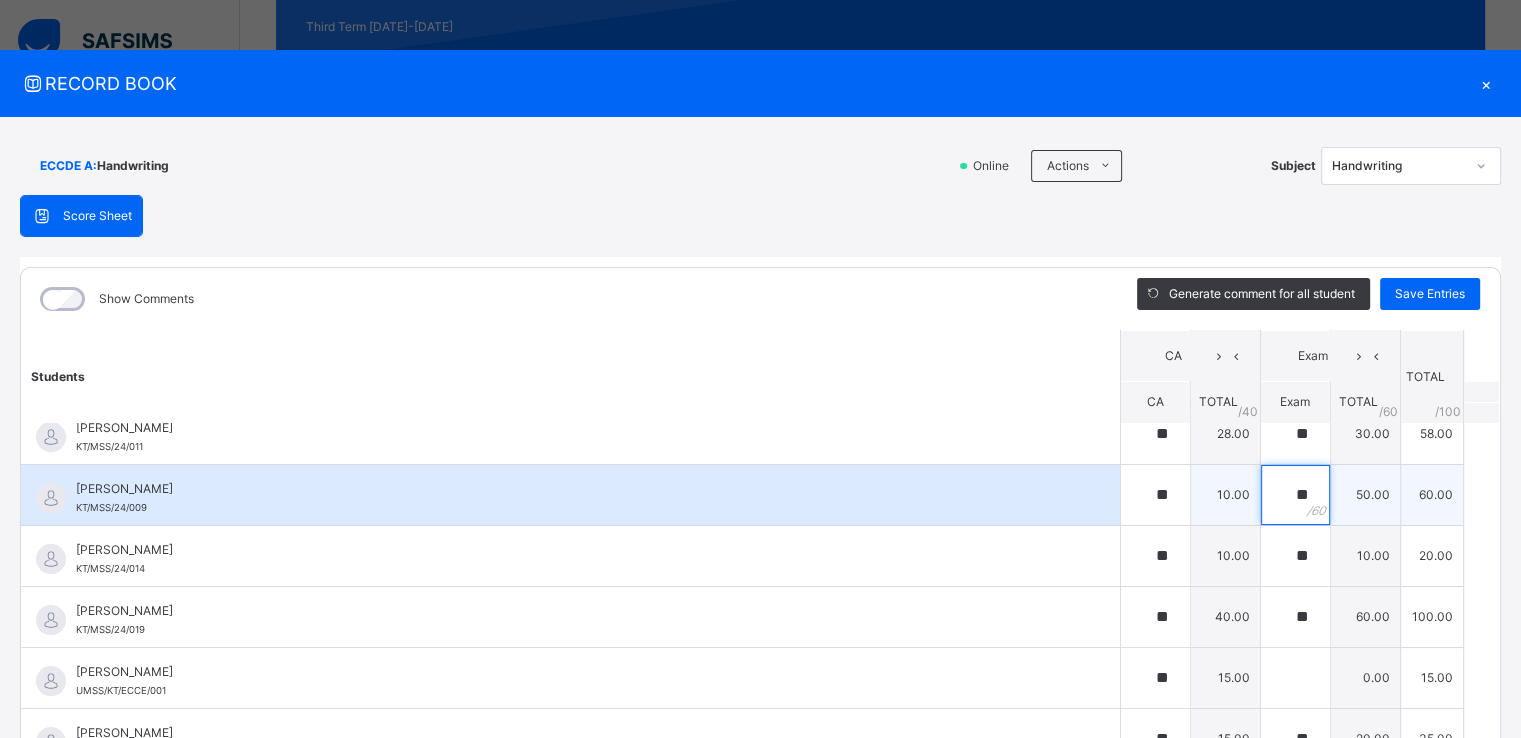type on "**" 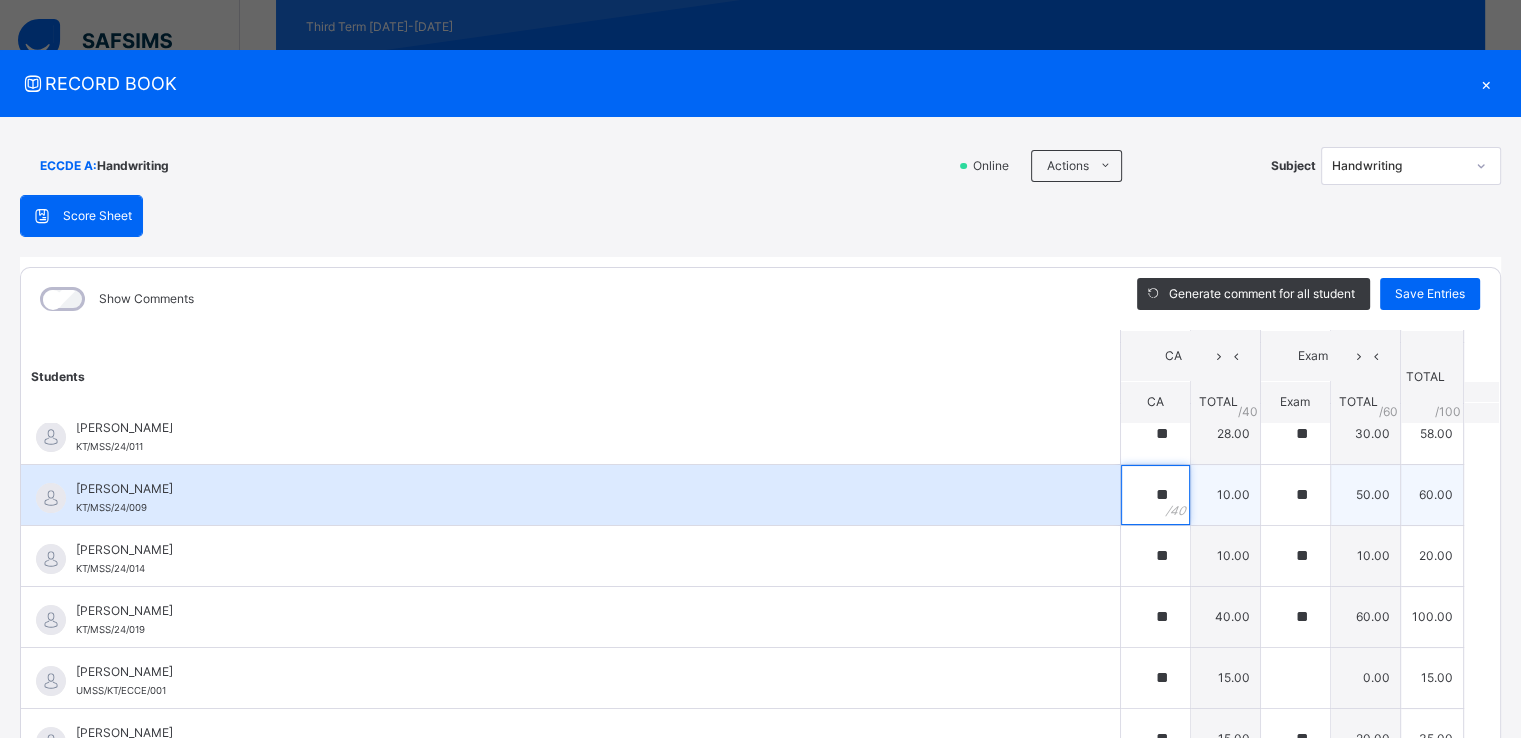 click on "**" at bounding box center (1155, 495) 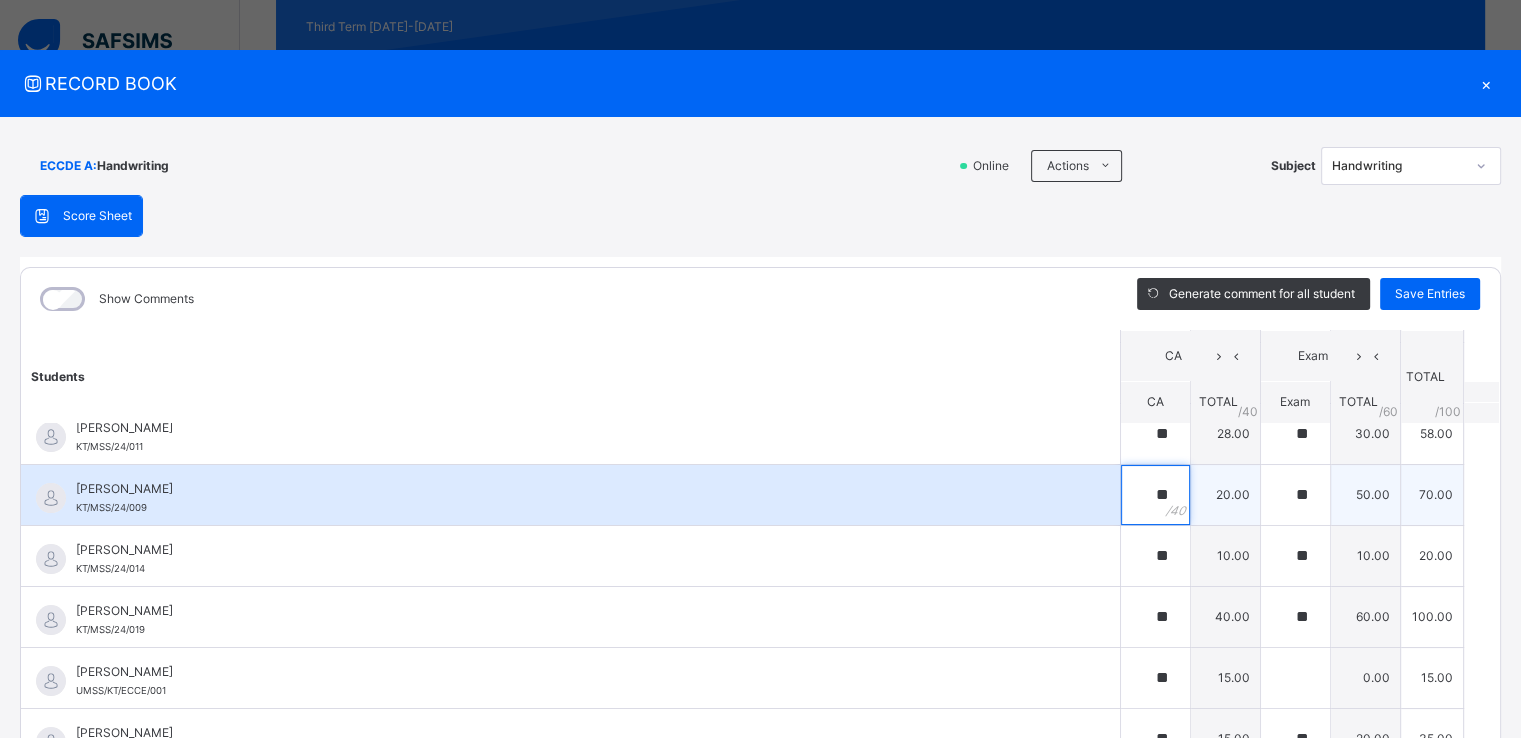 scroll, scrollTop: 275, scrollLeft: 0, axis: vertical 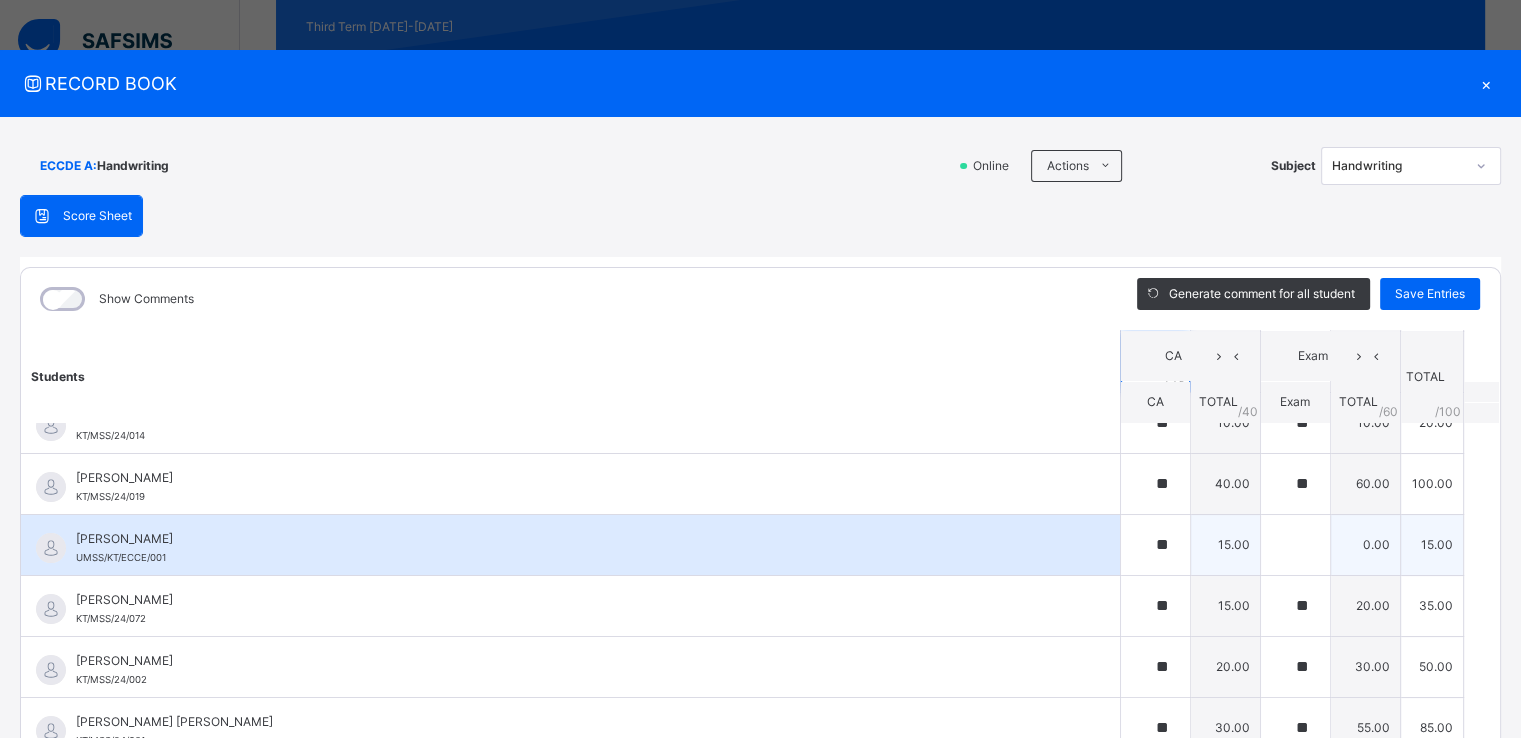 type on "**" 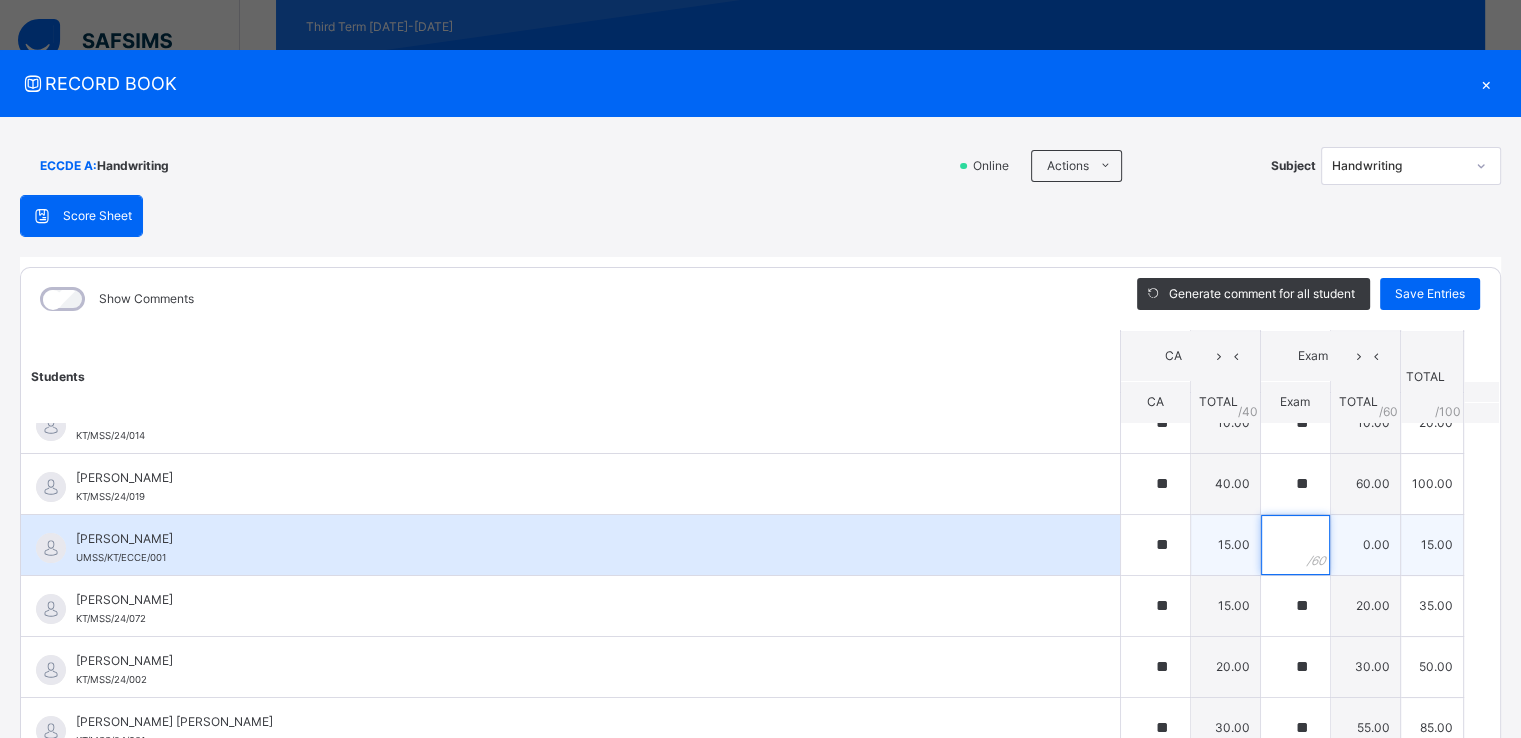 click at bounding box center [1295, 545] 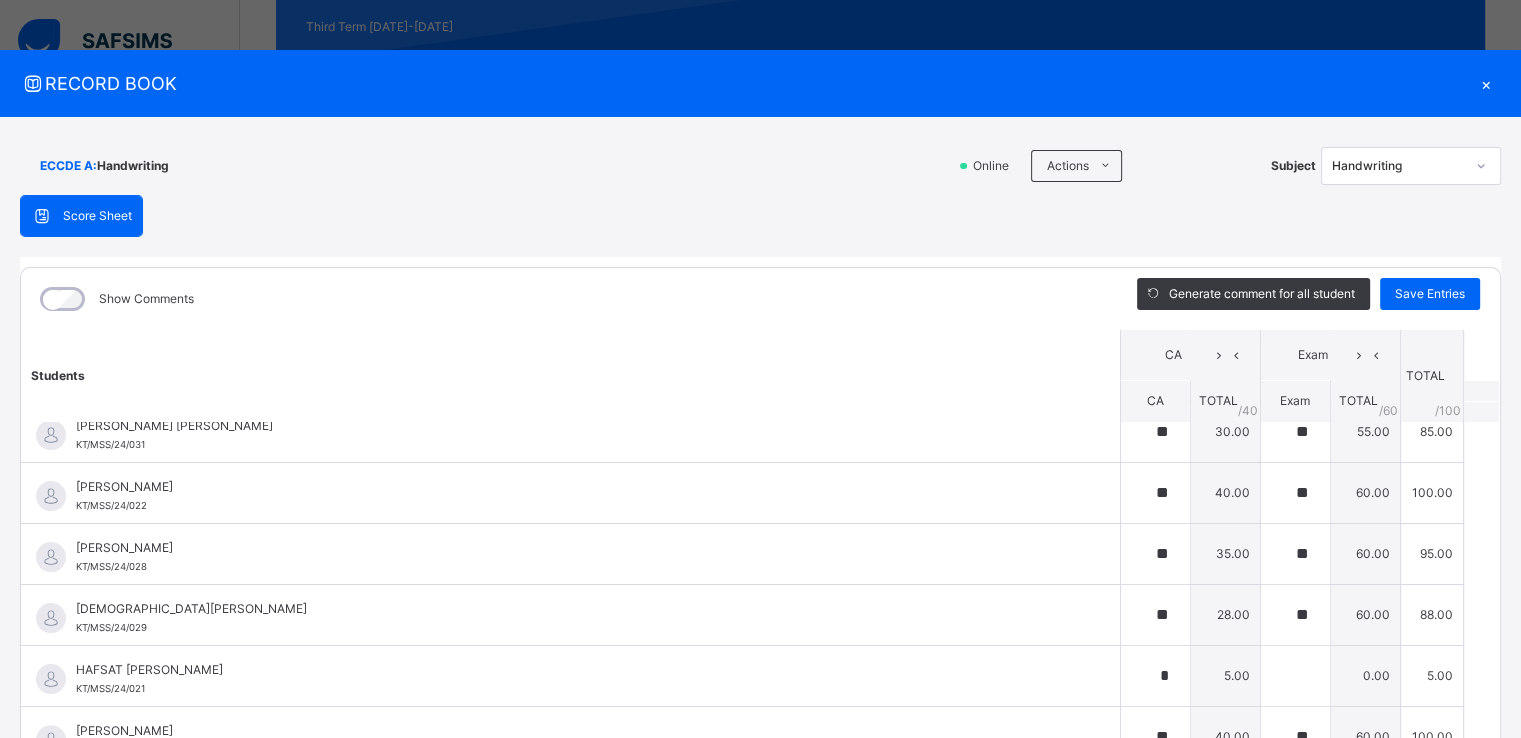 scroll, scrollTop: 732, scrollLeft: 0, axis: vertical 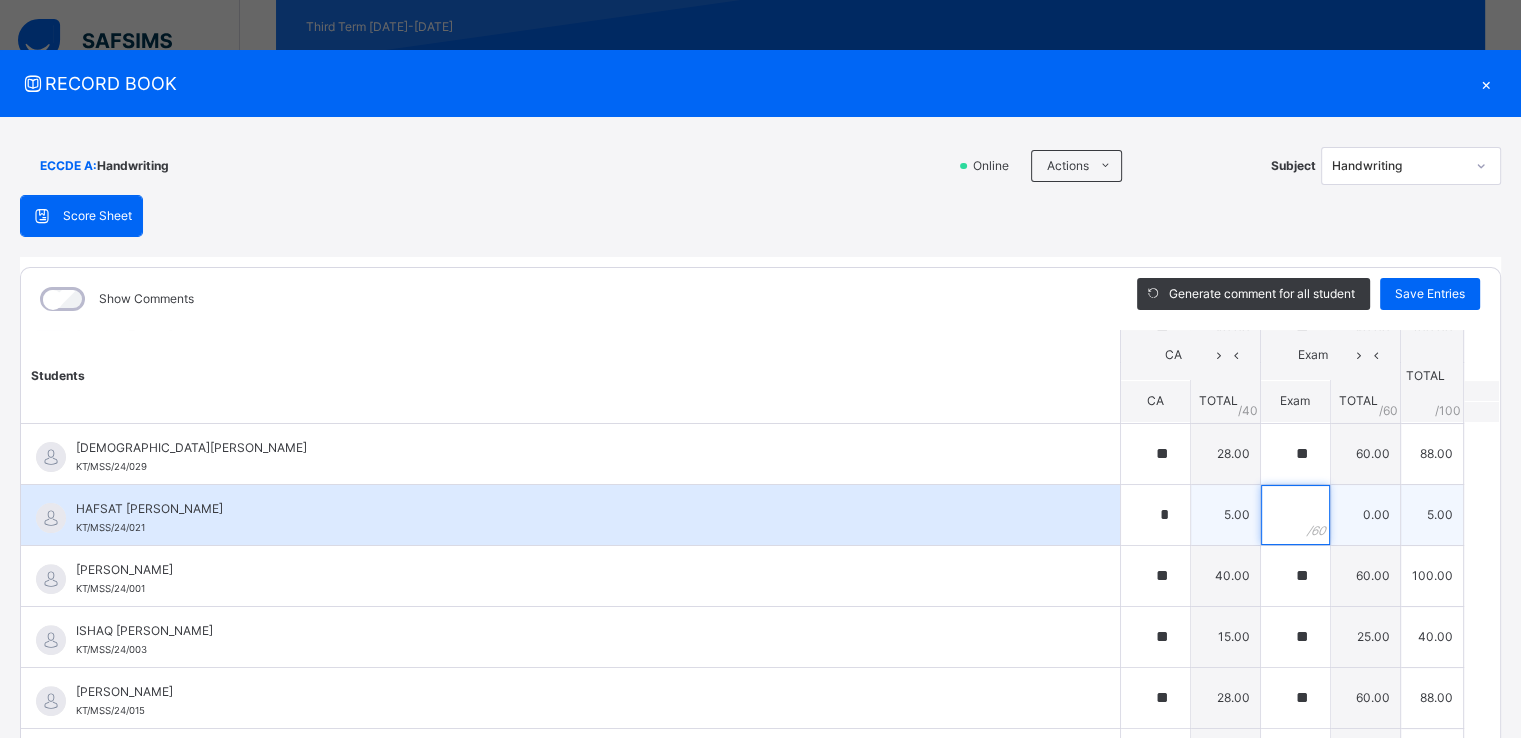 click at bounding box center (1295, 515) 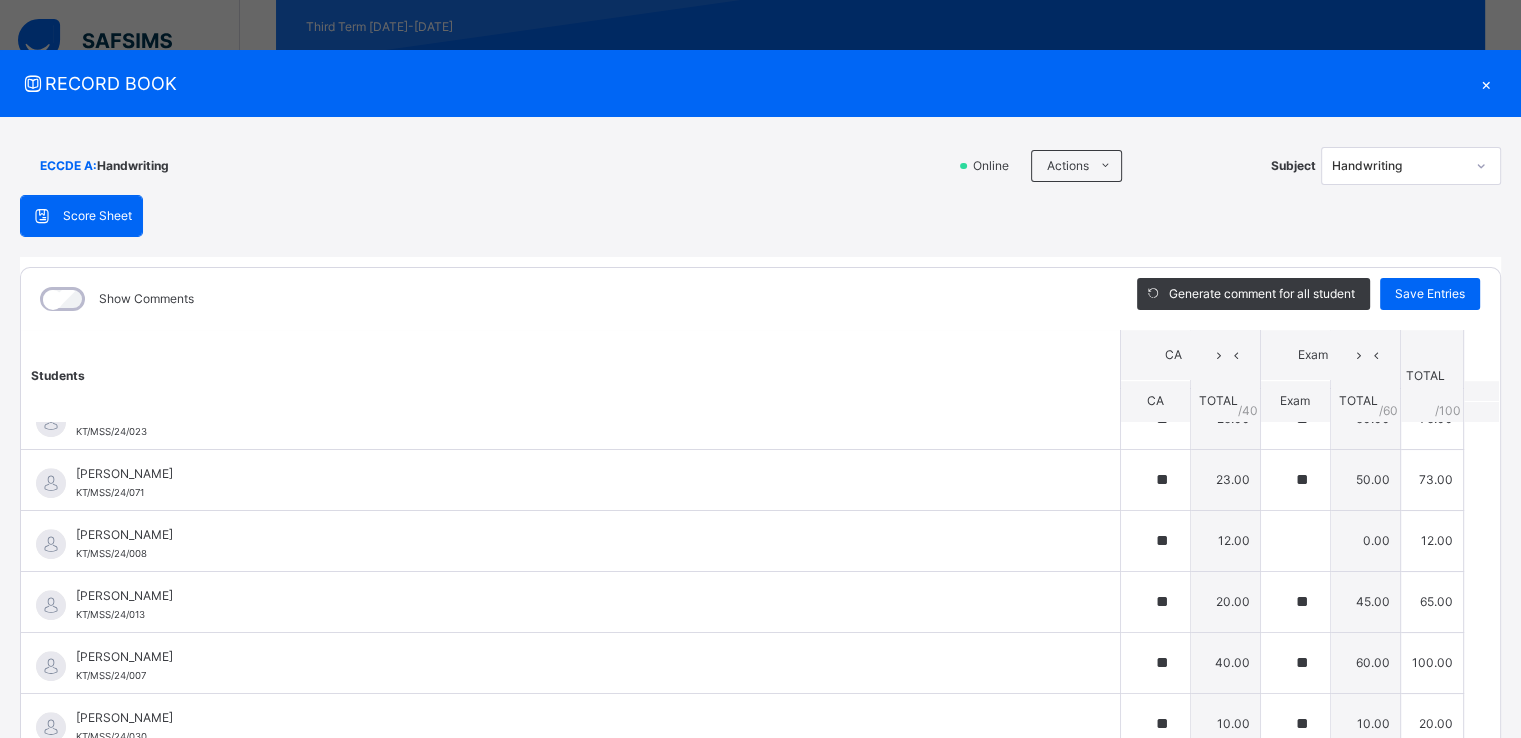 scroll, scrollTop: 1720, scrollLeft: 0, axis: vertical 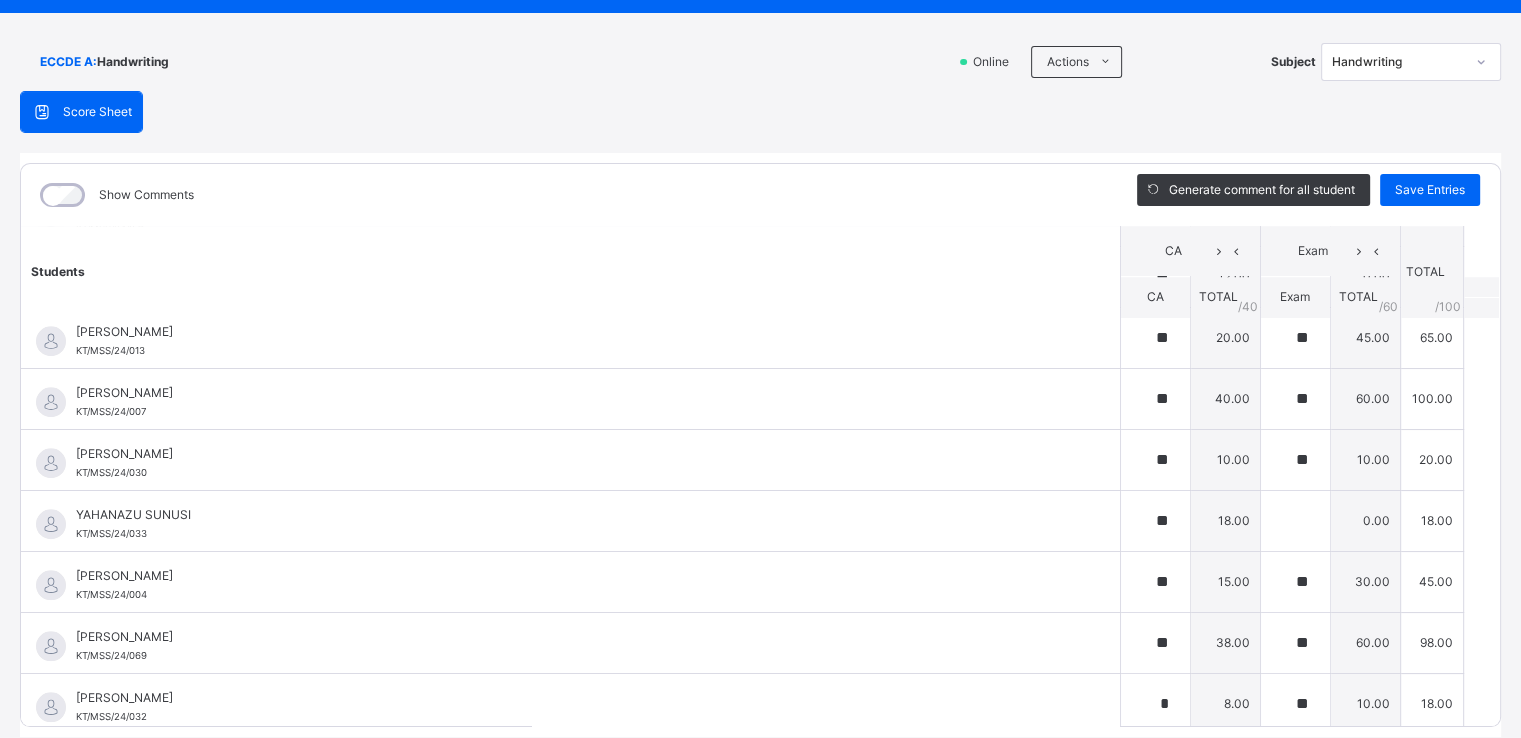 type on "**" 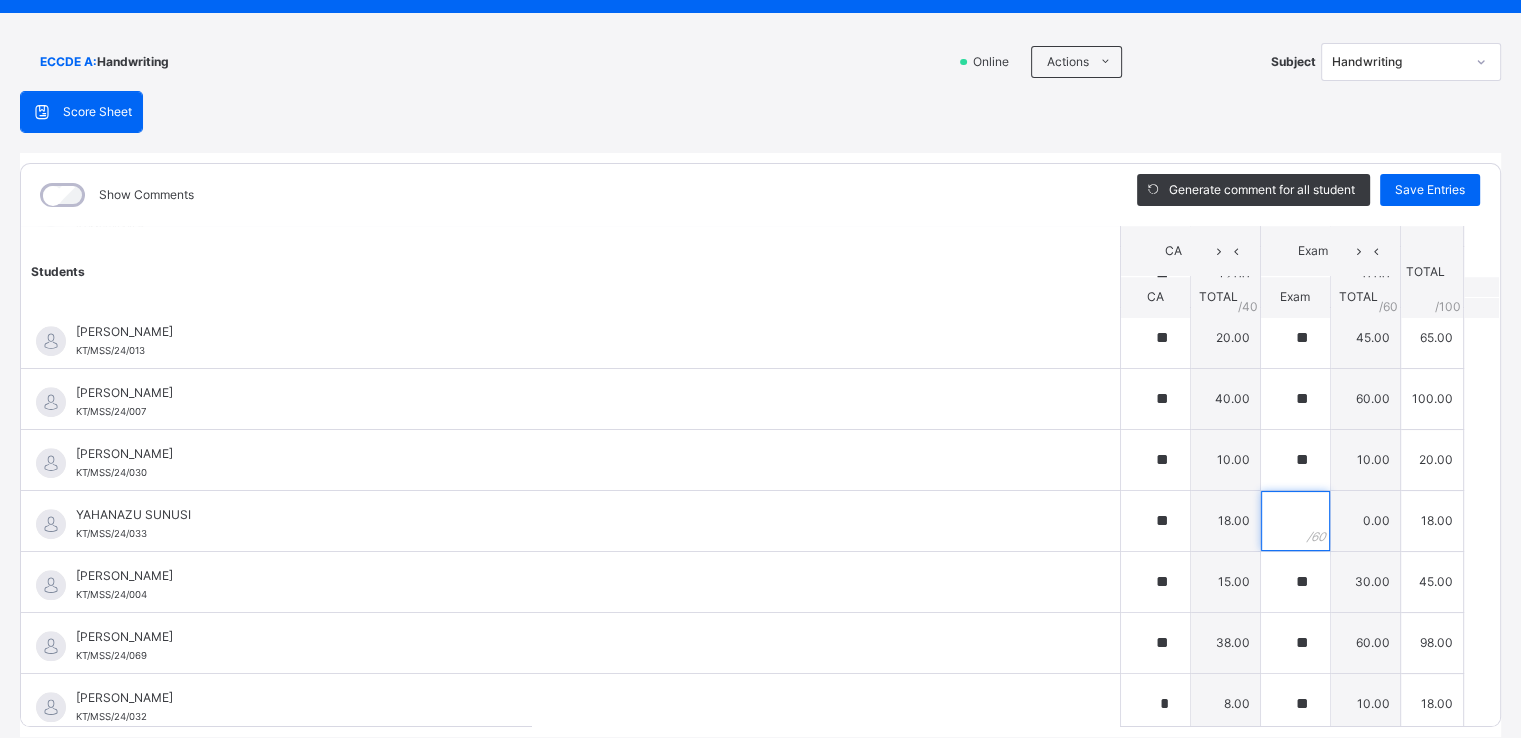 click at bounding box center [1295, 521] 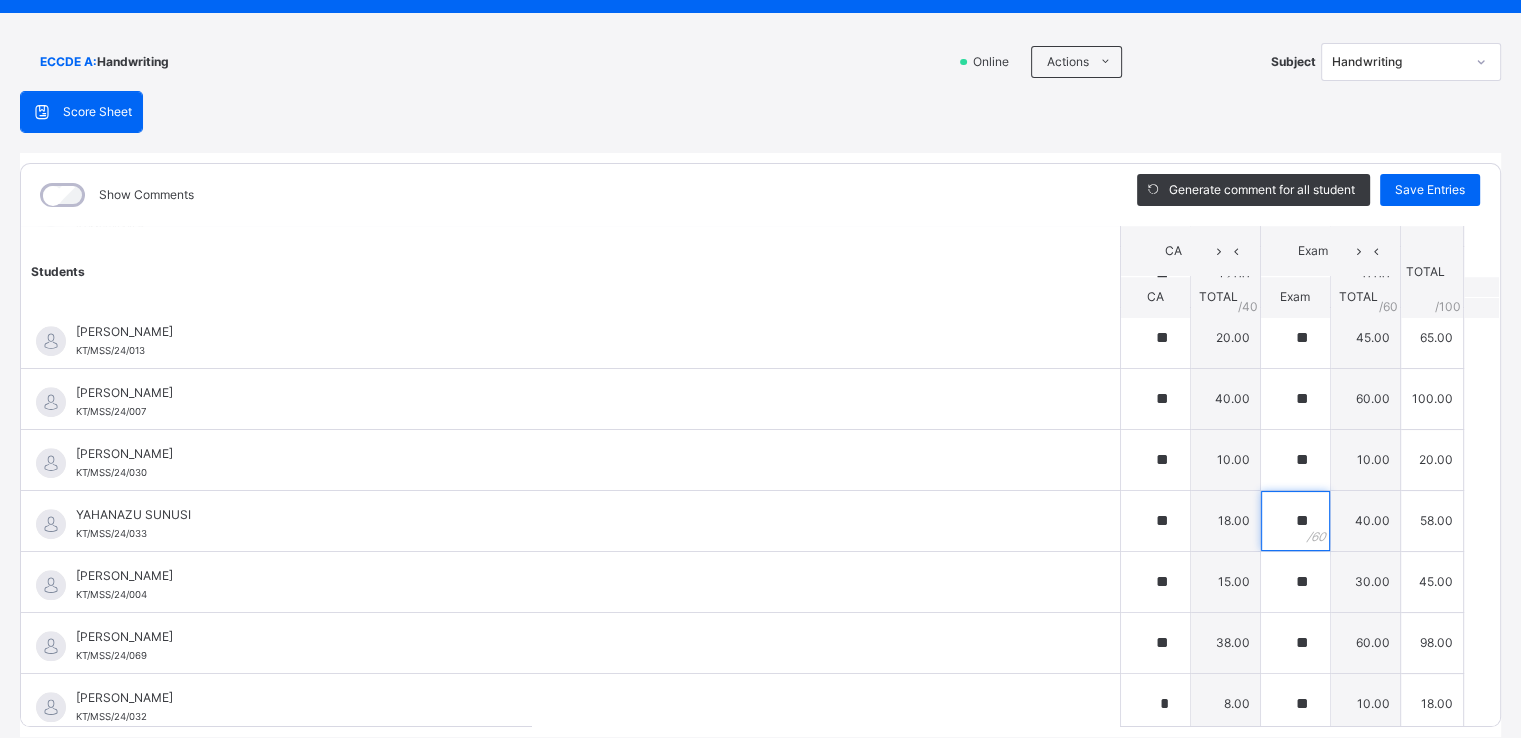 scroll, scrollTop: 172, scrollLeft: 0, axis: vertical 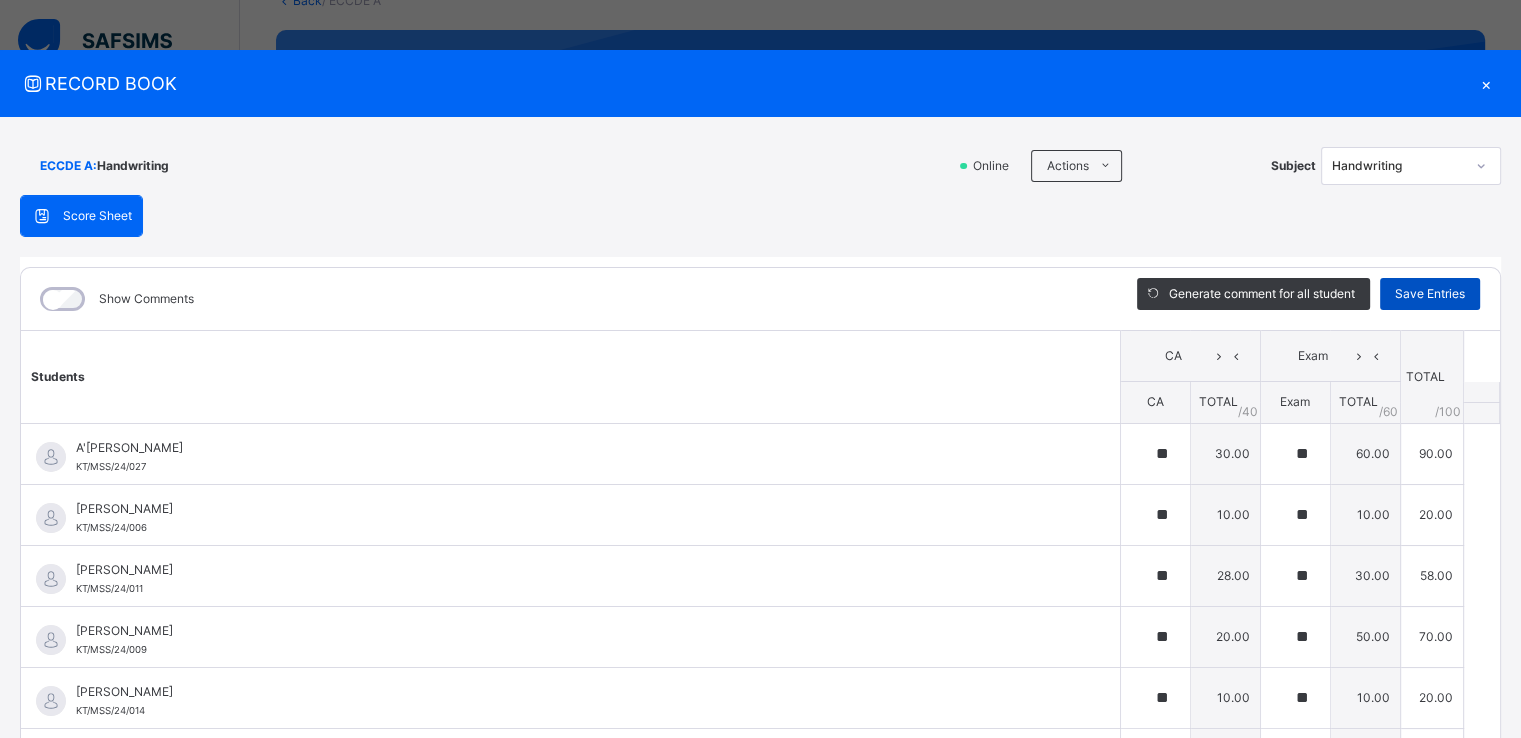 type on "**" 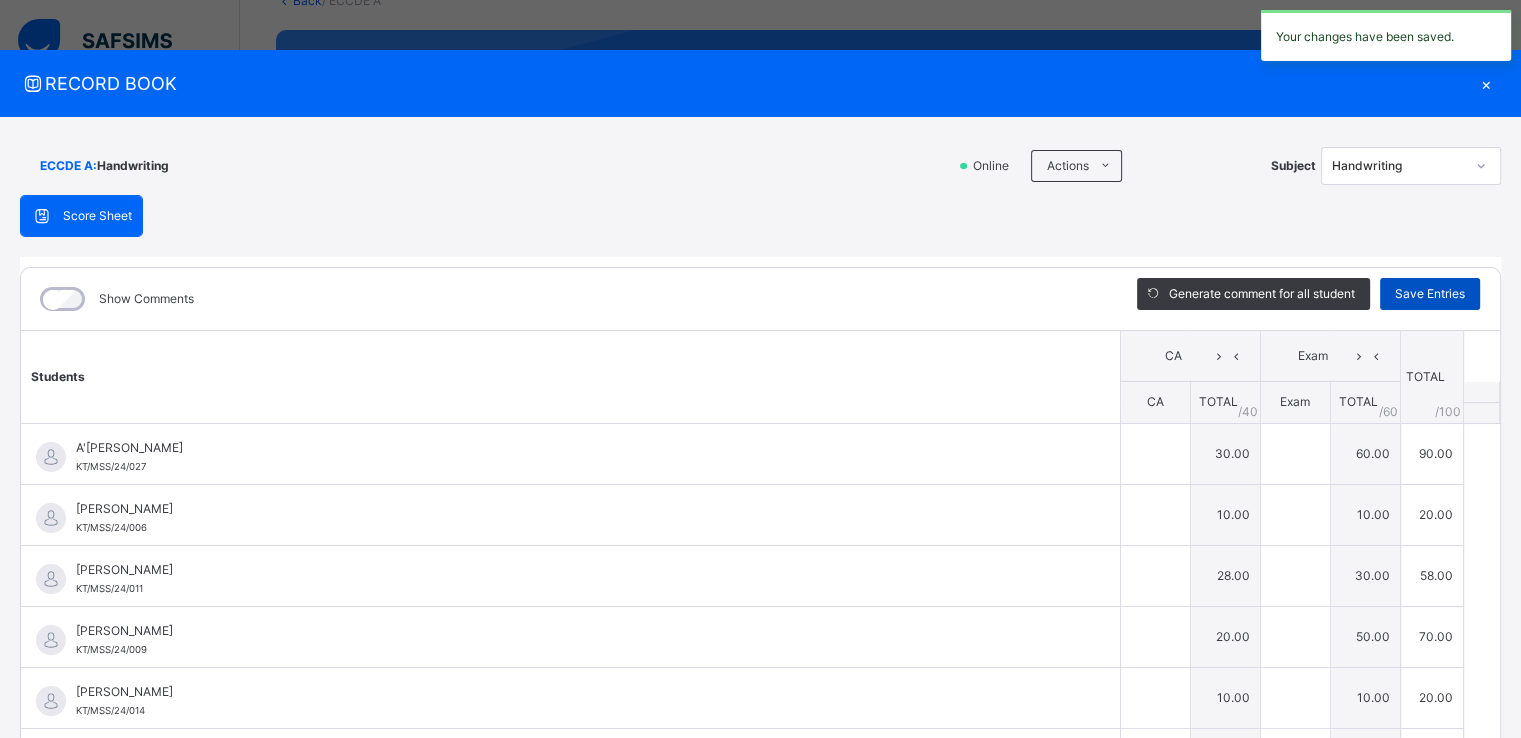 type on "**" 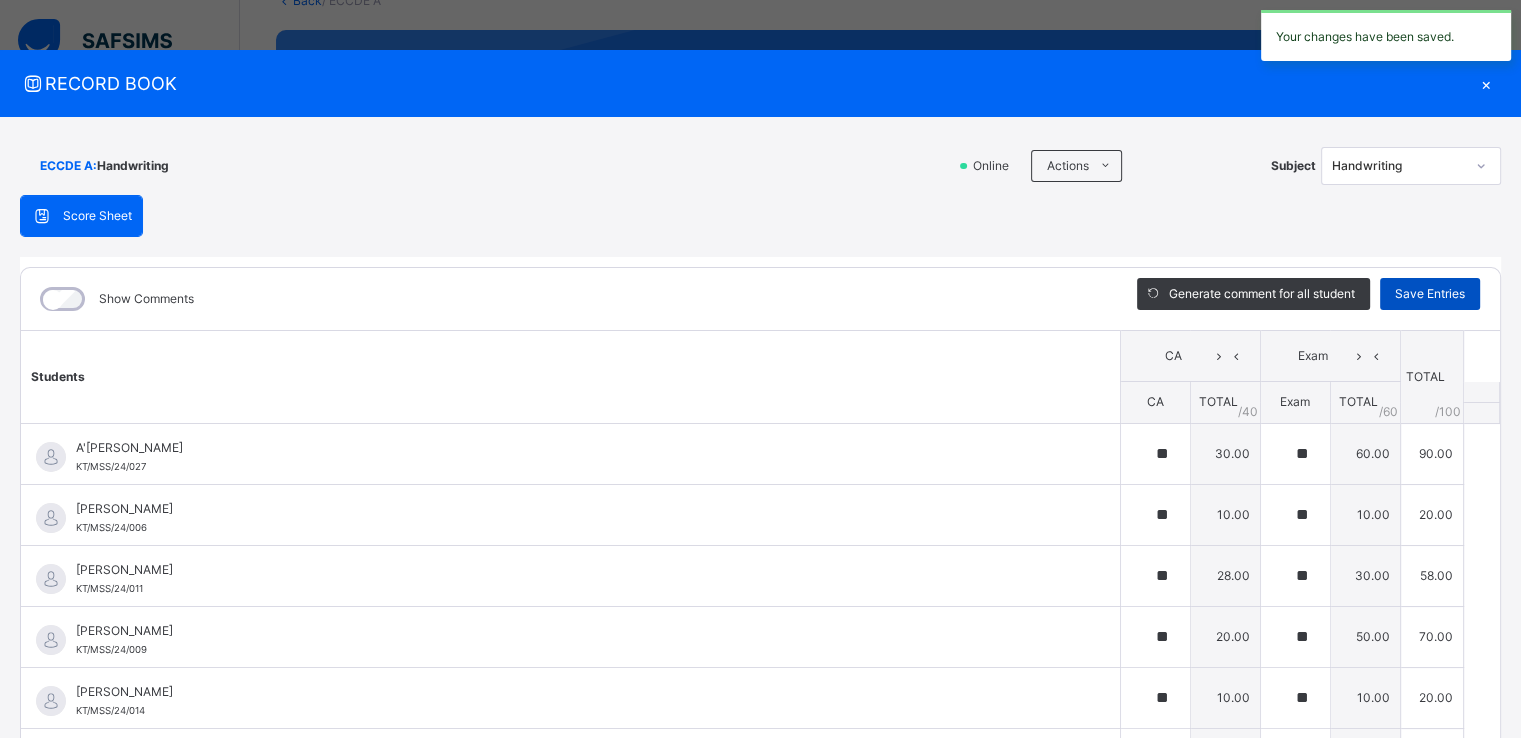 type on "**" 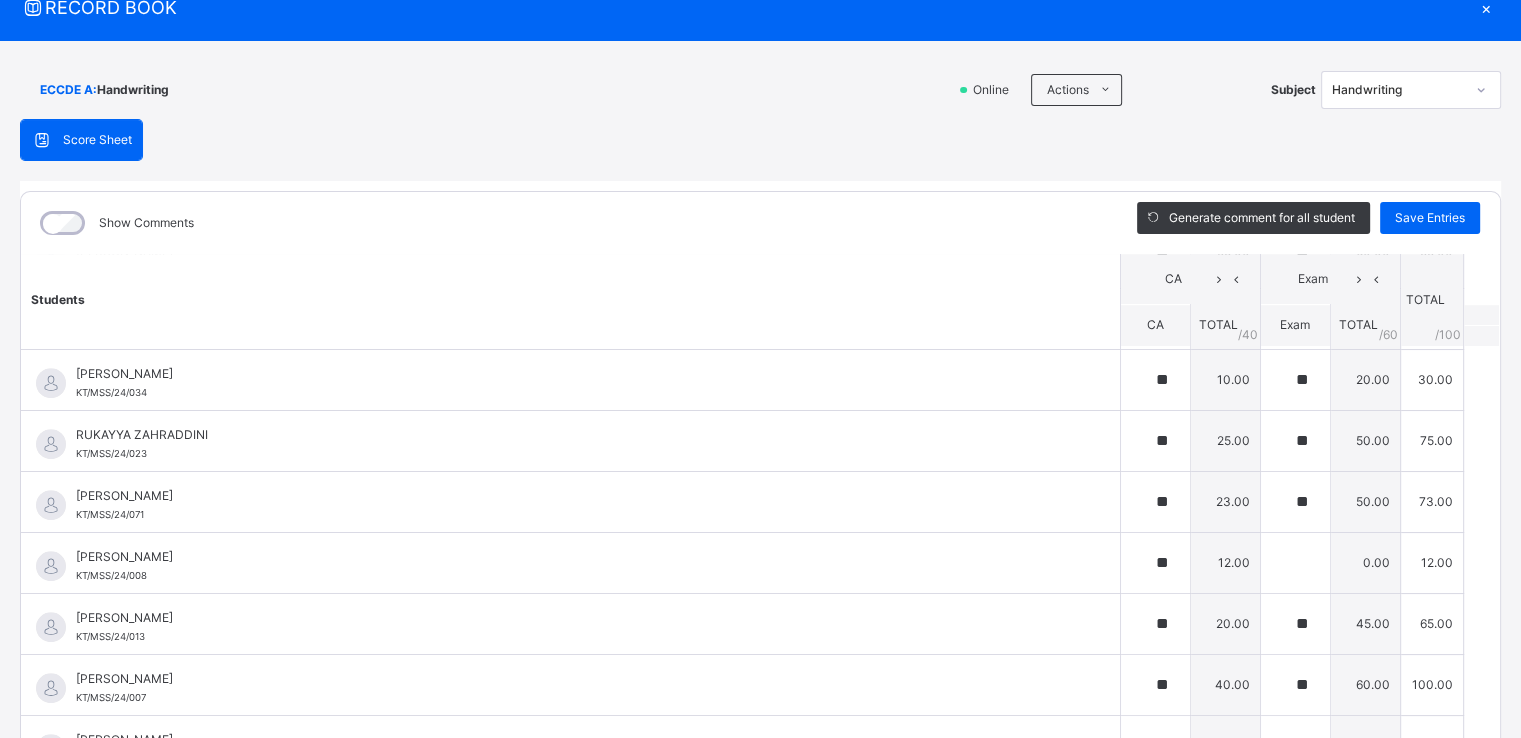 scroll, scrollTop: 1463, scrollLeft: 0, axis: vertical 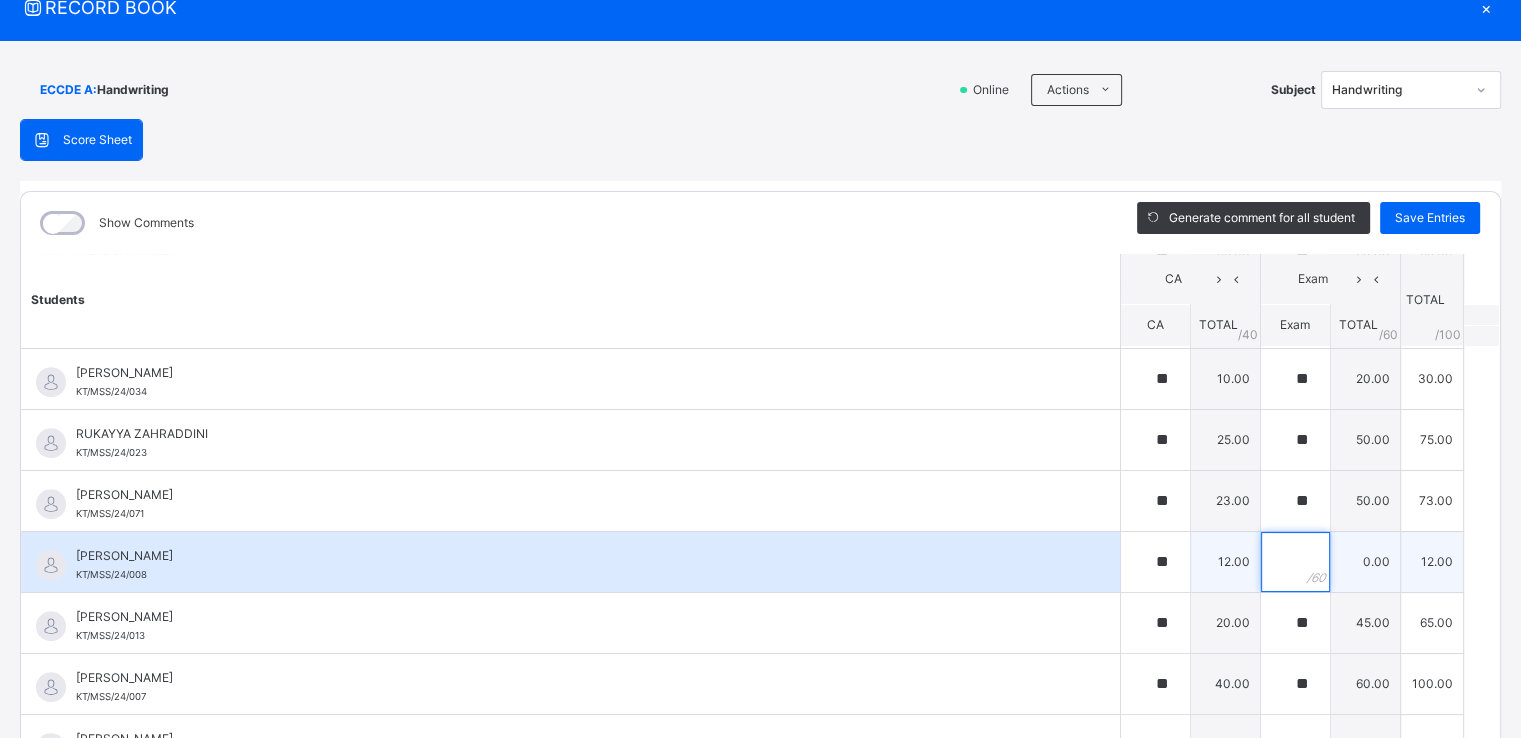 click at bounding box center [1295, 562] 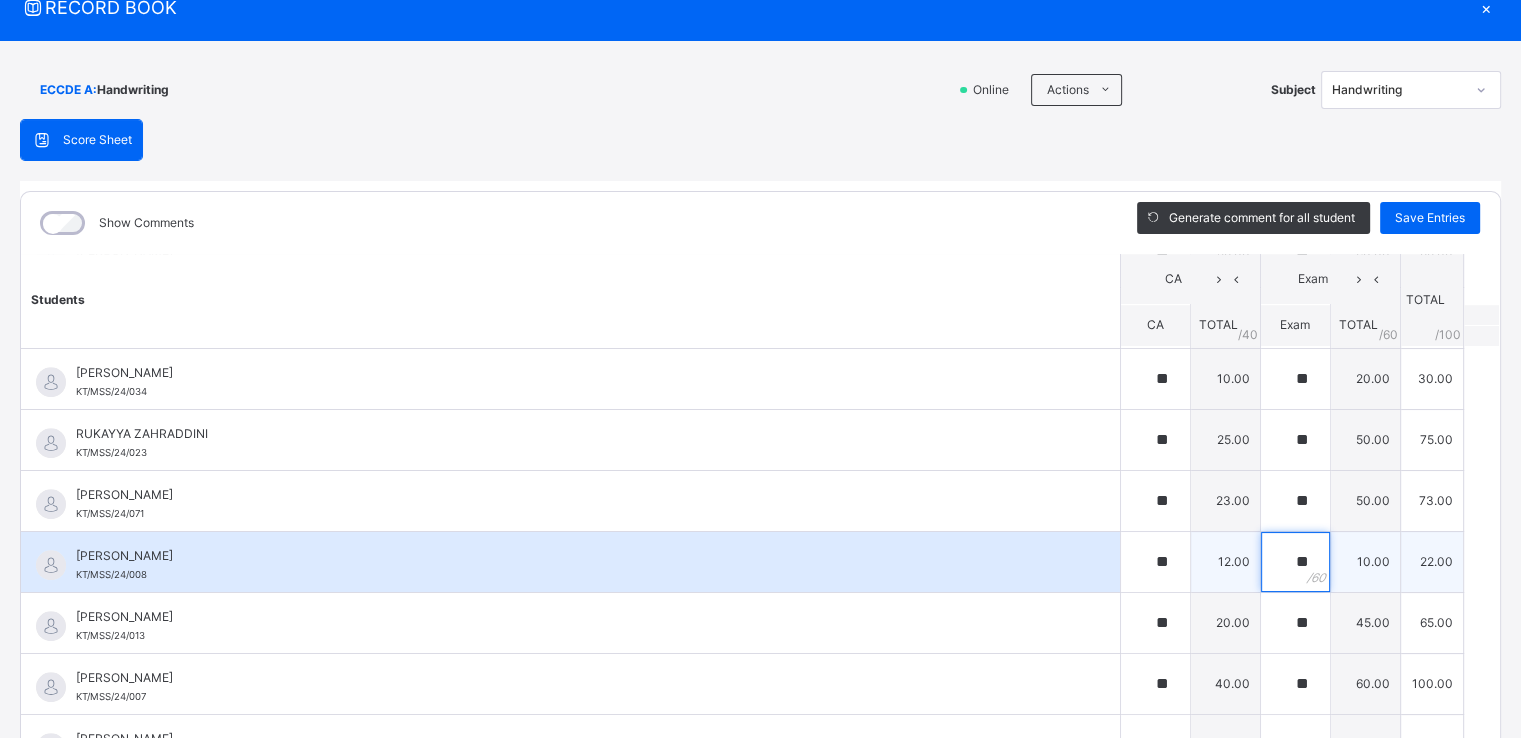 click on "**" at bounding box center [1295, 562] 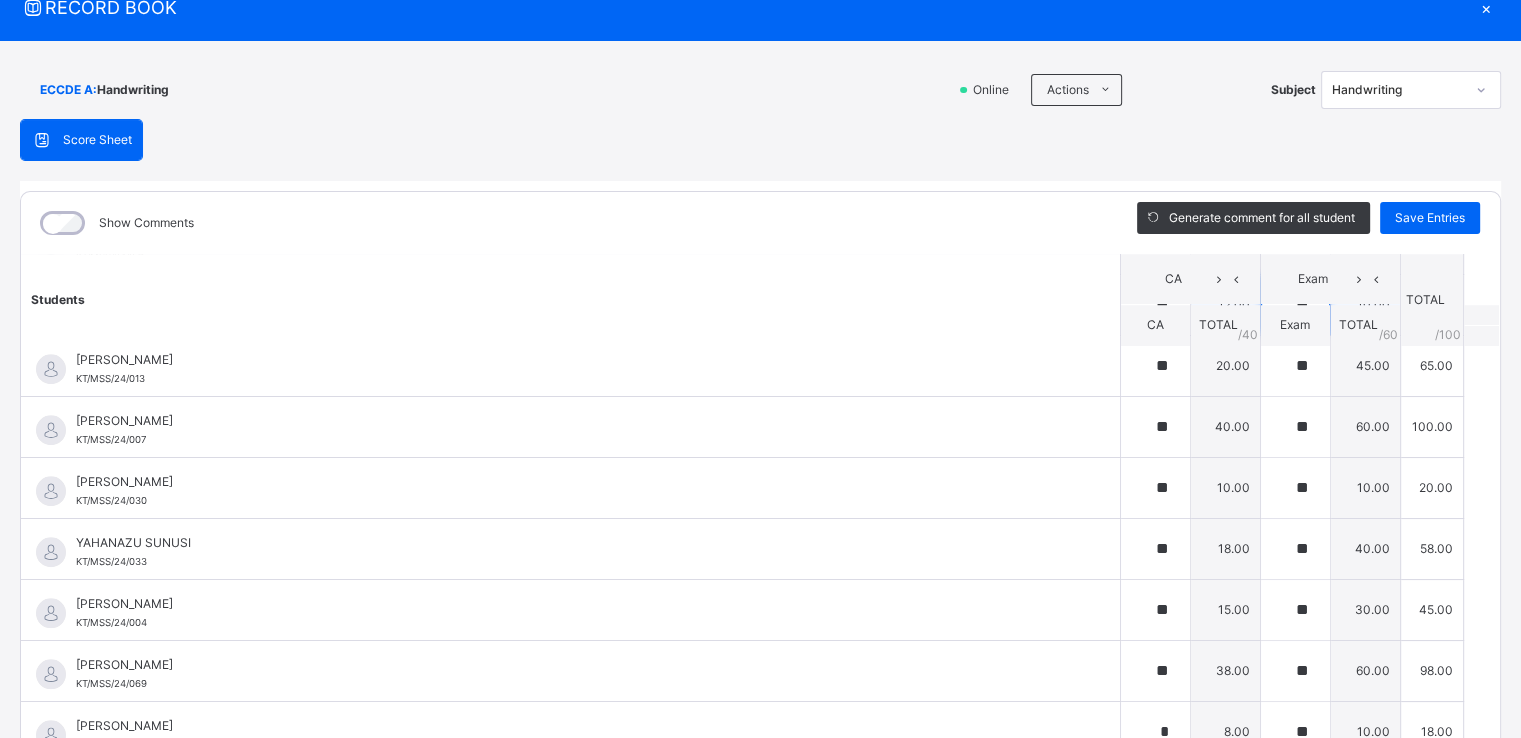 scroll, scrollTop: 1720, scrollLeft: 0, axis: vertical 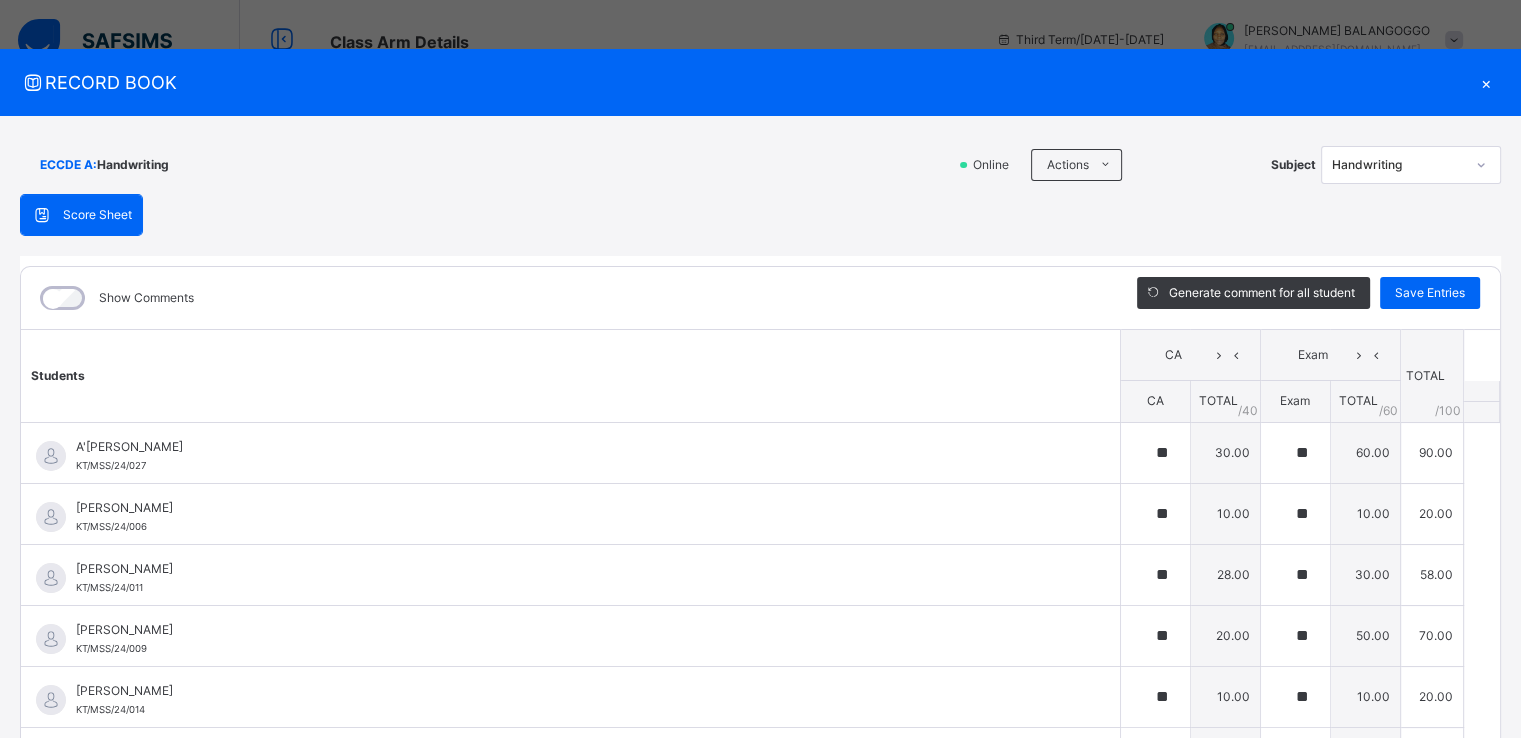 type on "**" 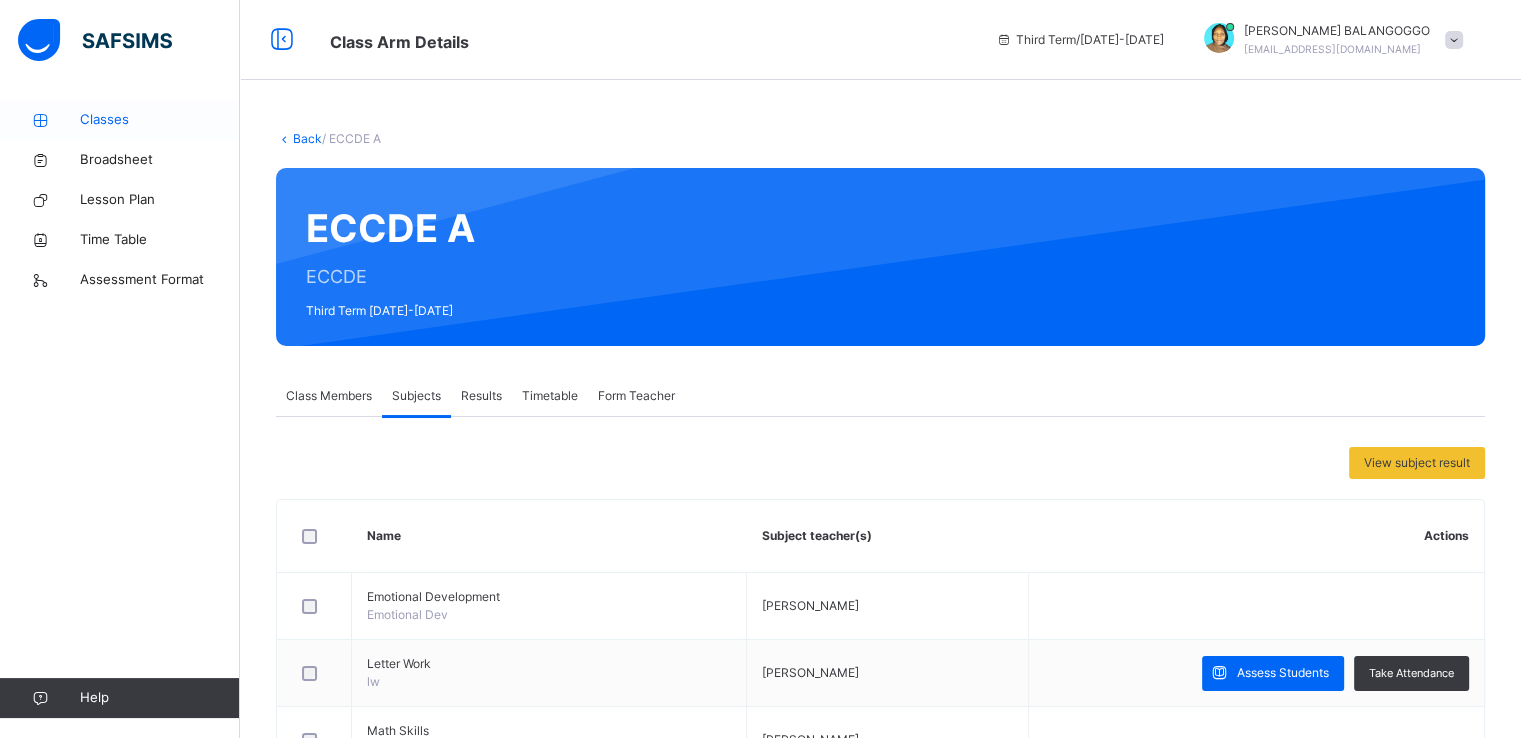 click on "Classes" at bounding box center (160, 120) 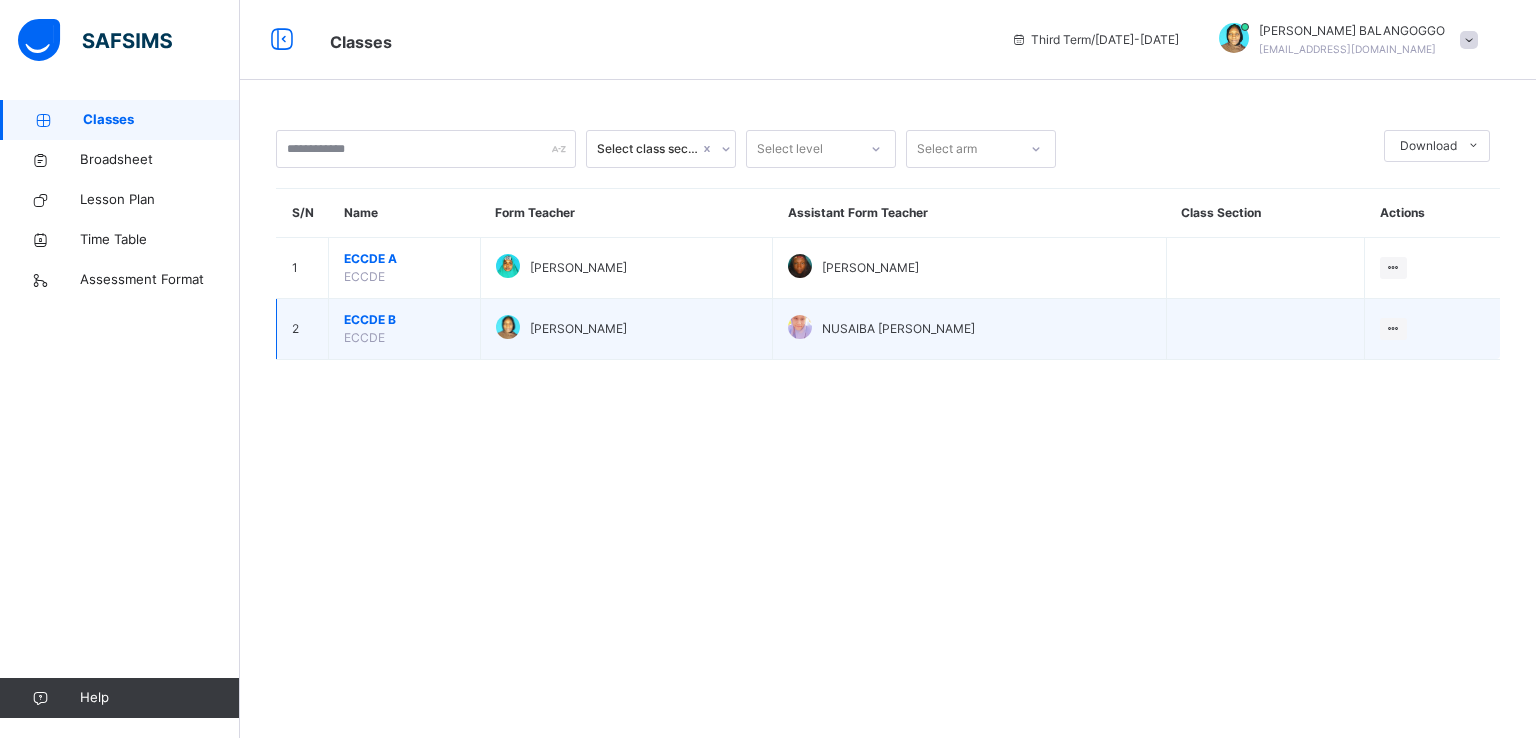 click on "ECCDE   B" at bounding box center (404, 320) 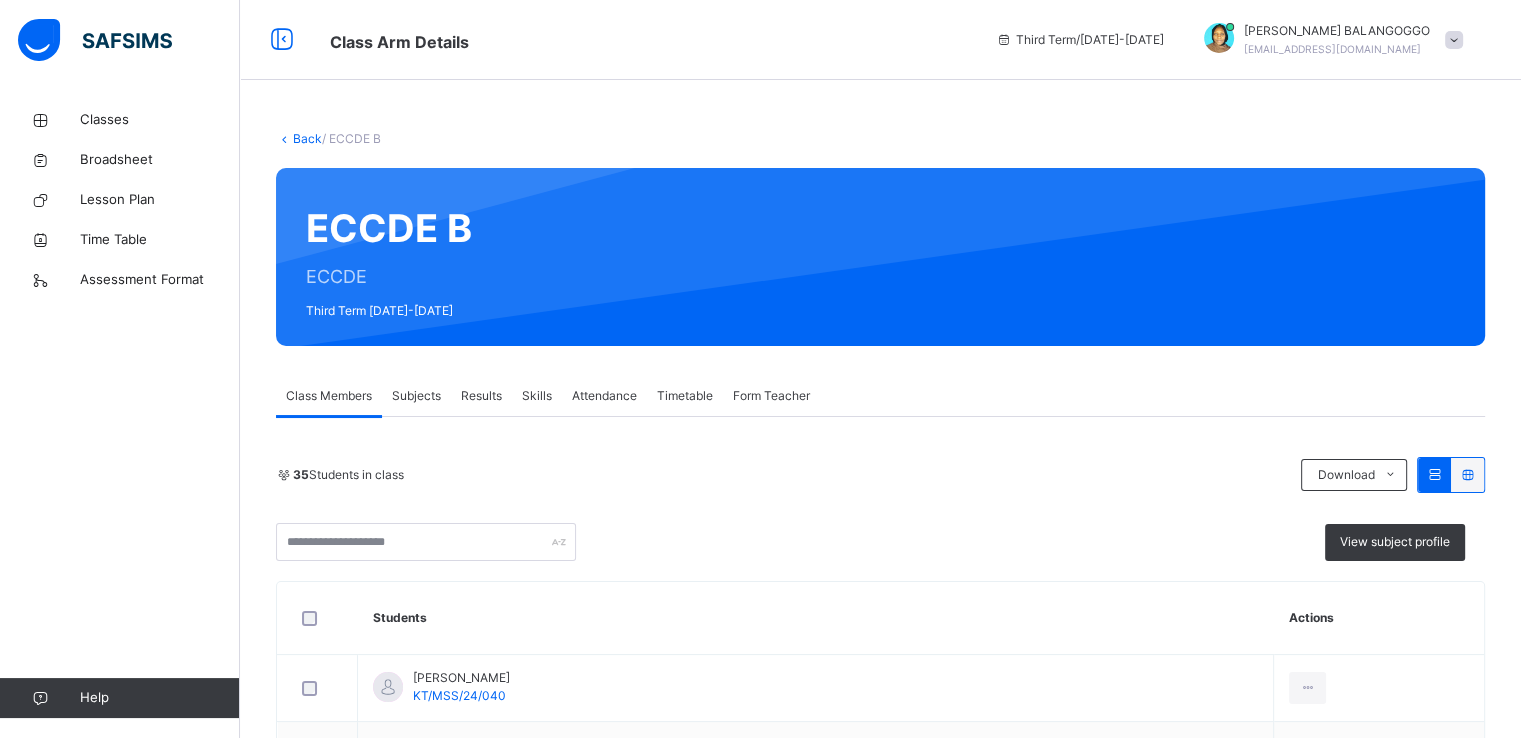 click on "Subjects" at bounding box center [416, 396] 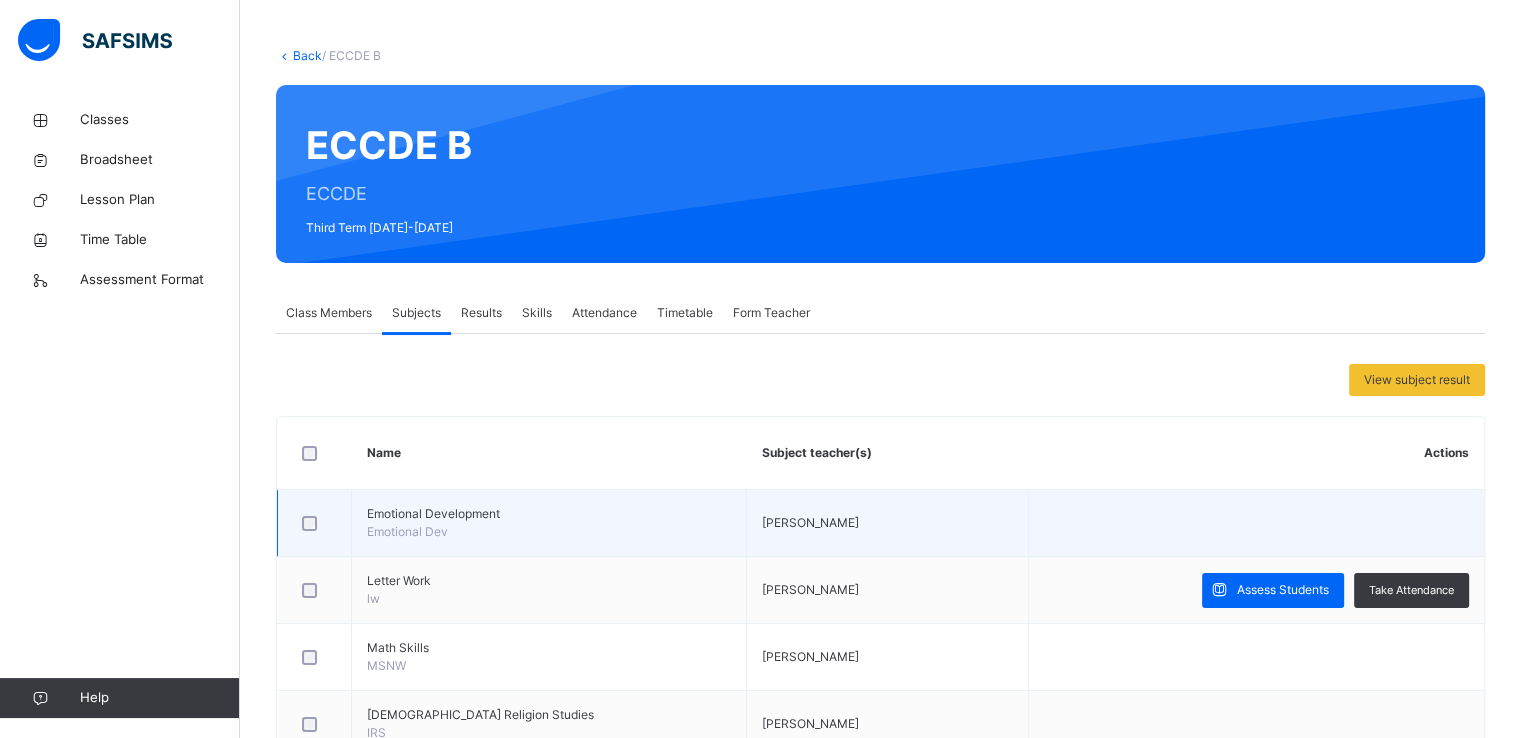 scroll, scrollTop: 84, scrollLeft: 0, axis: vertical 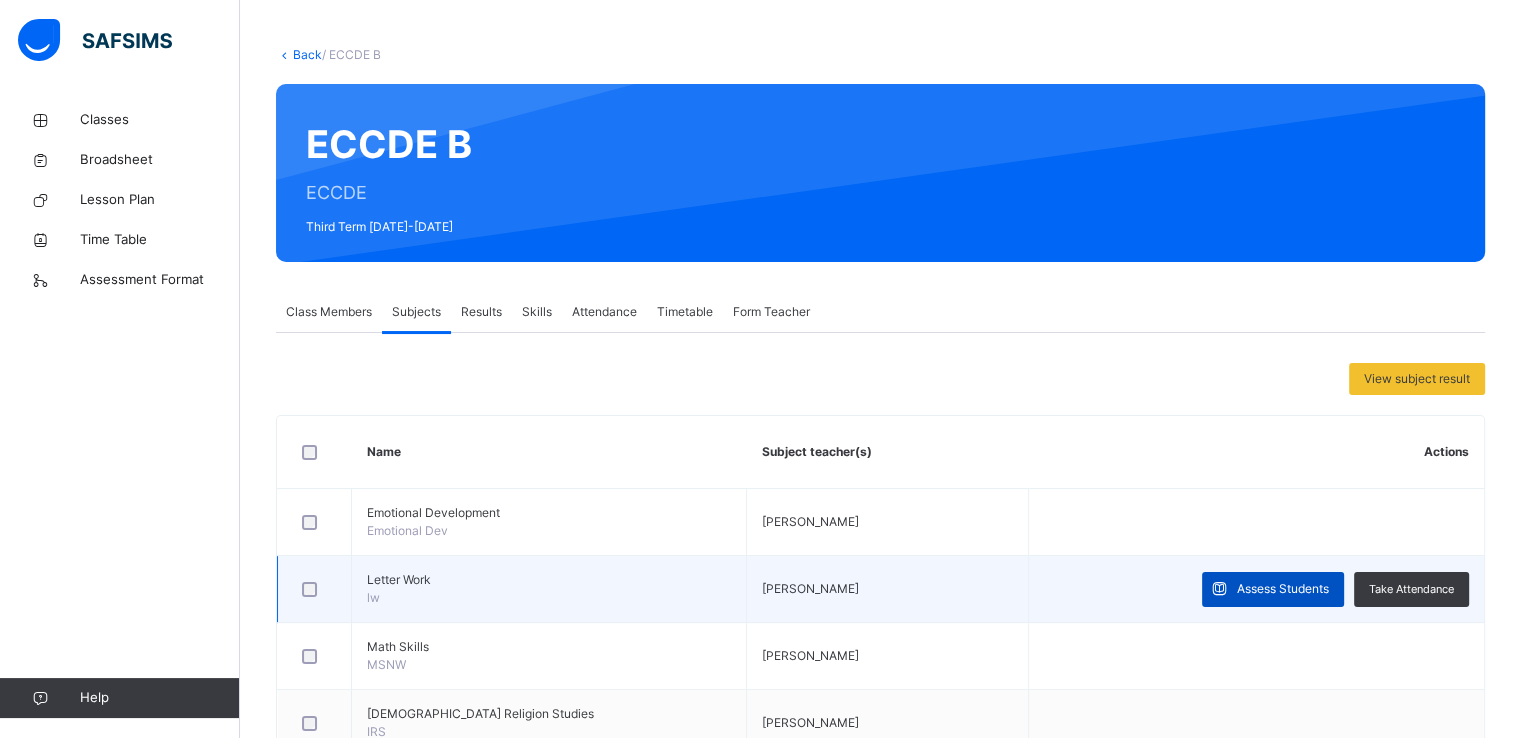 click on "Assess Students" at bounding box center (1283, 589) 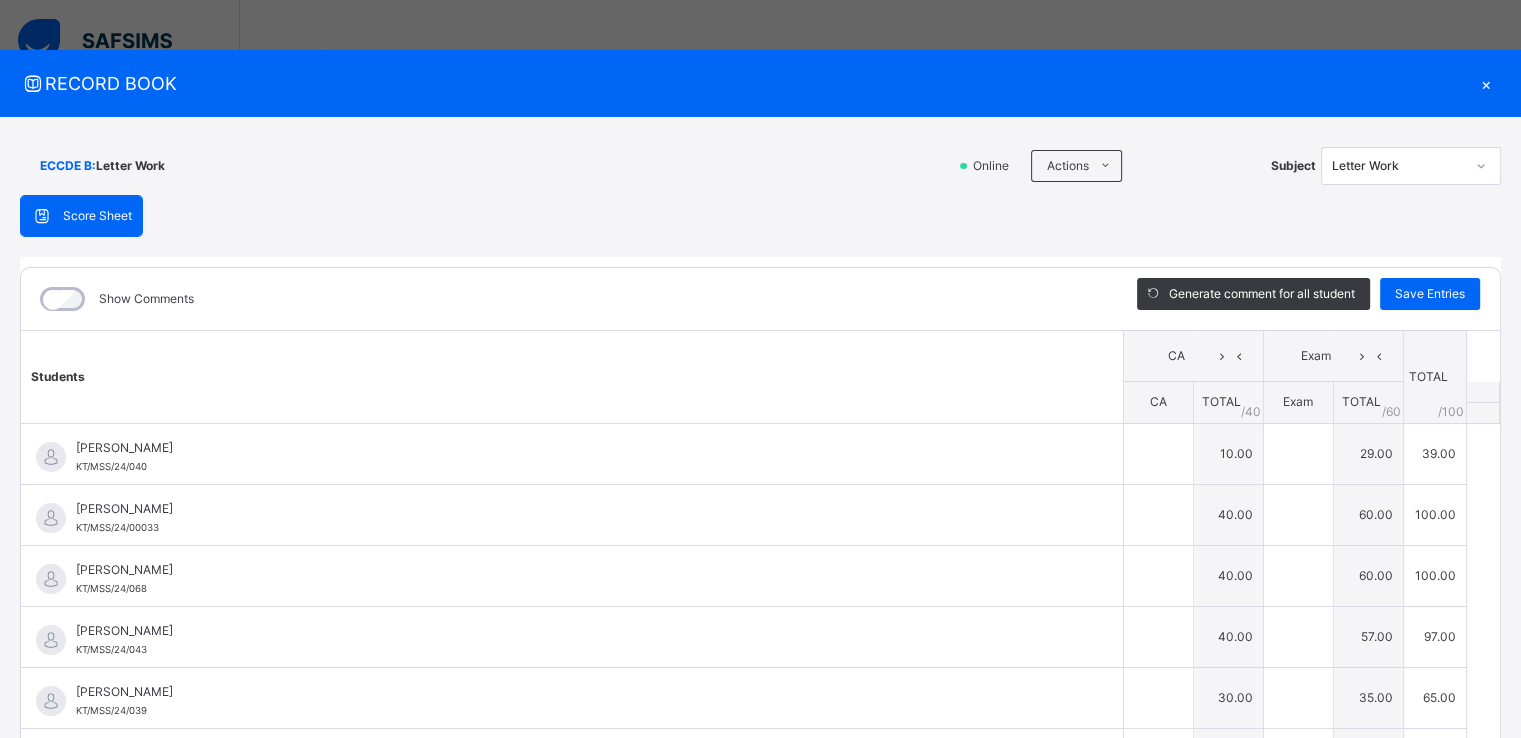 type on "**" 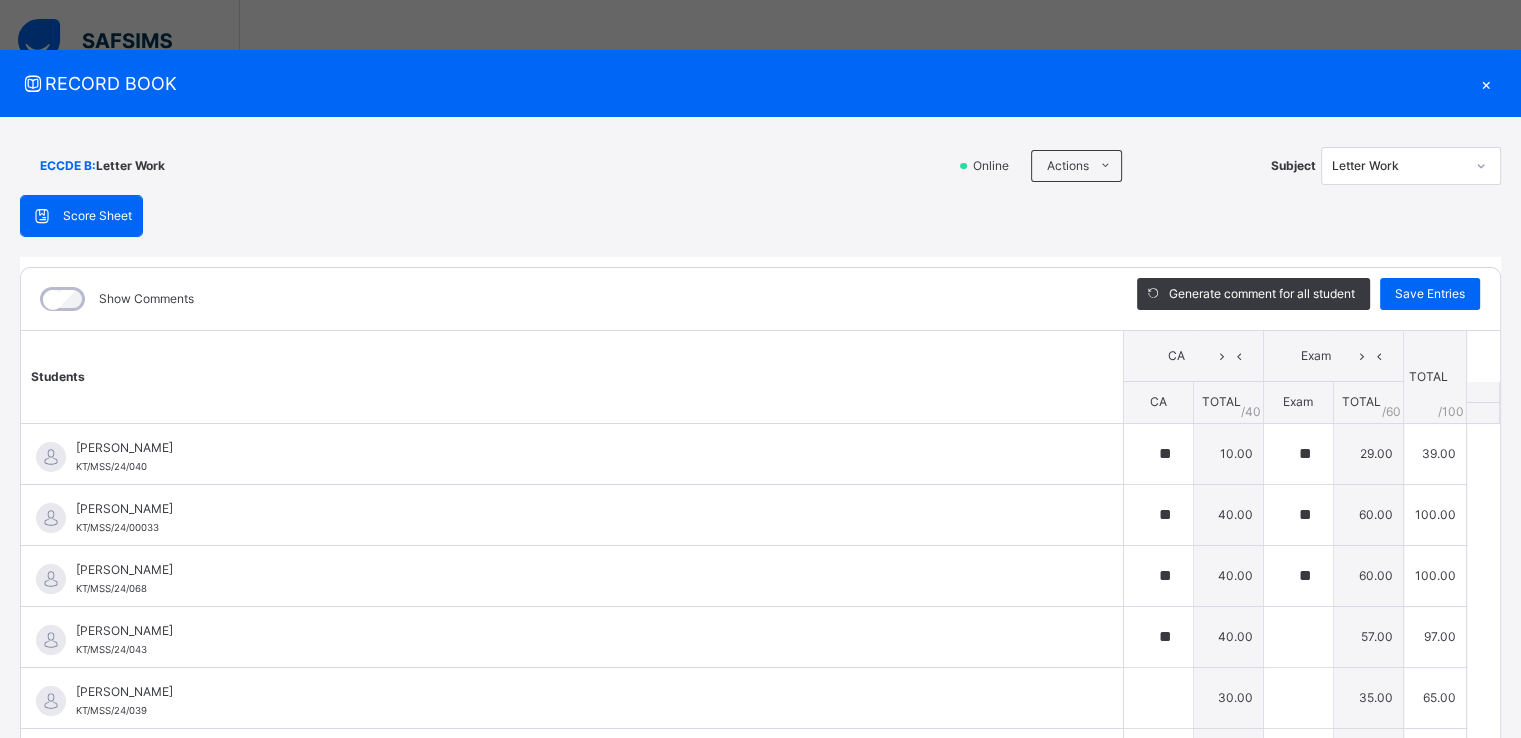 type on "**" 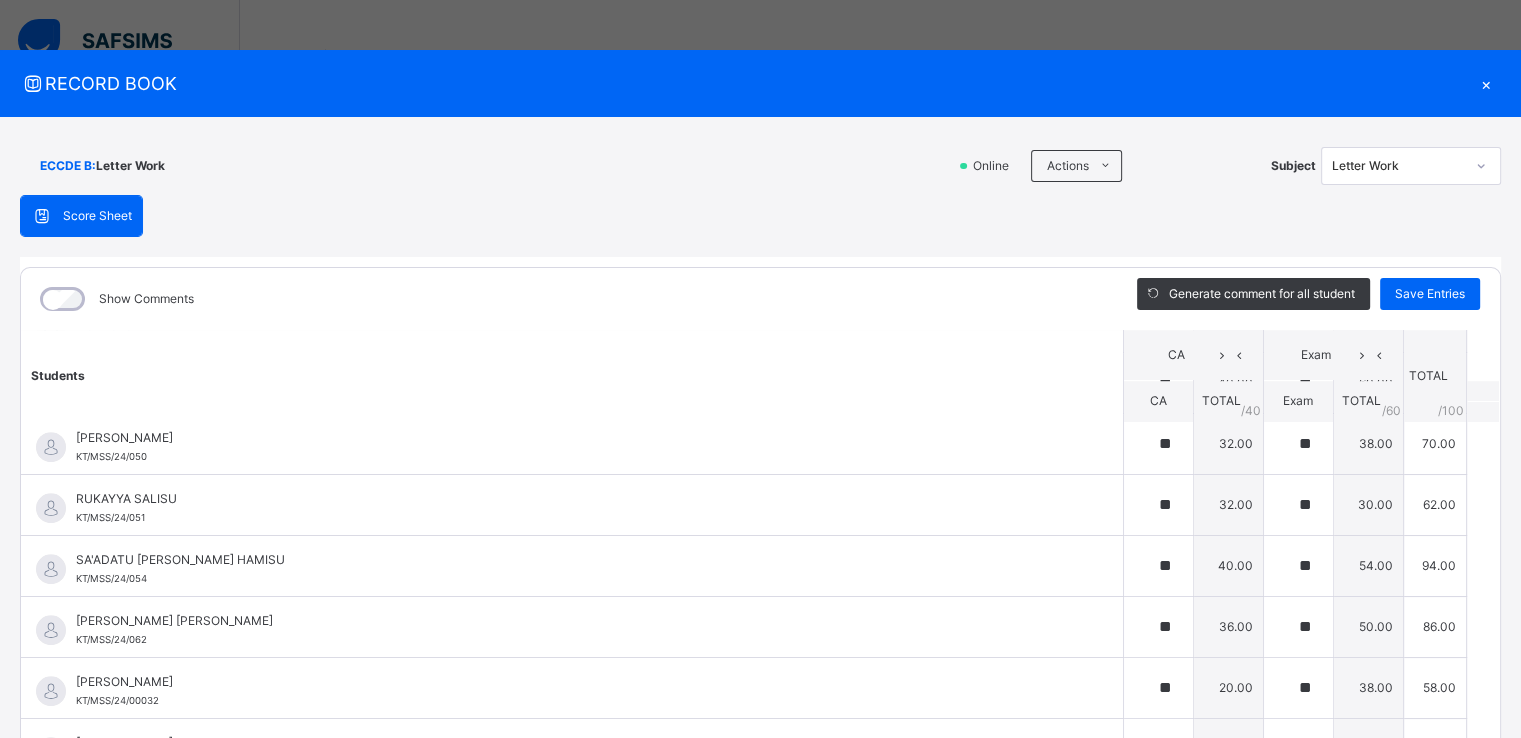 scroll, scrollTop: 1720, scrollLeft: 0, axis: vertical 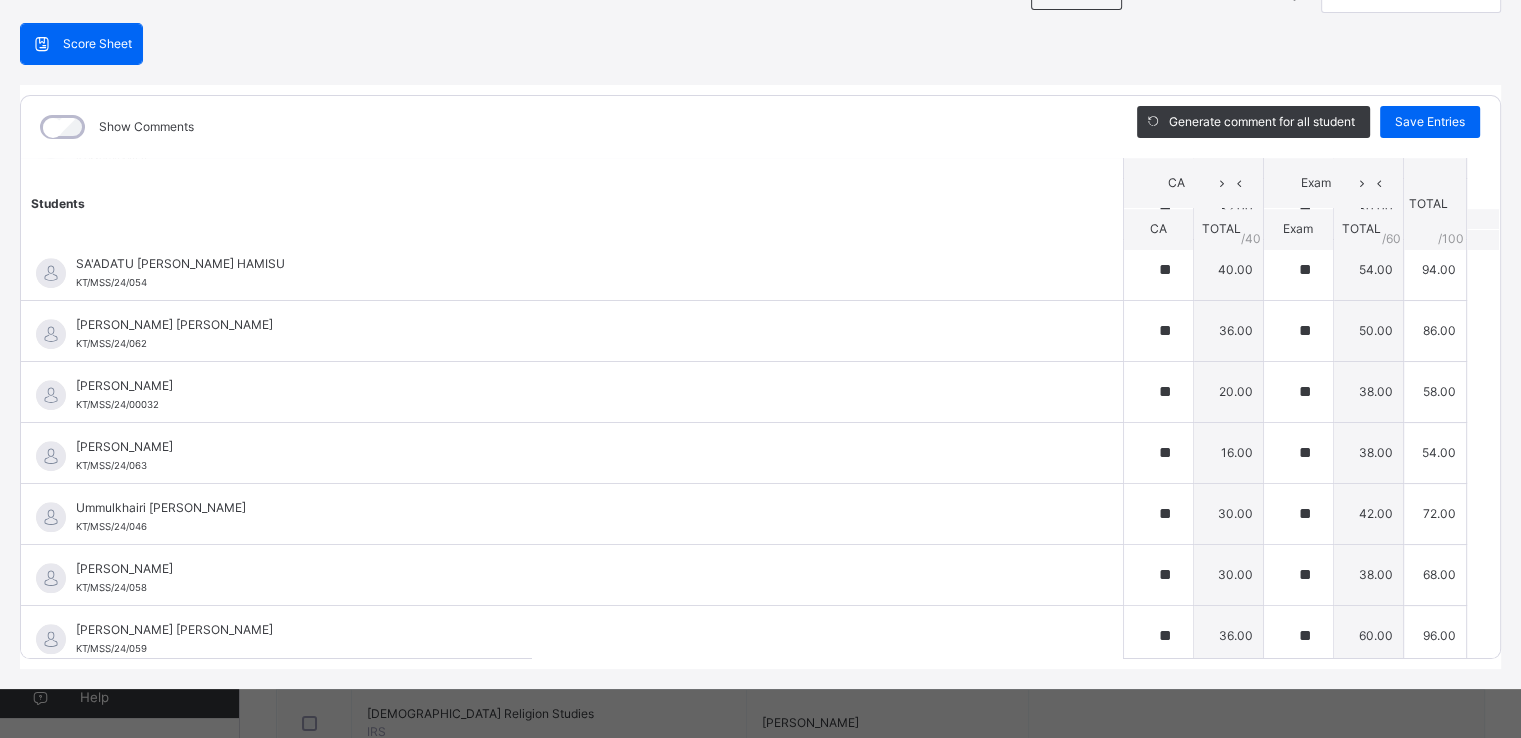 click on "38.00" at bounding box center (1368, 574) 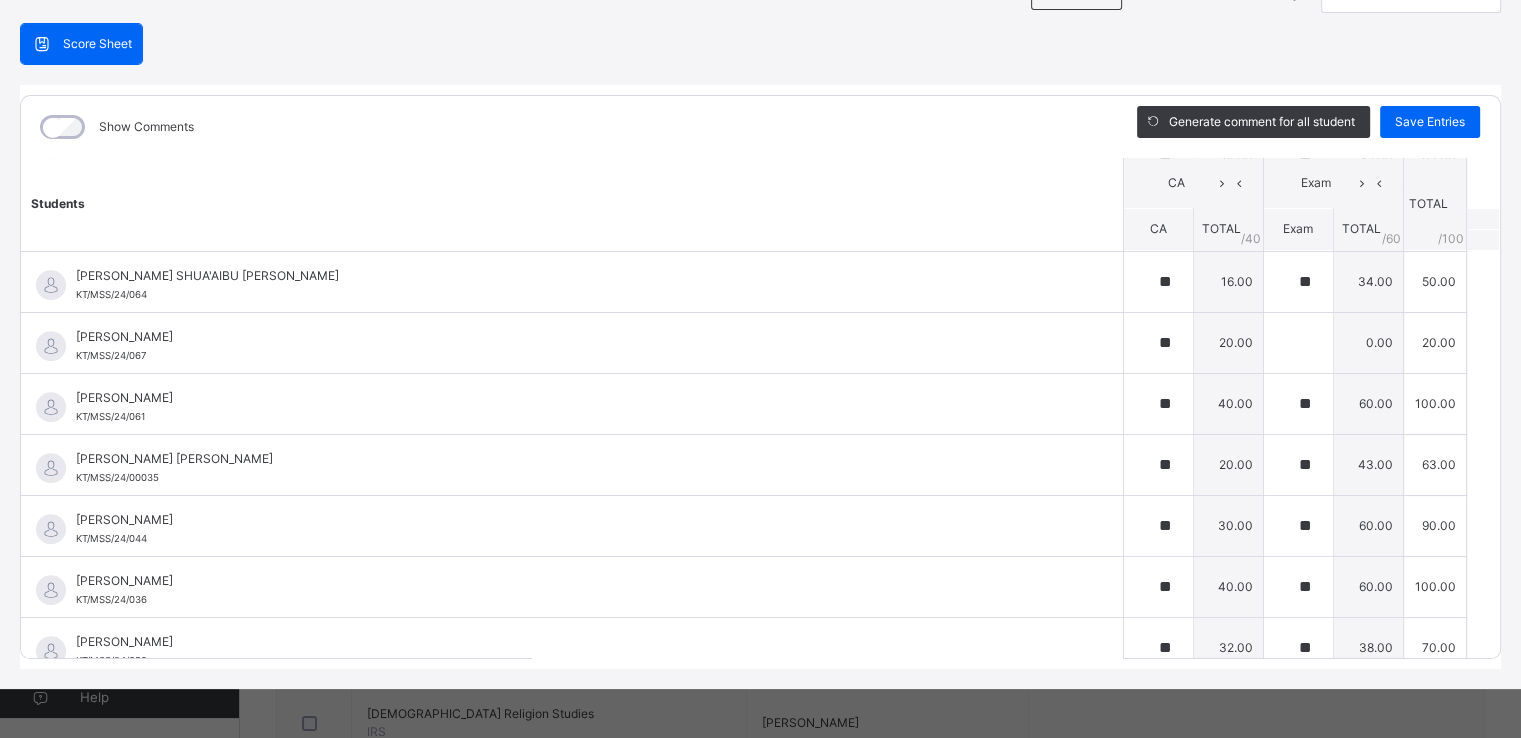 scroll, scrollTop: 1212, scrollLeft: 0, axis: vertical 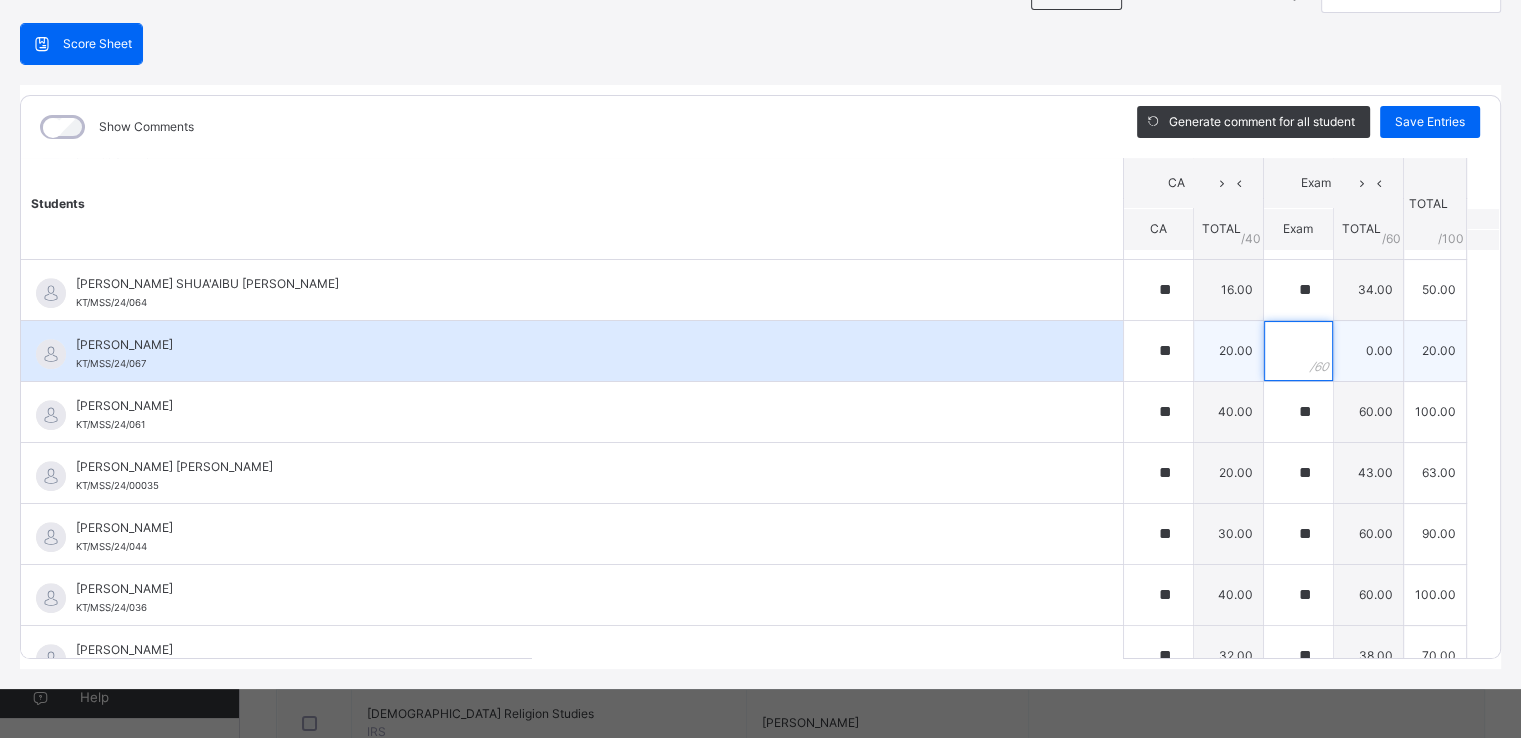 click at bounding box center [1298, 351] 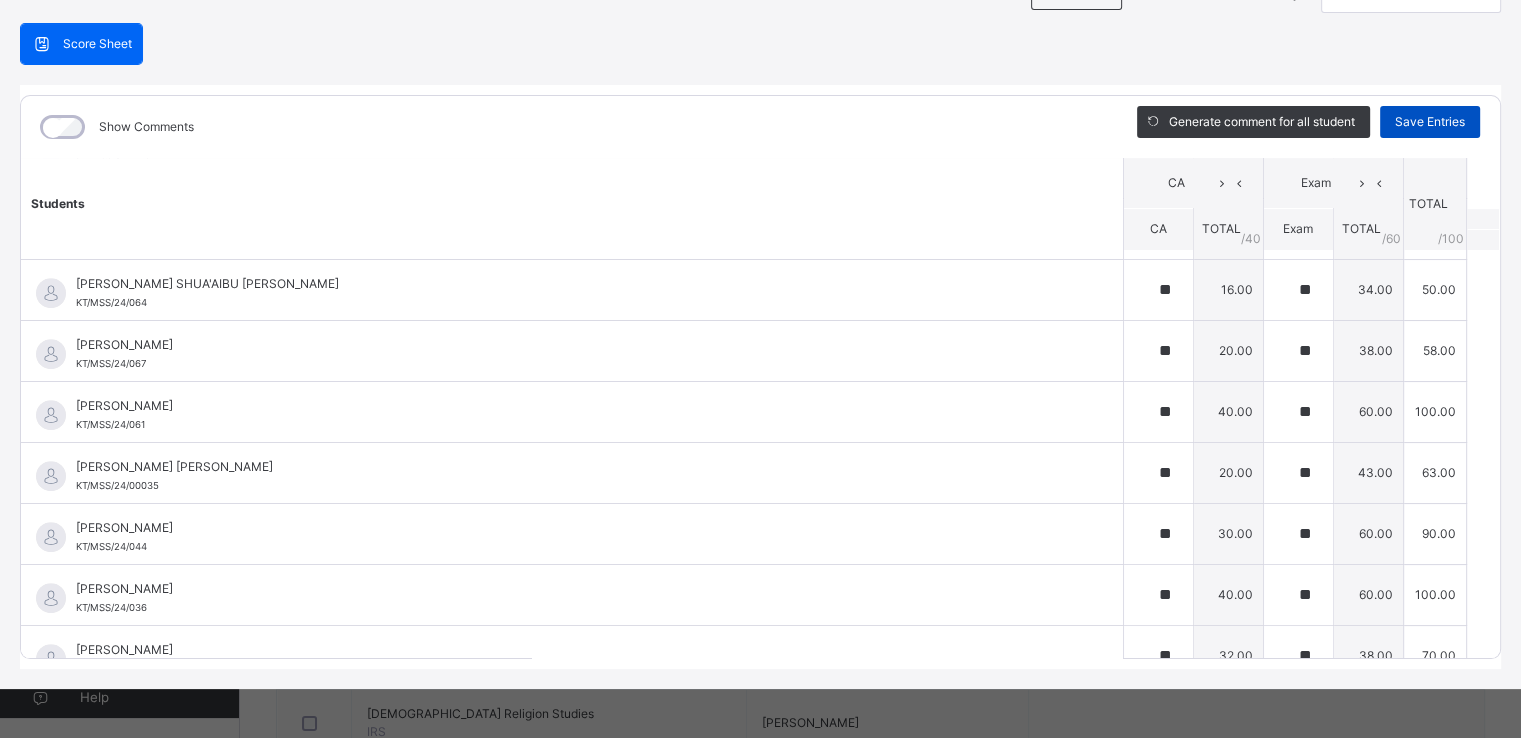click on "Save Entries" at bounding box center (1430, 122) 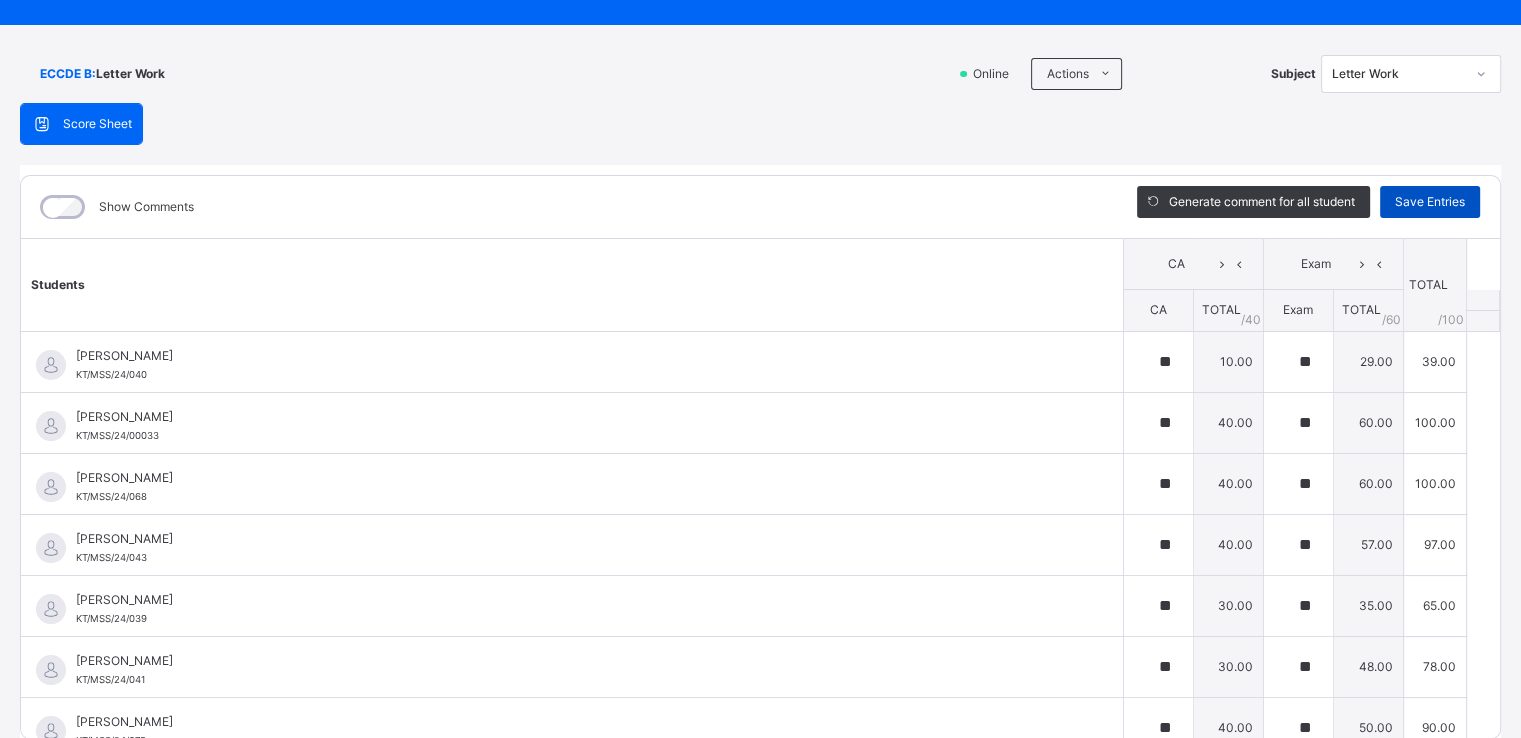 scroll, scrollTop: 92, scrollLeft: 0, axis: vertical 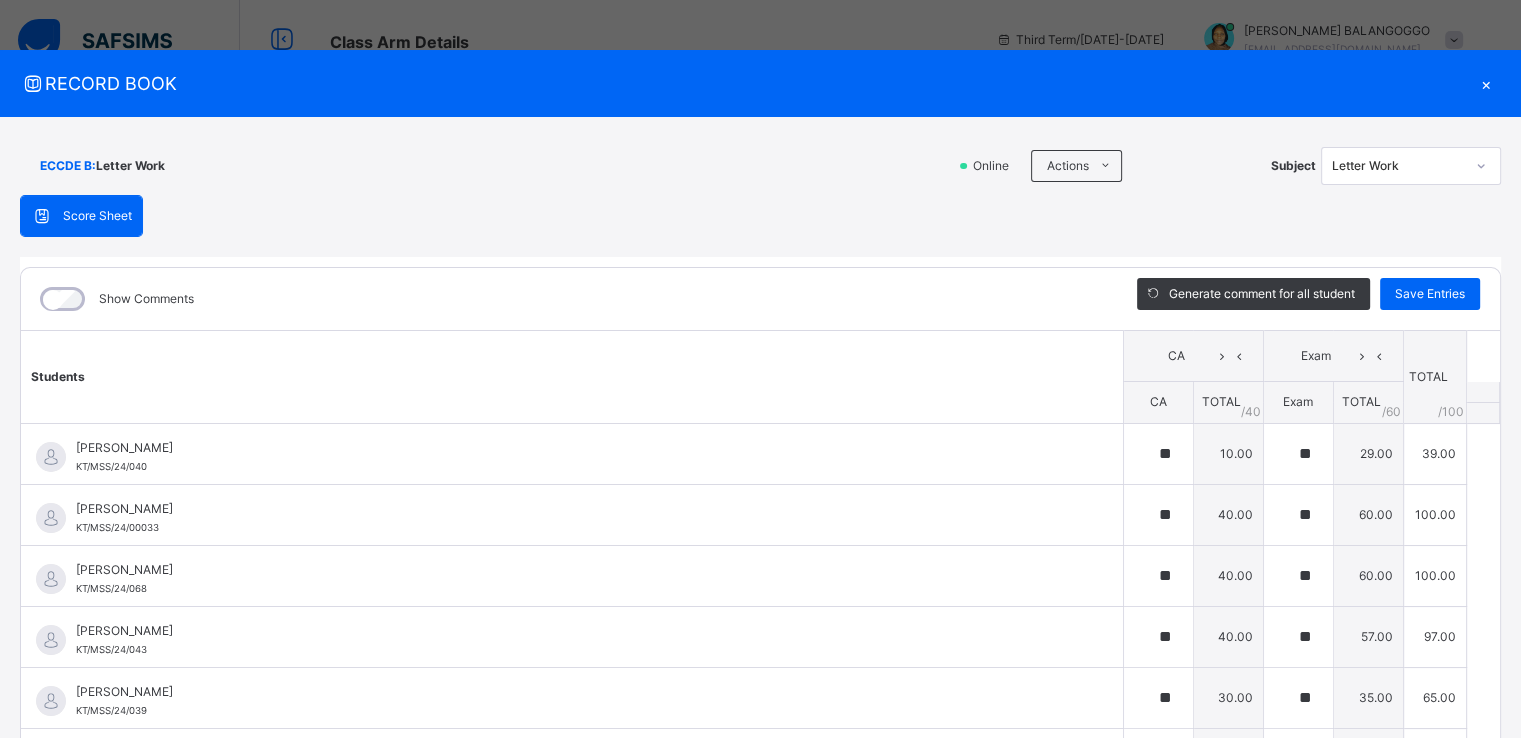 click on "×" at bounding box center [1486, 83] 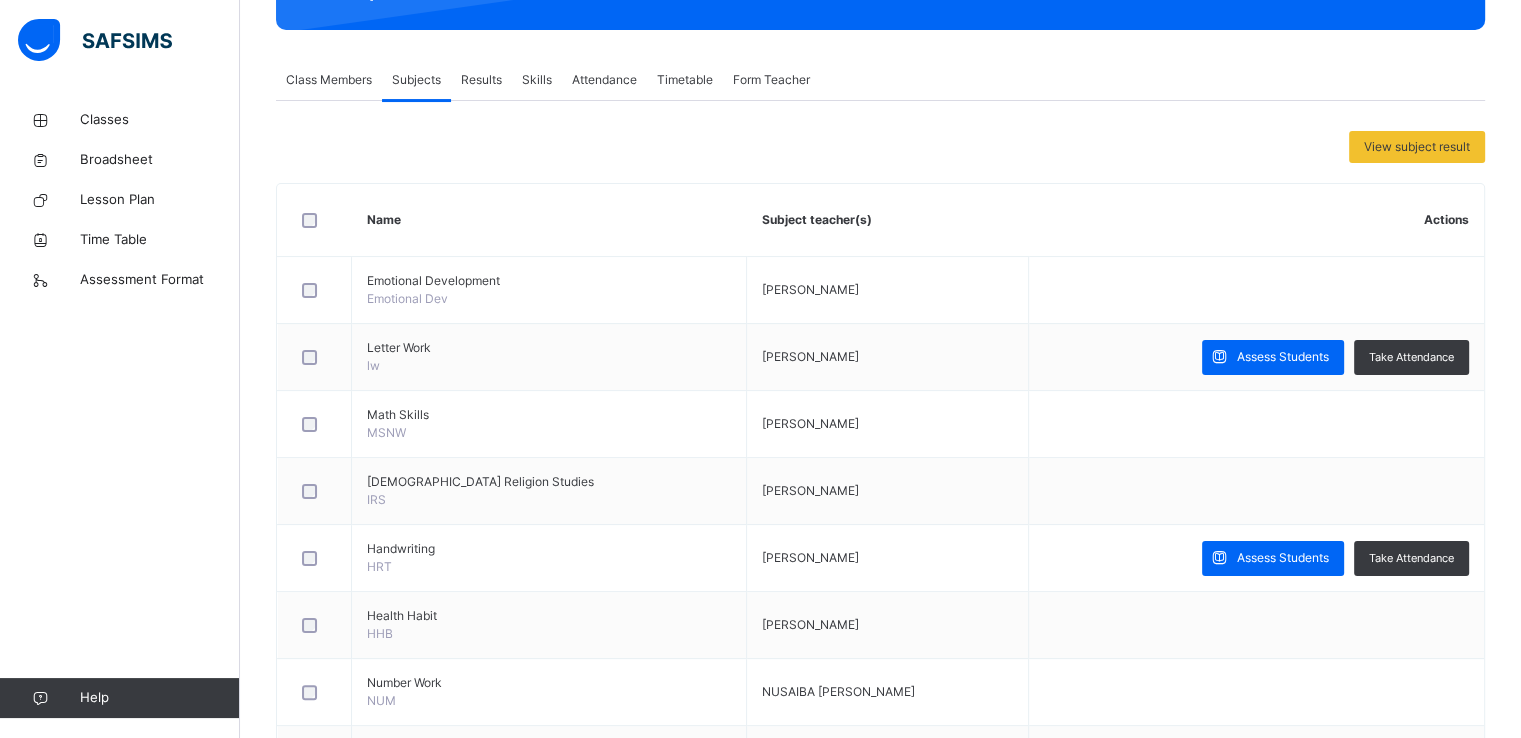 scroll, scrollTop: 318, scrollLeft: 0, axis: vertical 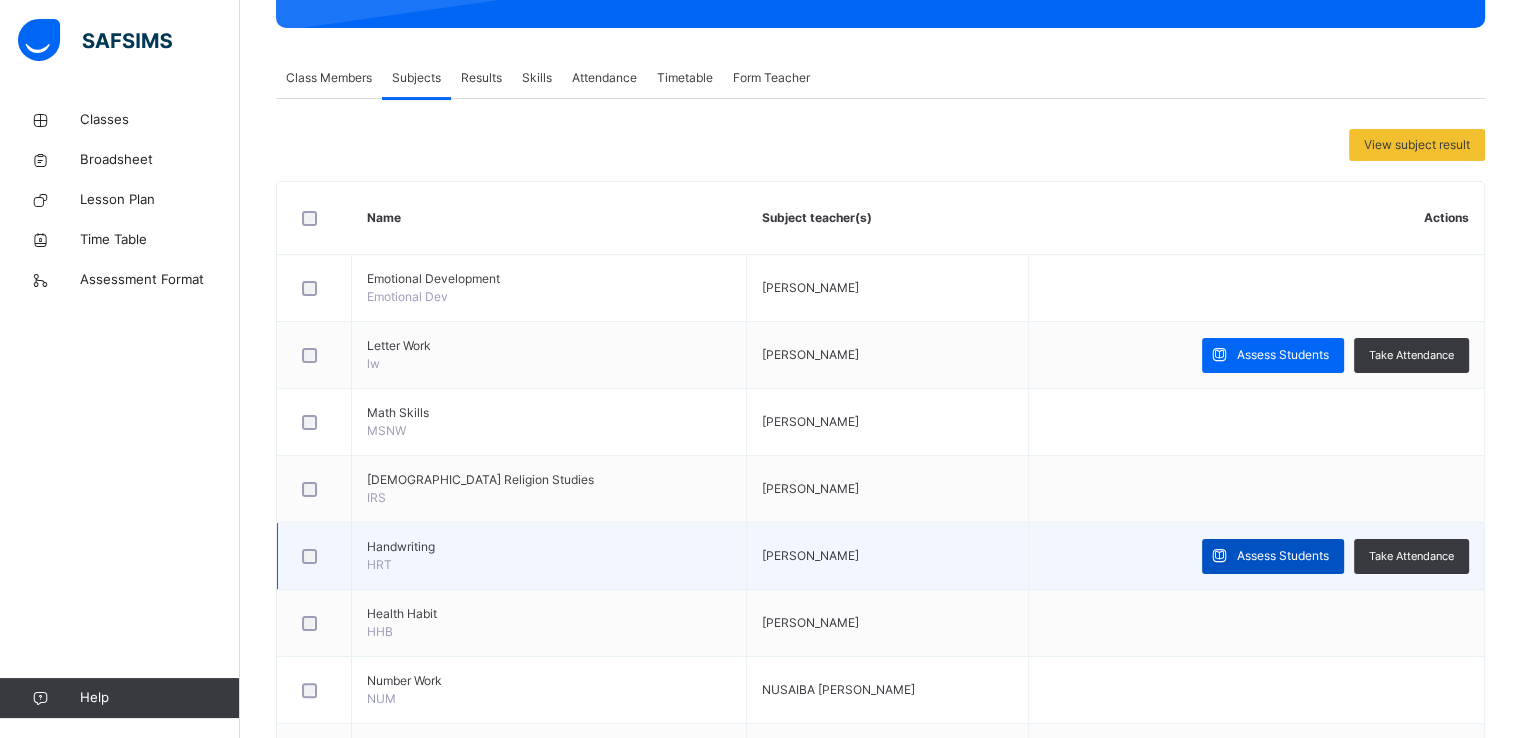 click on "Assess Students" at bounding box center (1283, 556) 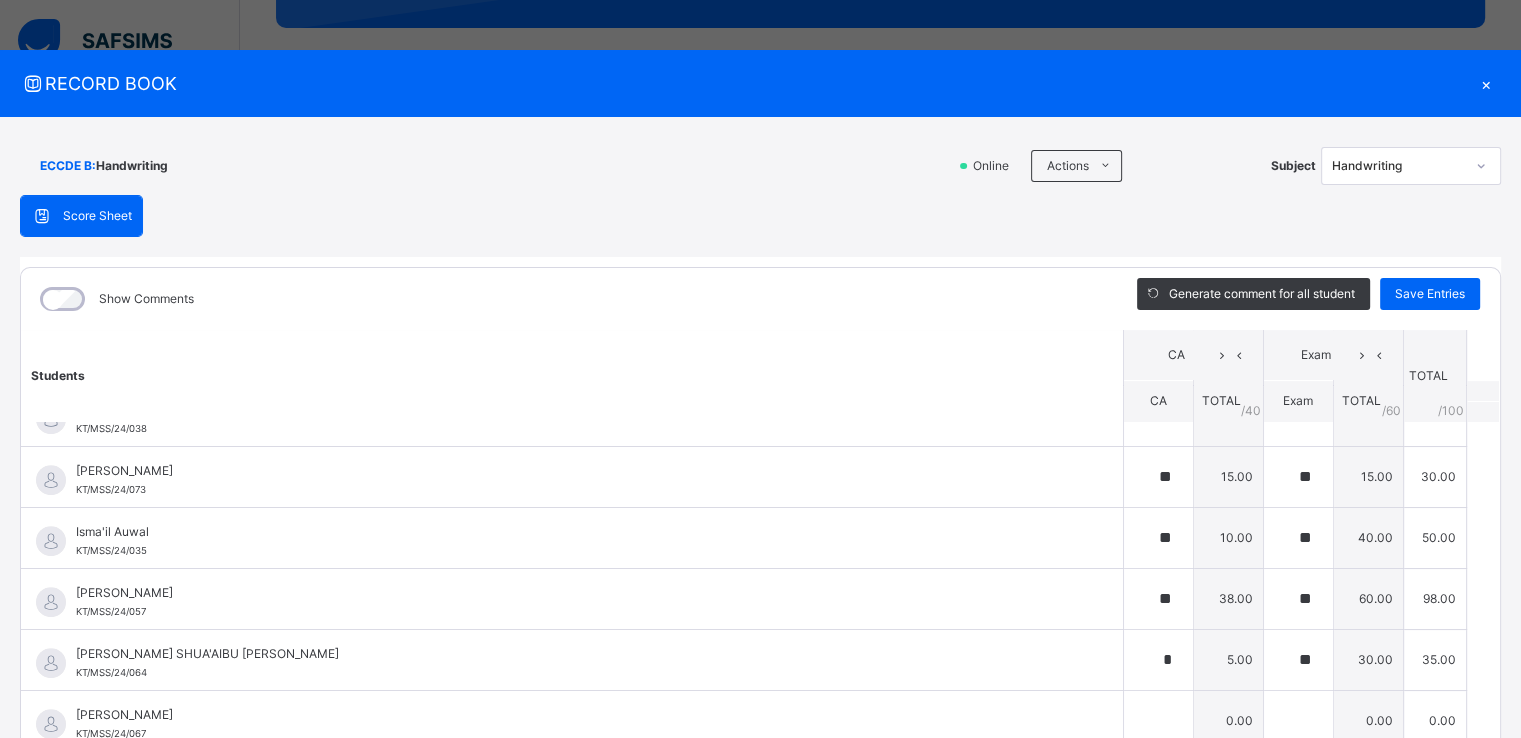 scroll, scrollTop: 1190, scrollLeft: 0, axis: vertical 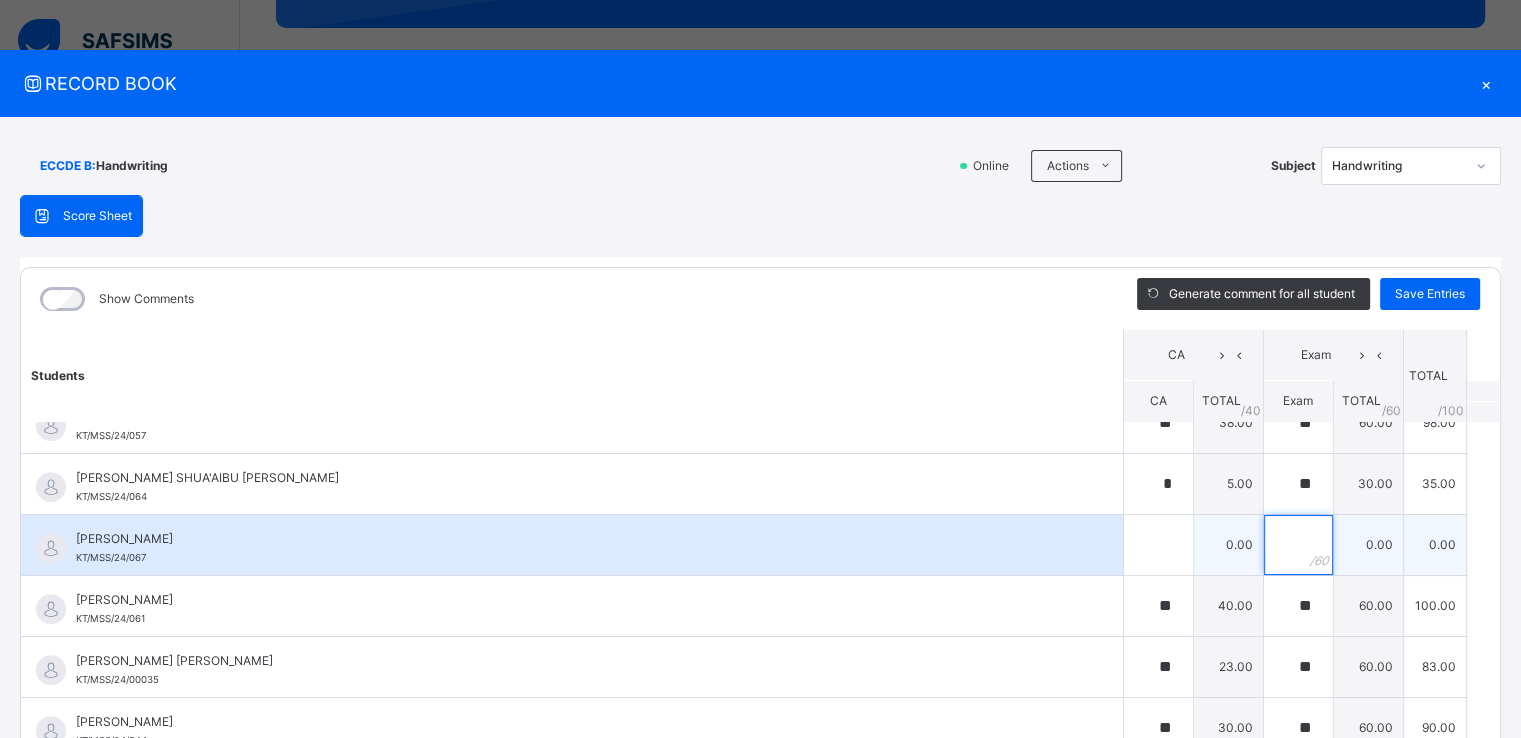 click at bounding box center (1298, 545) 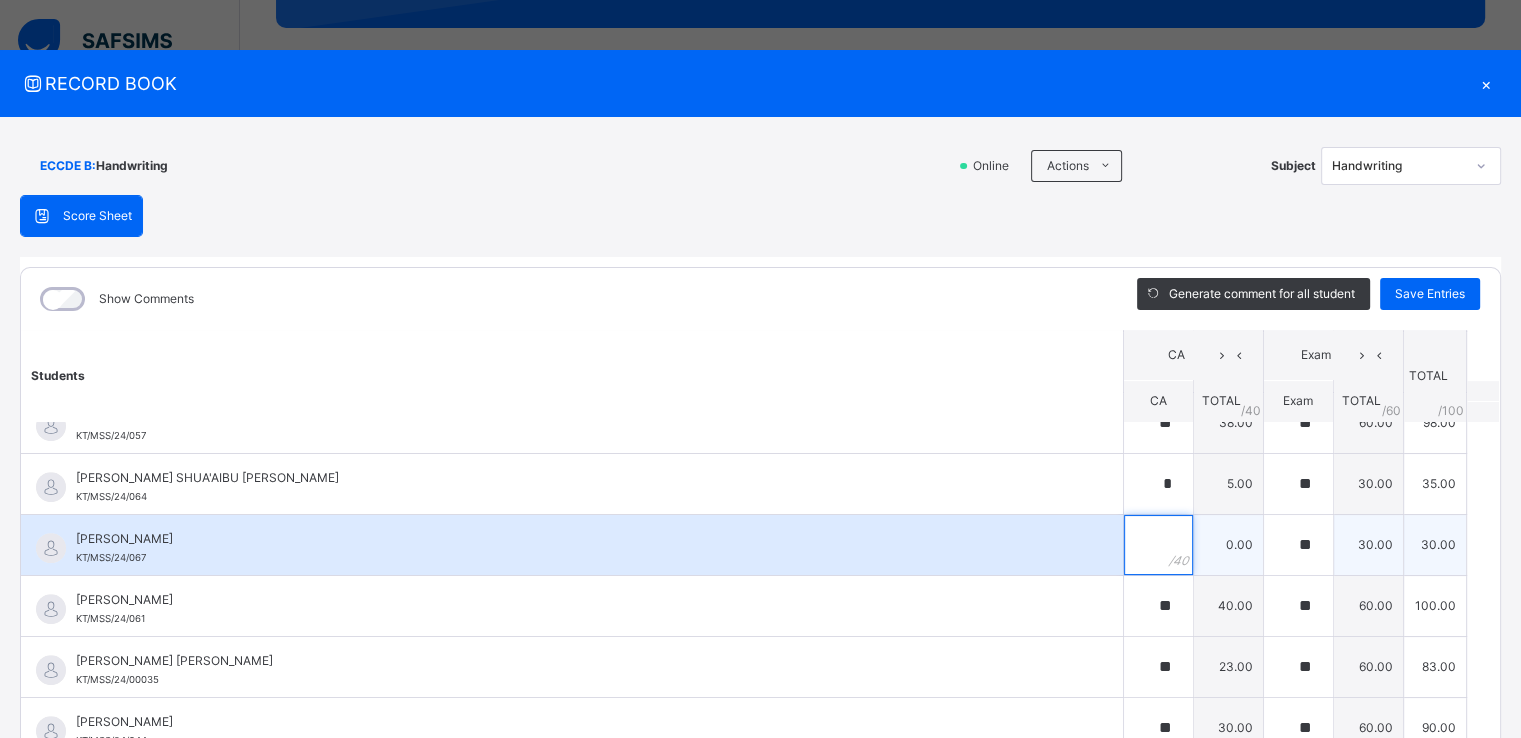click at bounding box center [1158, 545] 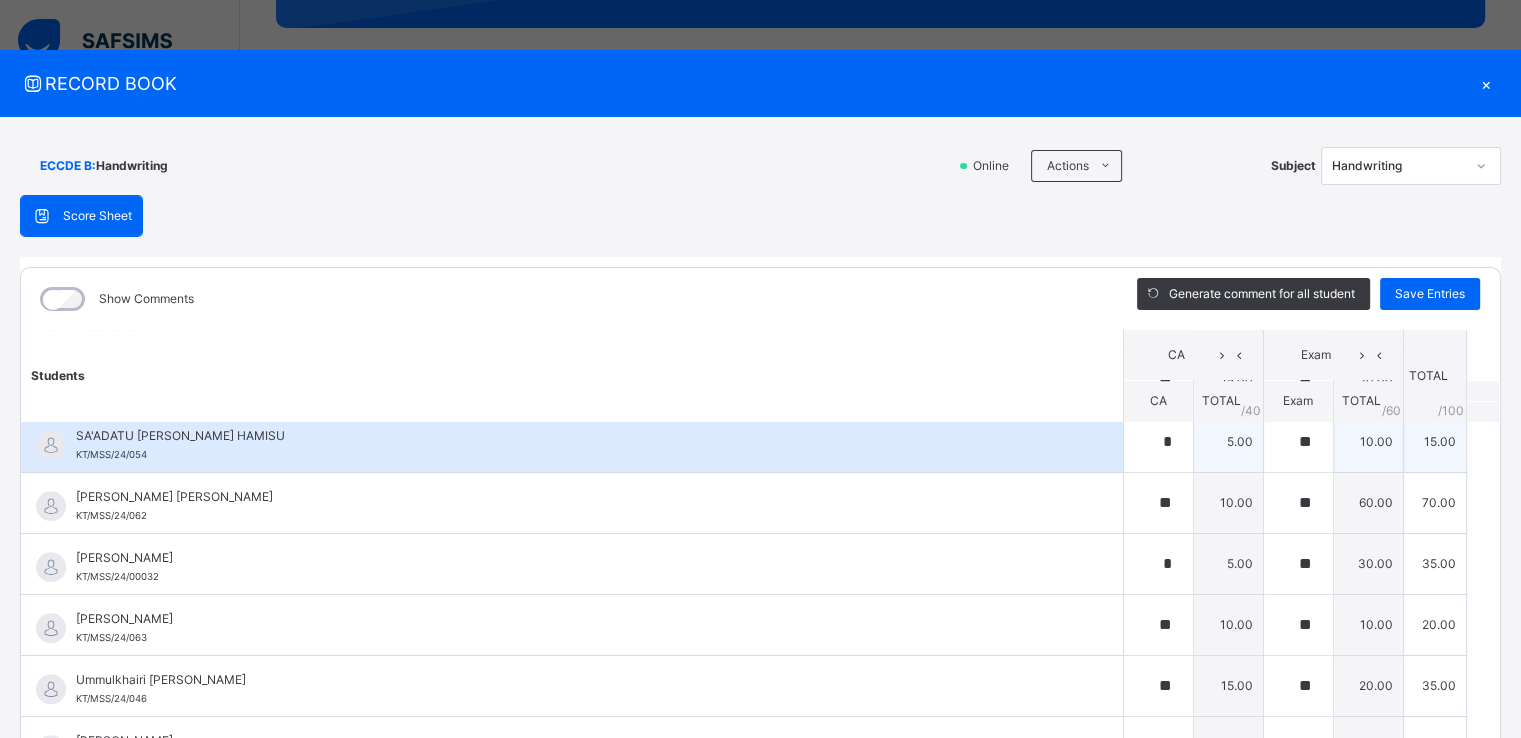 scroll, scrollTop: 1720, scrollLeft: 0, axis: vertical 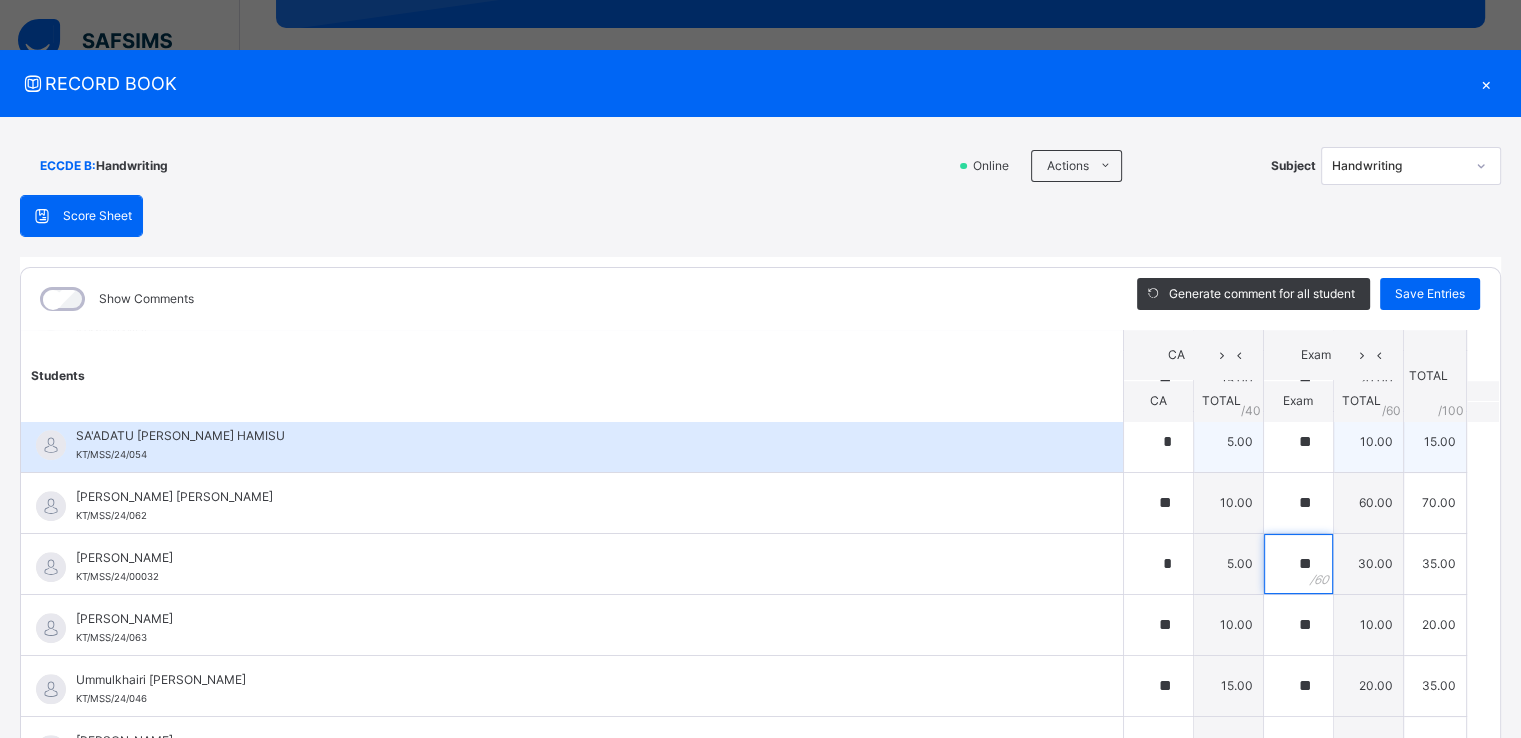 click on "**" at bounding box center [1298, 564] 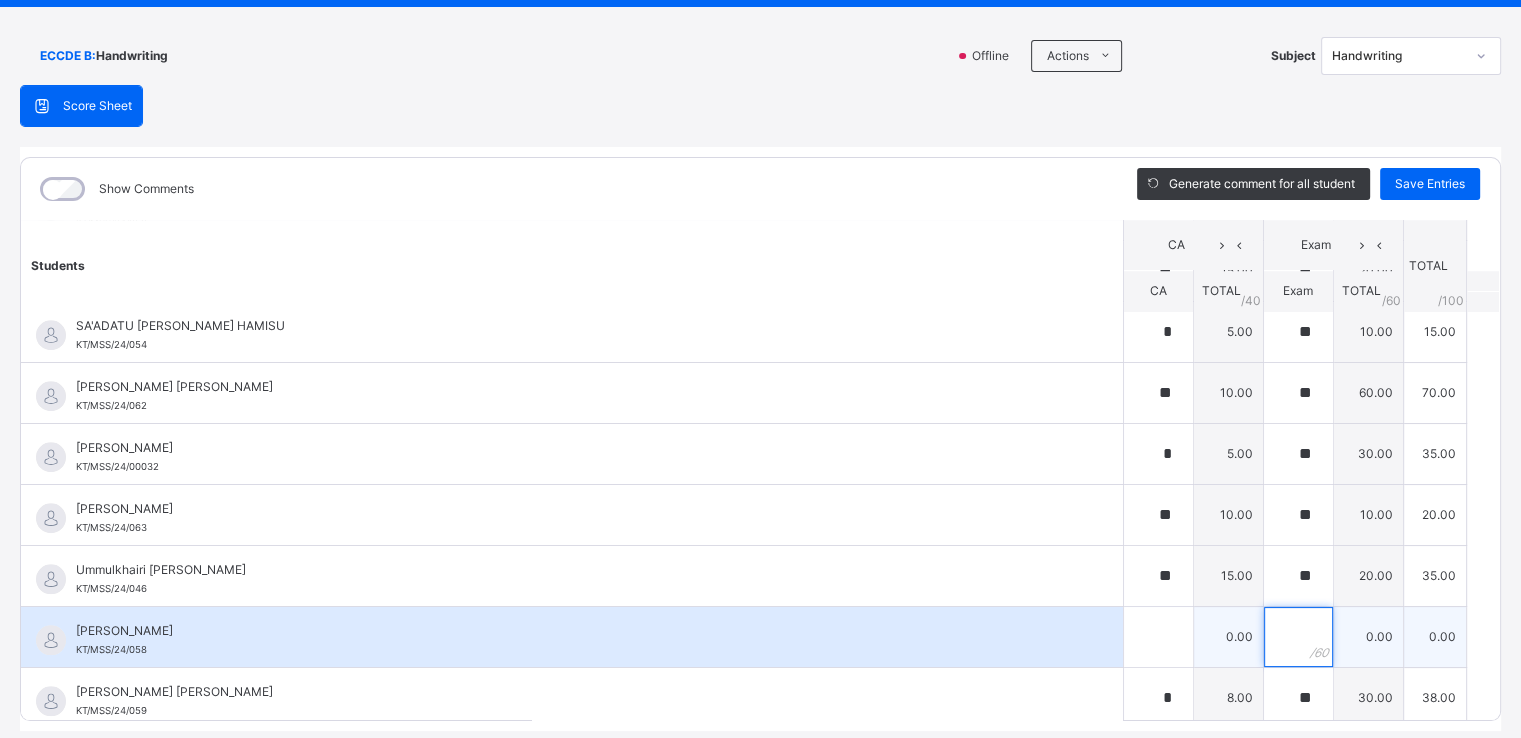 click at bounding box center (1298, 637) 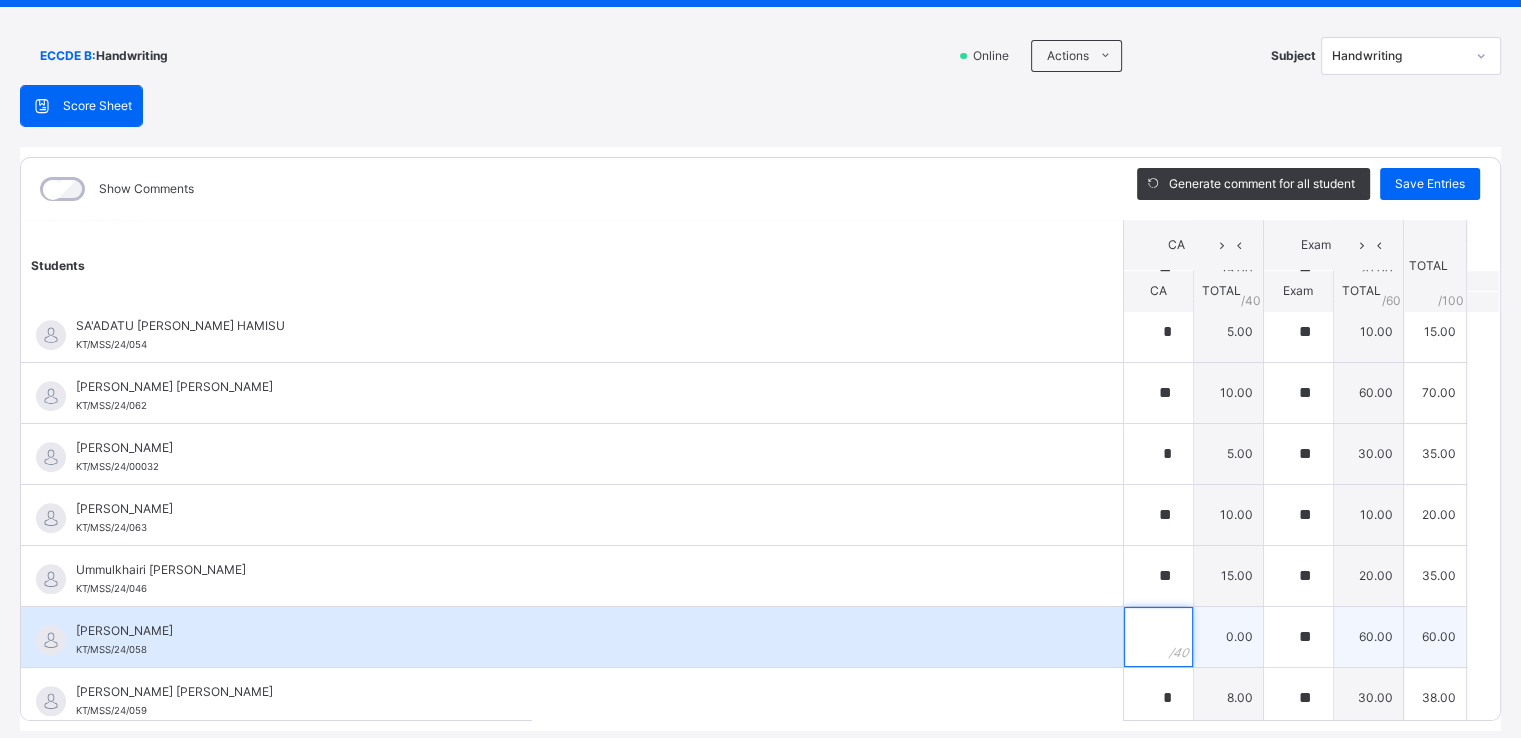 click at bounding box center (1158, 637) 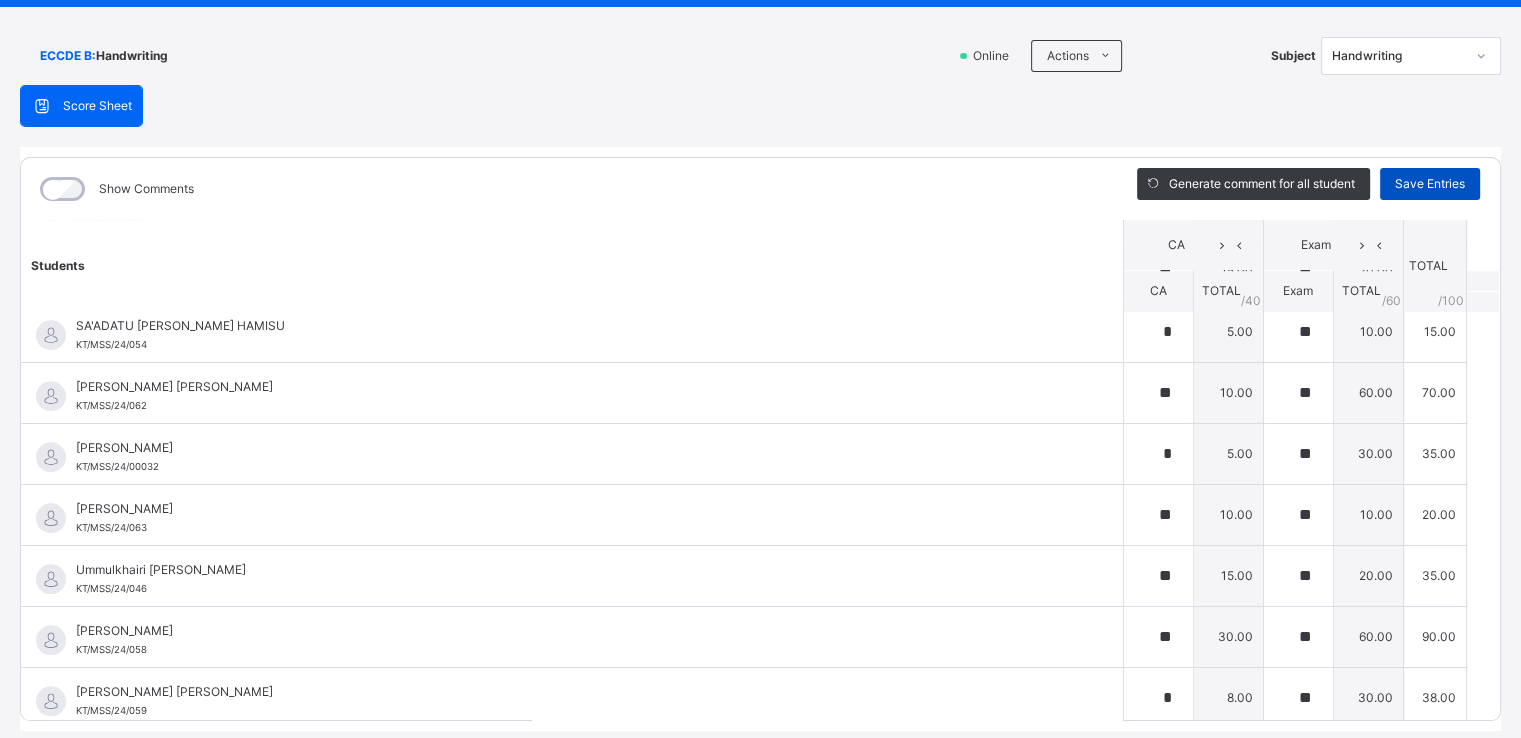 click on "Save Entries" at bounding box center [1430, 184] 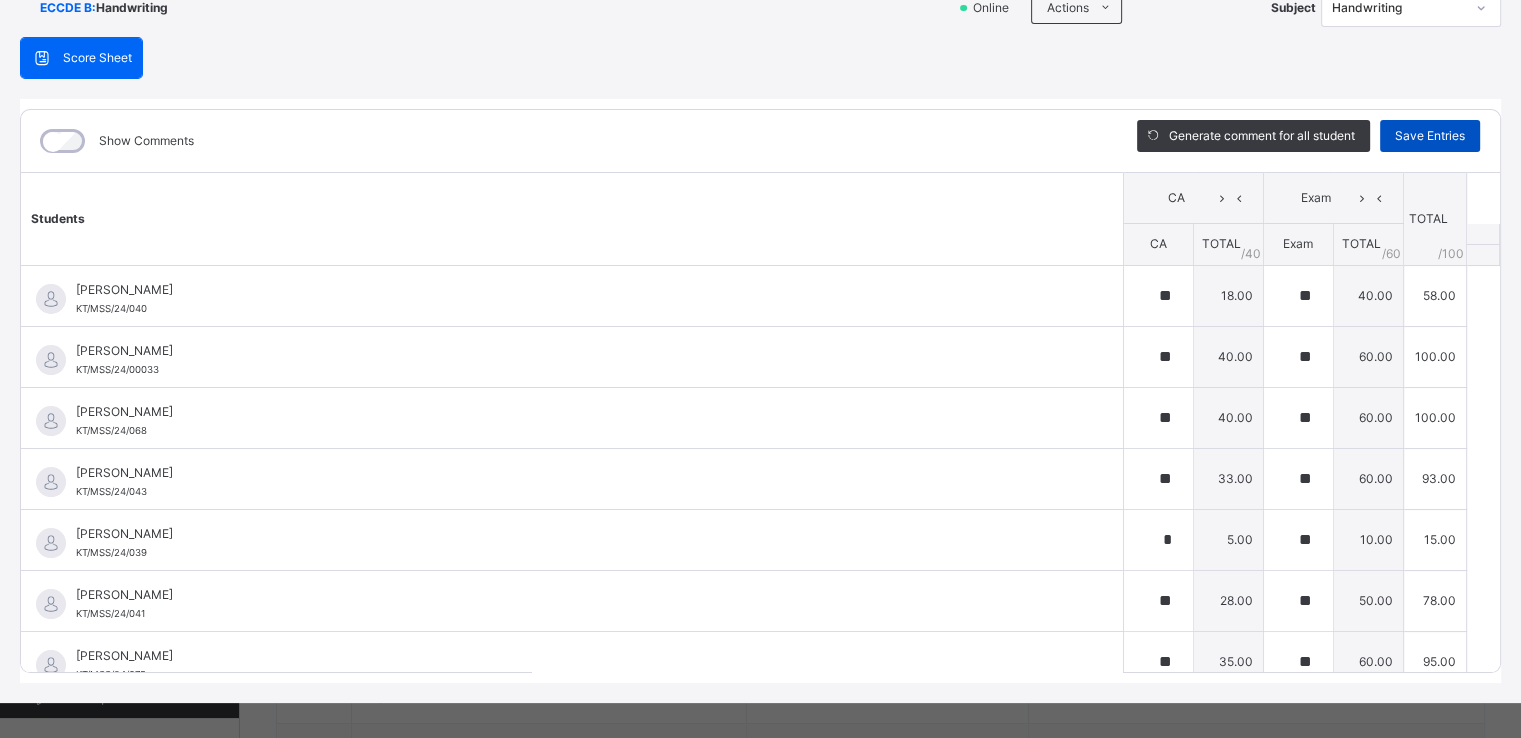 scroll, scrollTop: 162, scrollLeft: 0, axis: vertical 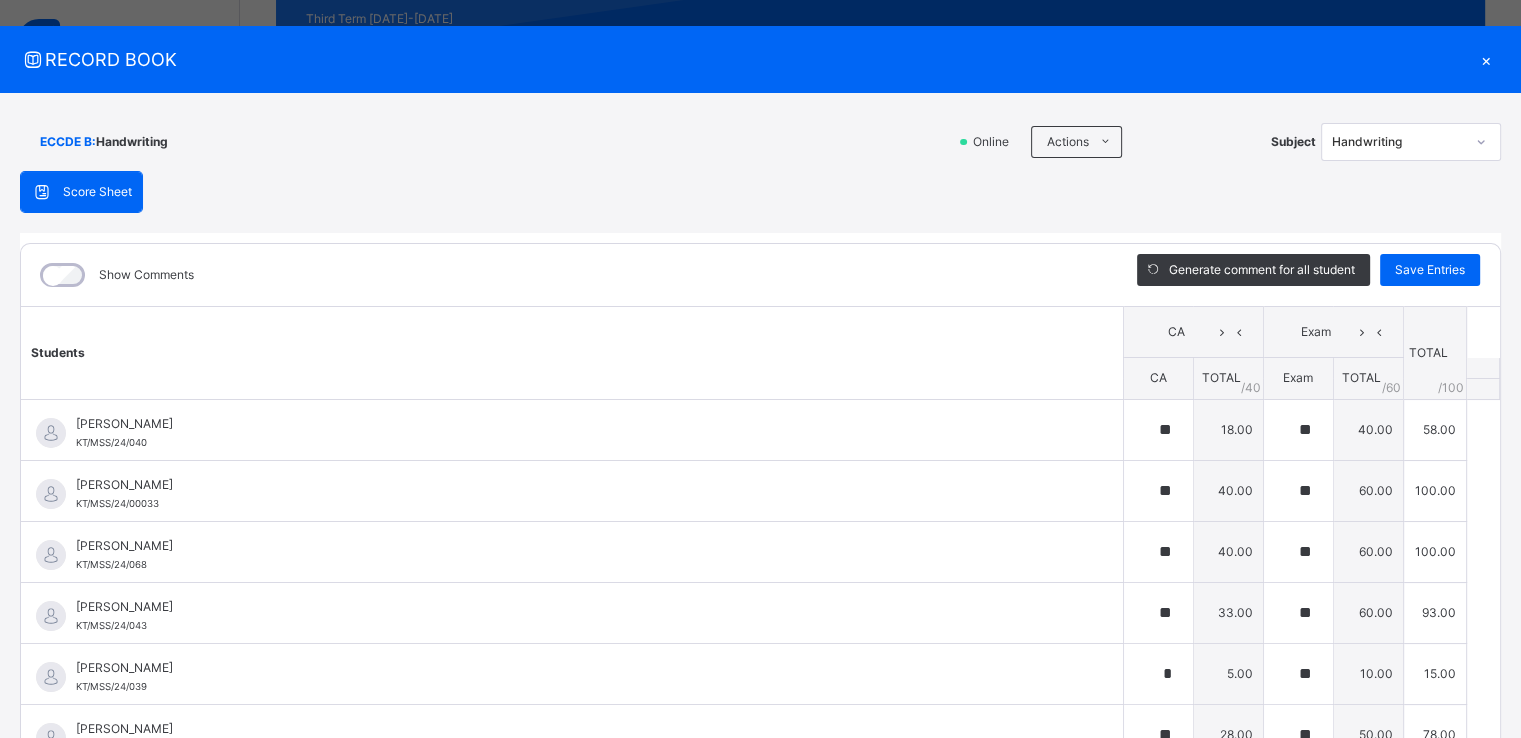 click on "×" at bounding box center [1486, 59] 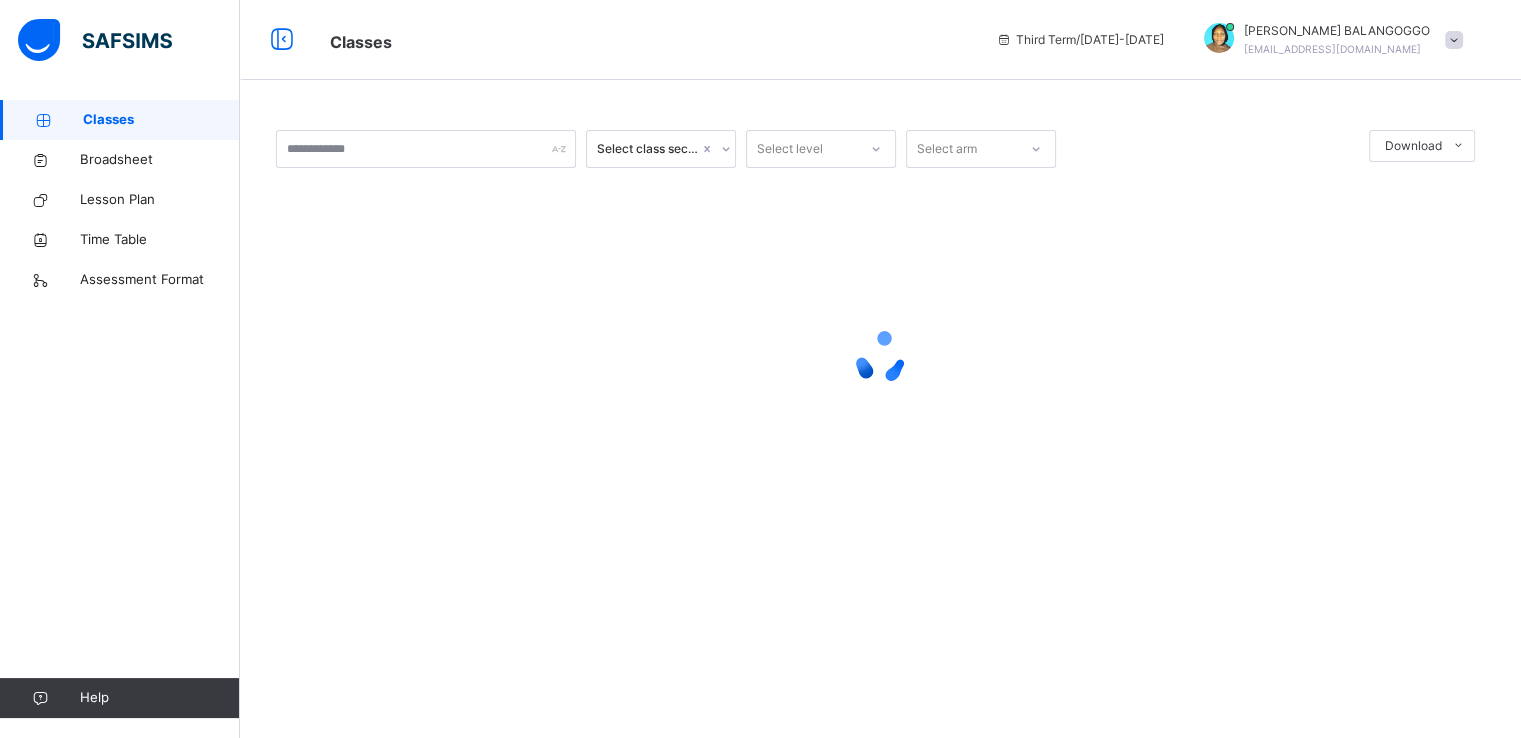 scroll, scrollTop: 0, scrollLeft: 0, axis: both 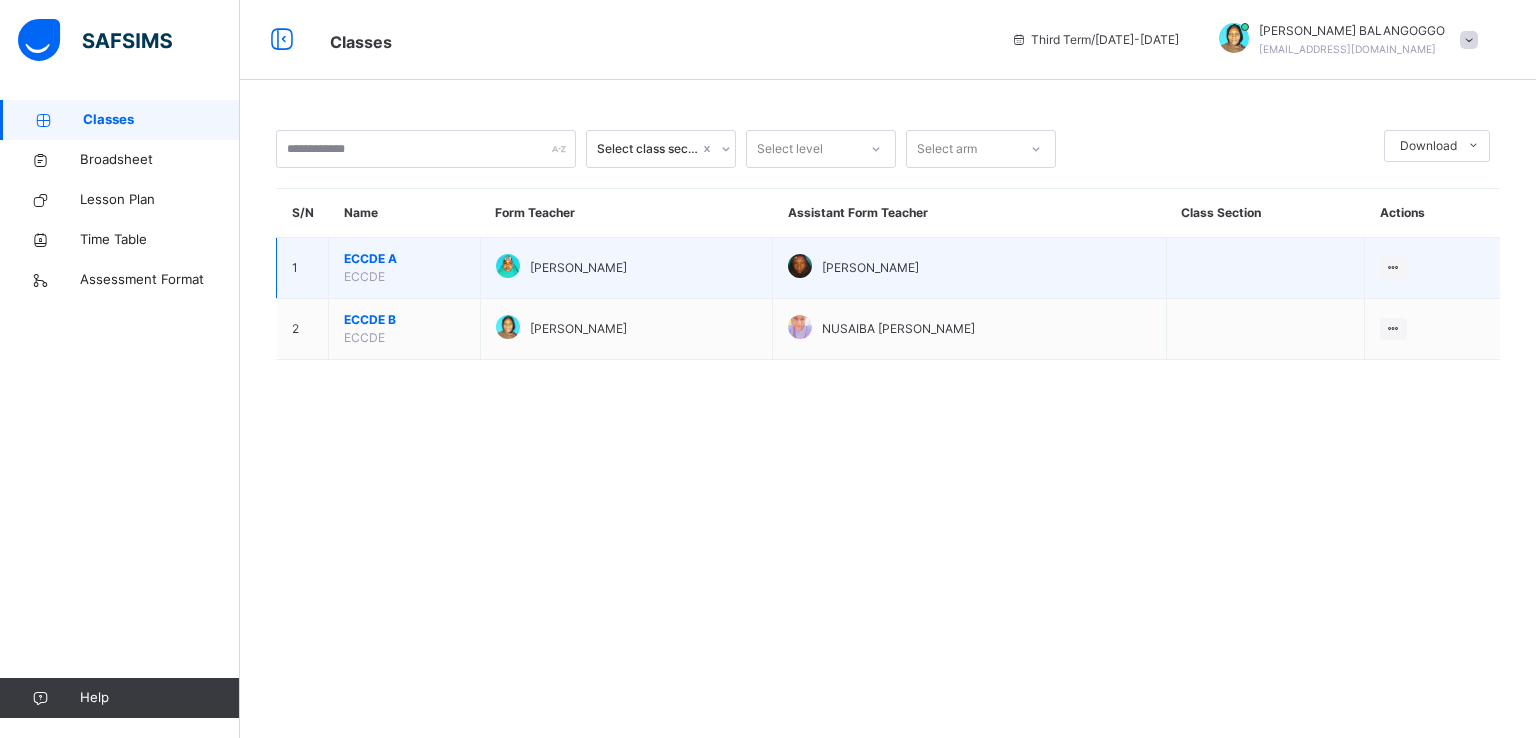 click on "ECCDE   A" at bounding box center [404, 259] 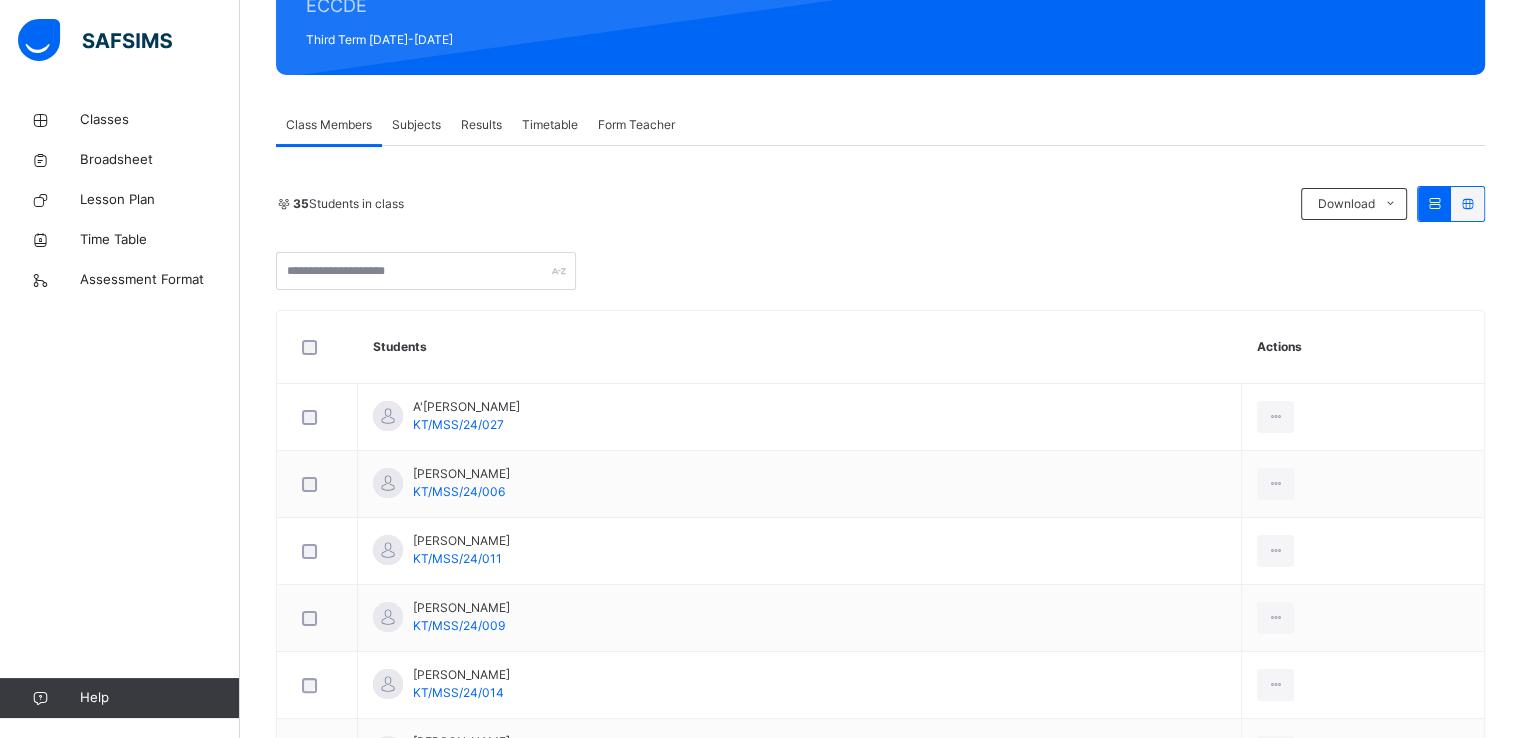 scroll, scrollTop: 272, scrollLeft: 0, axis: vertical 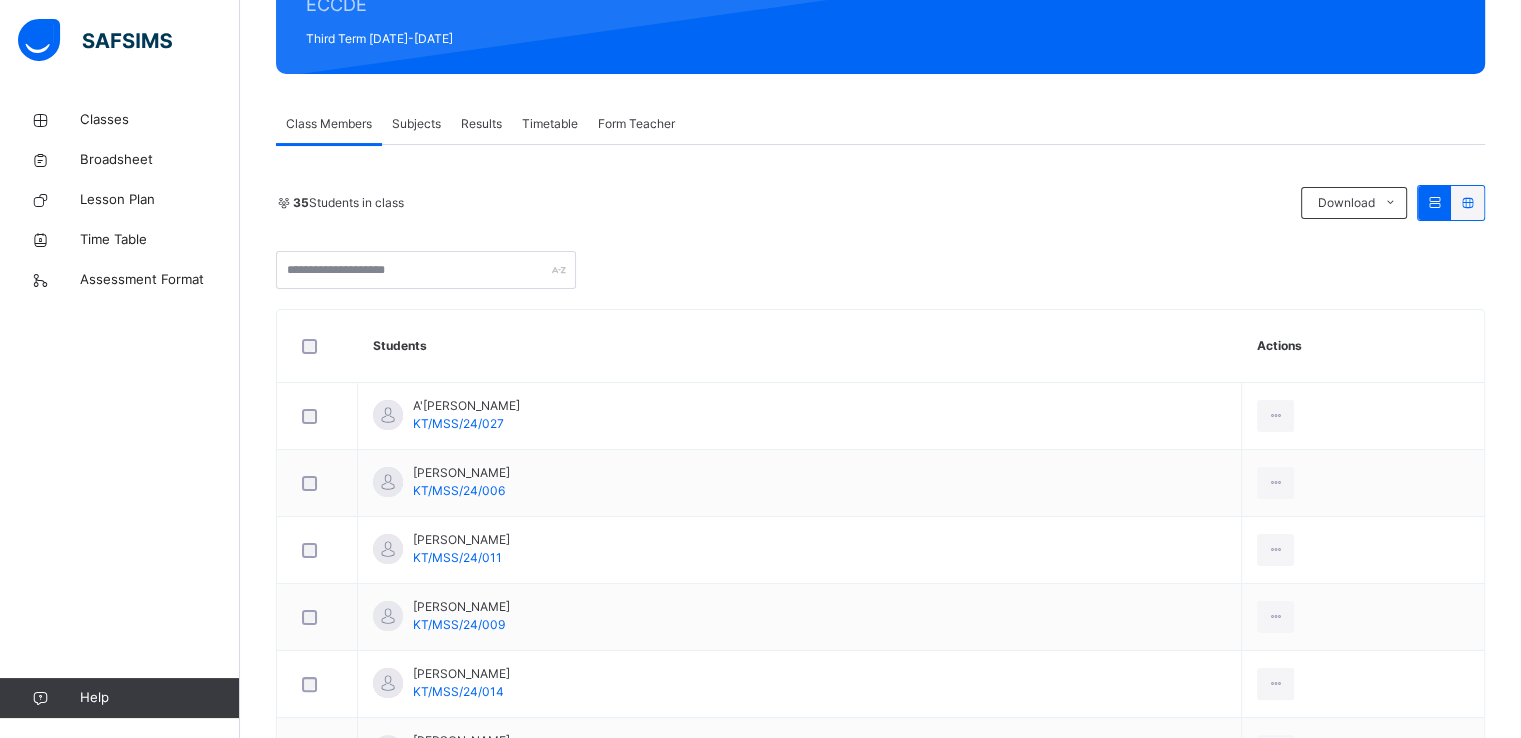 click on "Subjects" at bounding box center [416, 124] 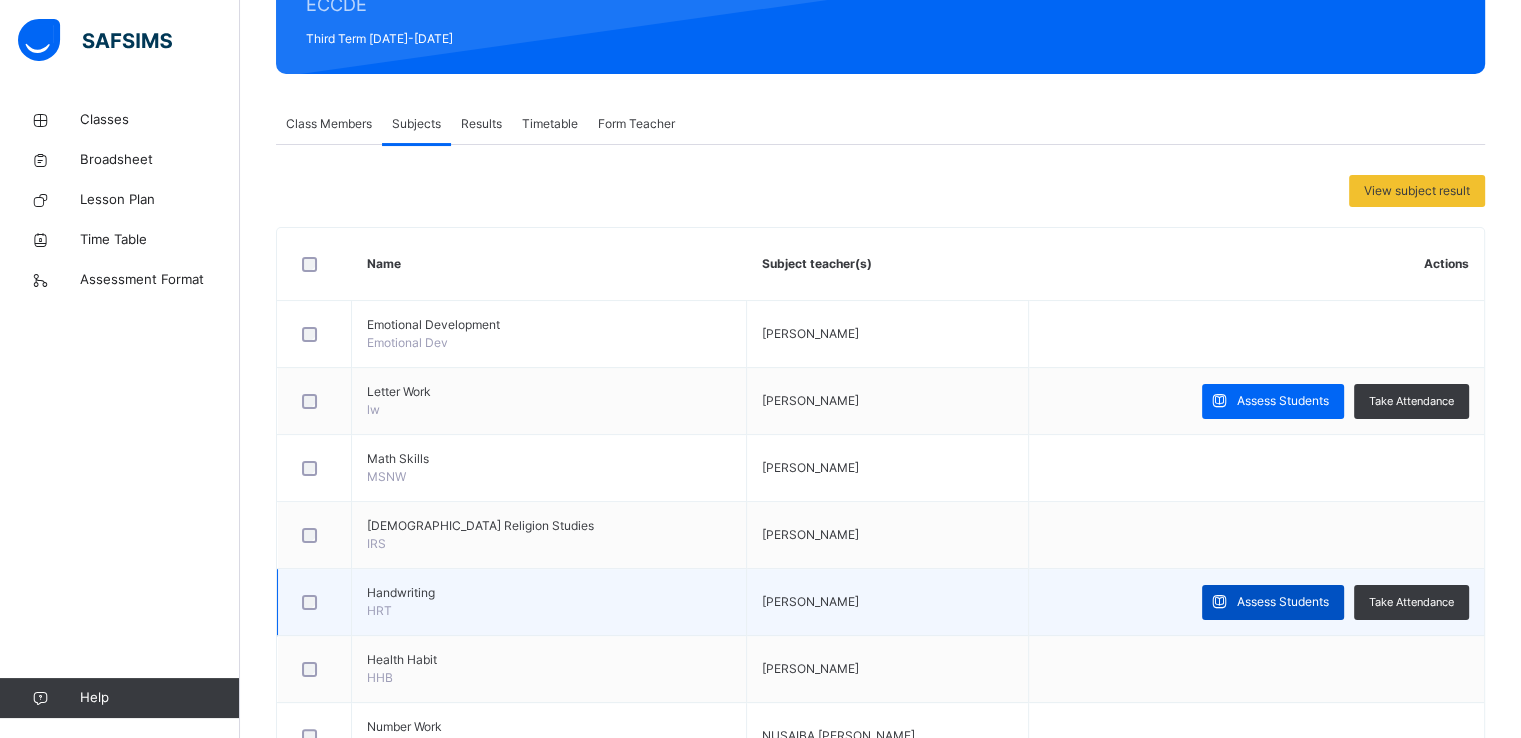 click on "Assess Students" at bounding box center [1283, 602] 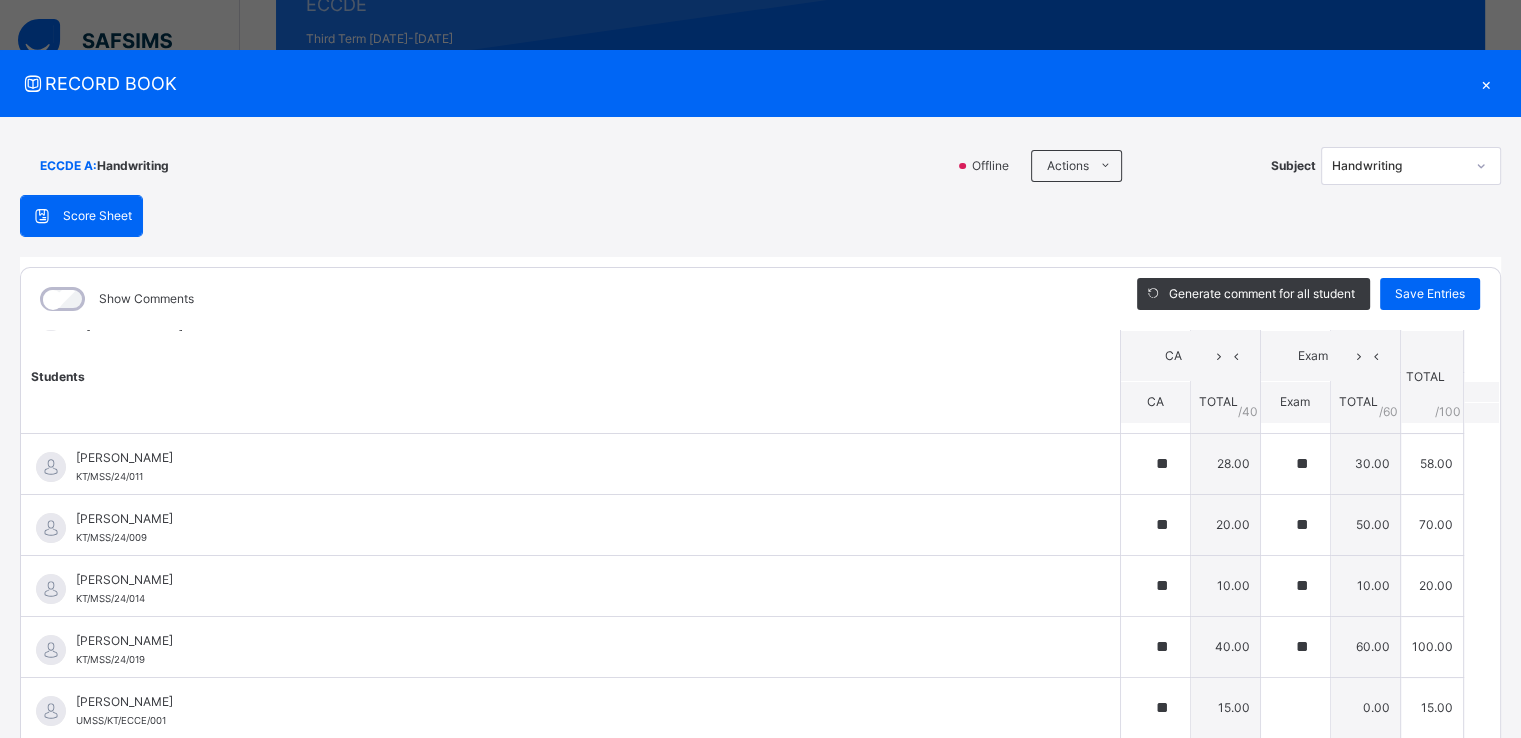 scroll, scrollTop: 0, scrollLeft: 0, axis: both 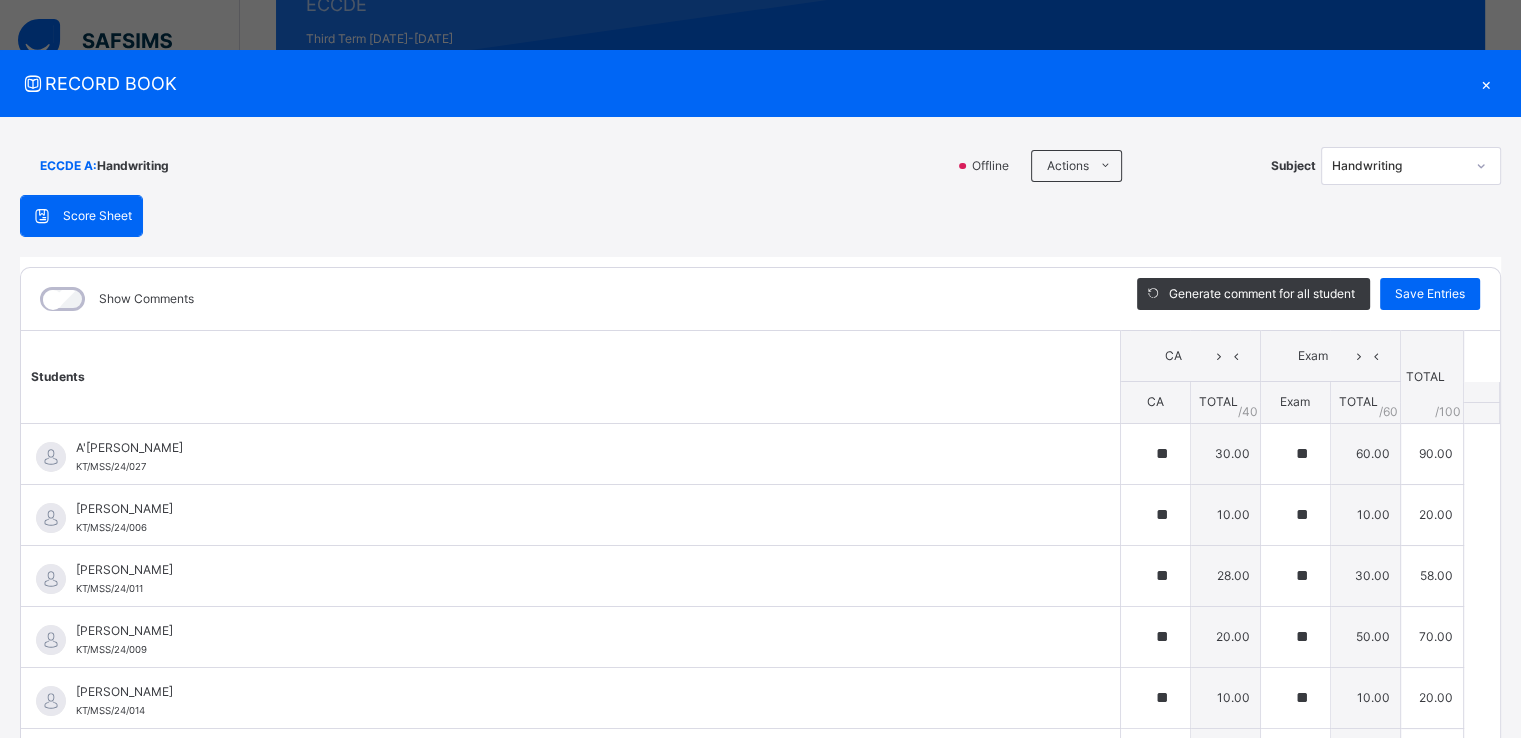 click on "TOTAL / 40" at bounding box center [1225, 403] 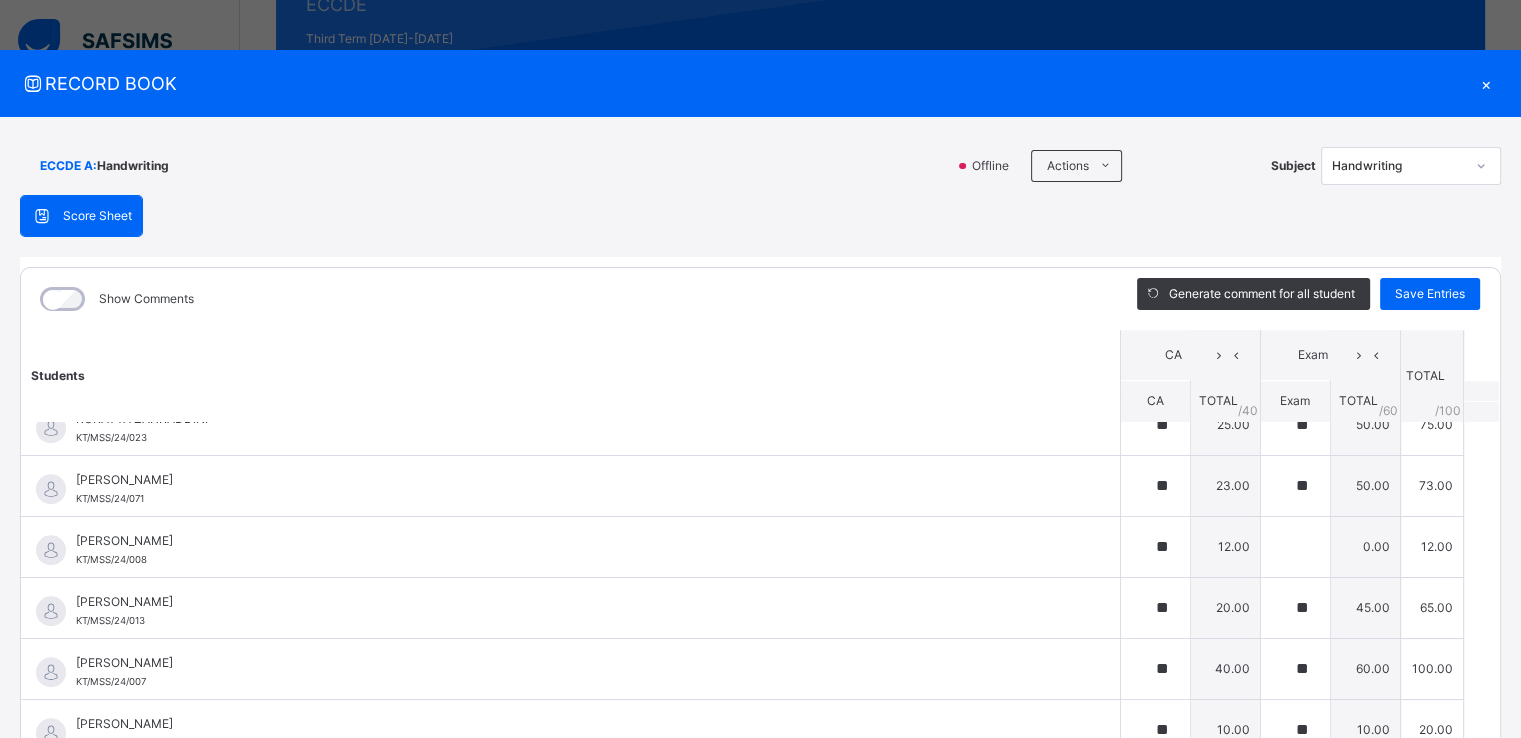 scroll, scrollTop: 1556, scrollLeft: 0, axis: vertical 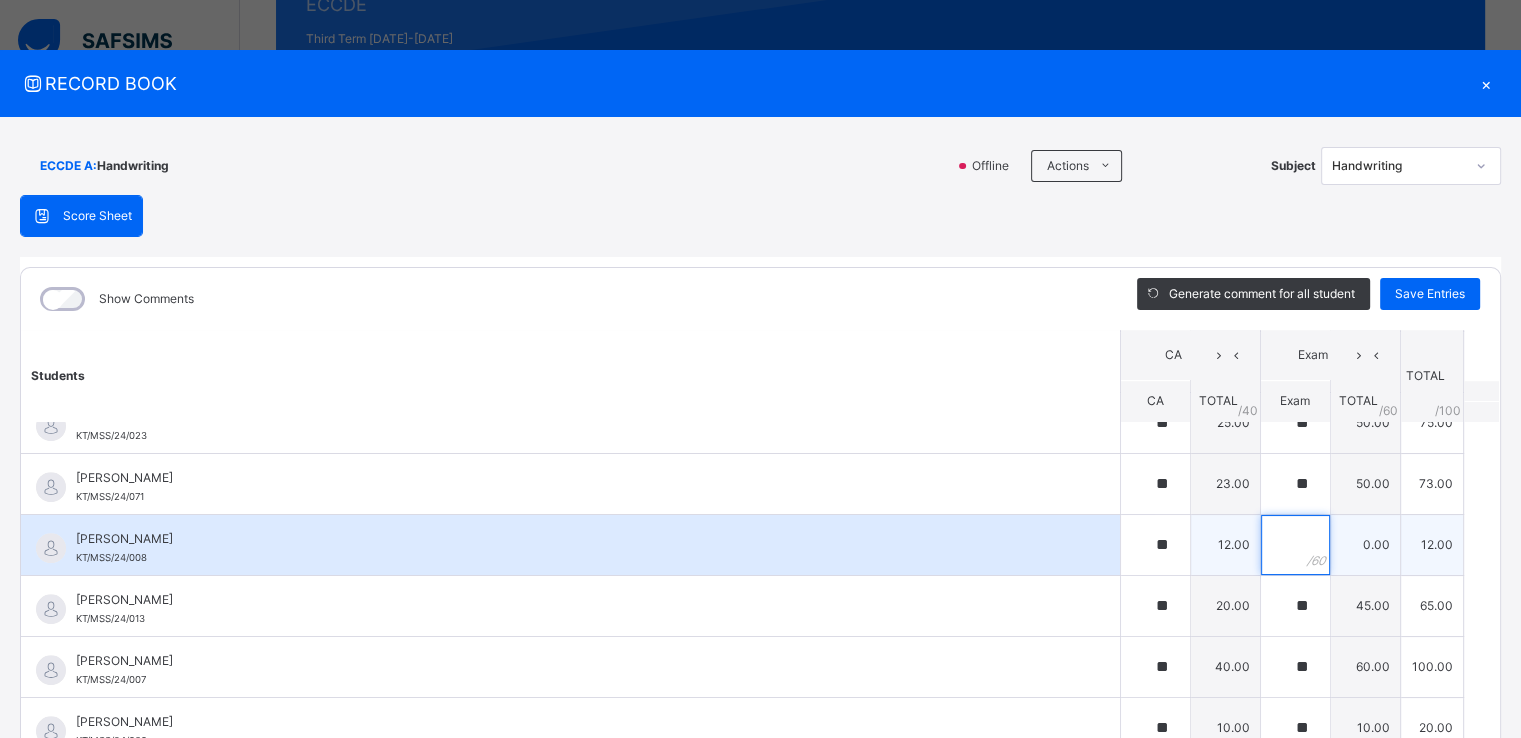 click at bounding box center (1295, 545) 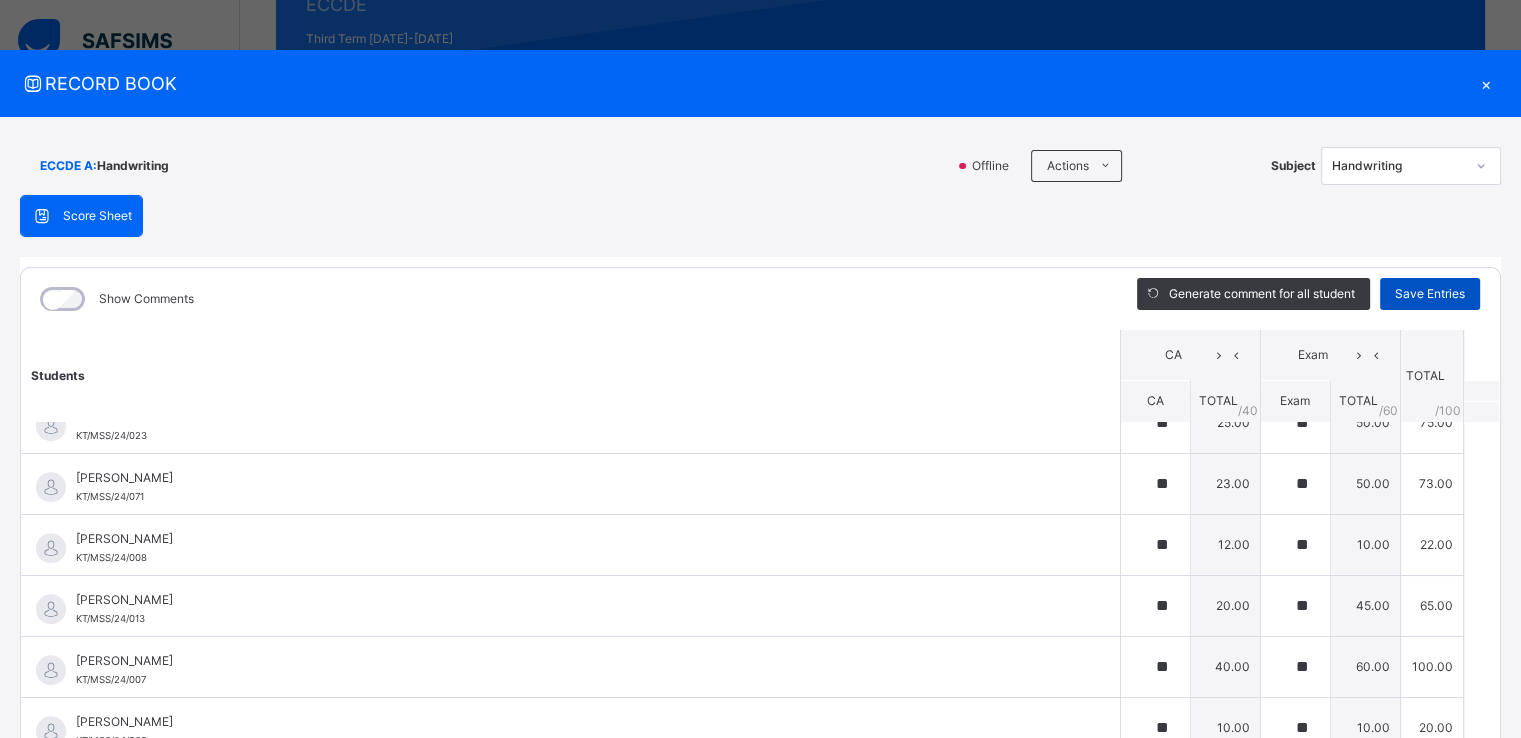 click on "Save Entries" at bounding box center [1430, 294] 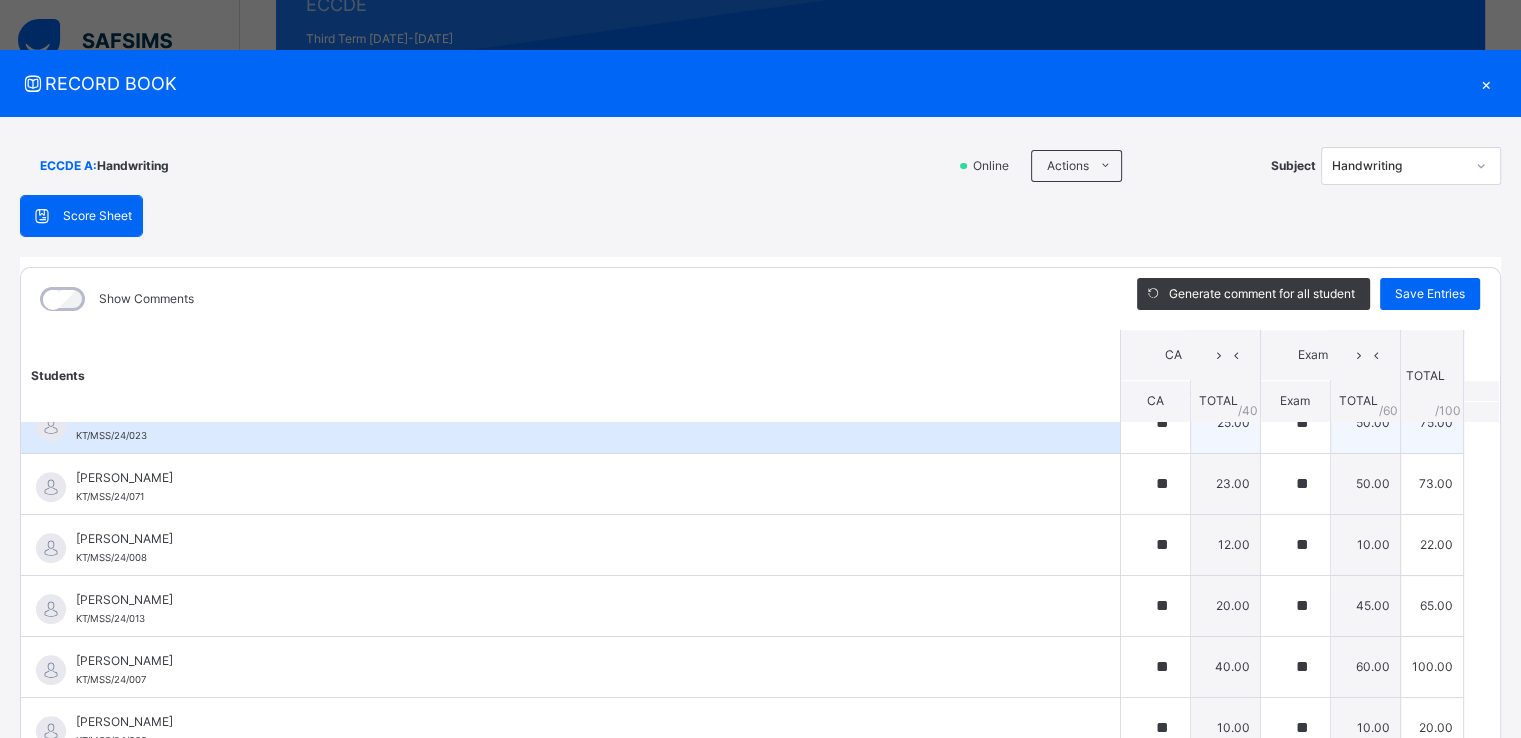 click on "RUKAYYA   ZAHRADDINI KT/MSS/24/023" at bounding box center [575, 426] 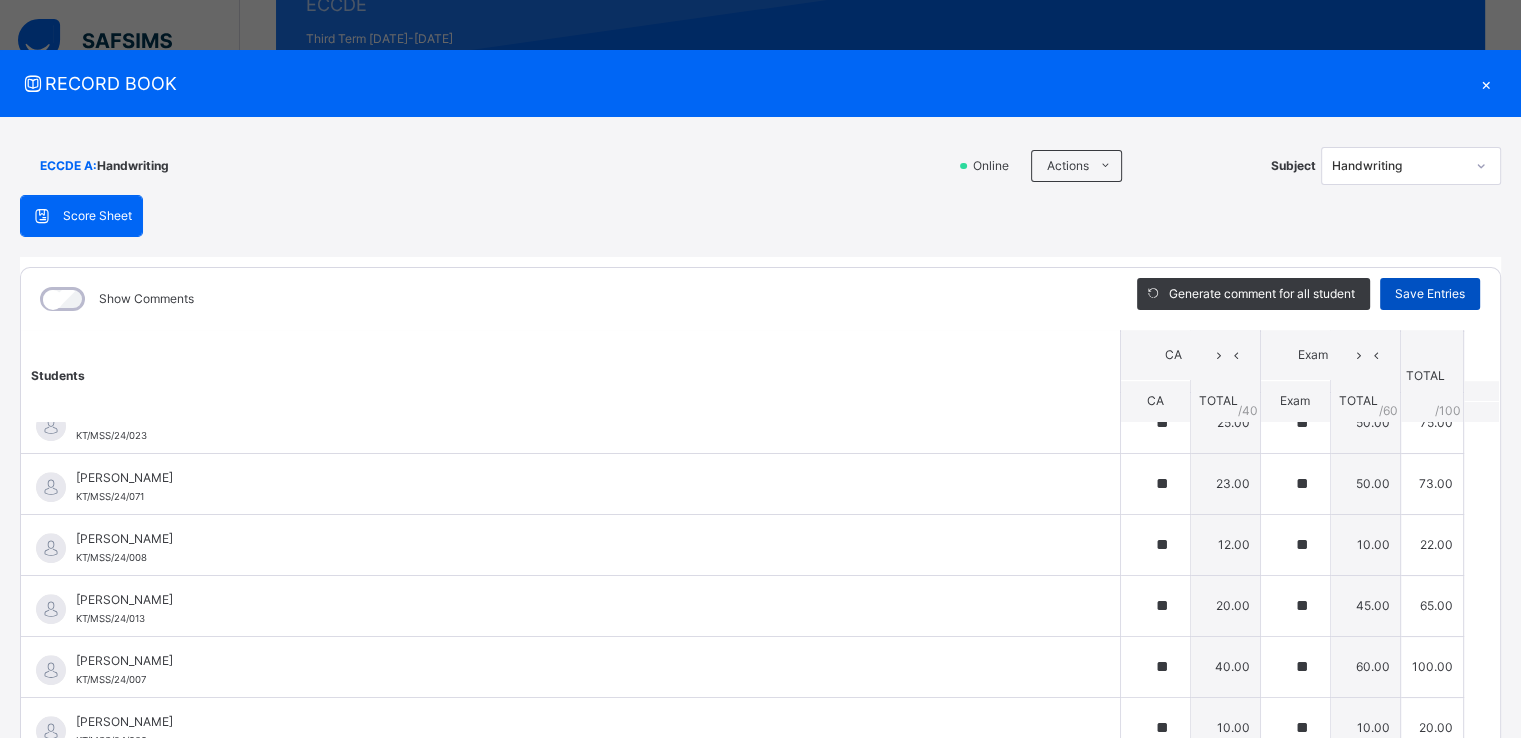 click on "Save Entries" at bounding box center [1430, 294] 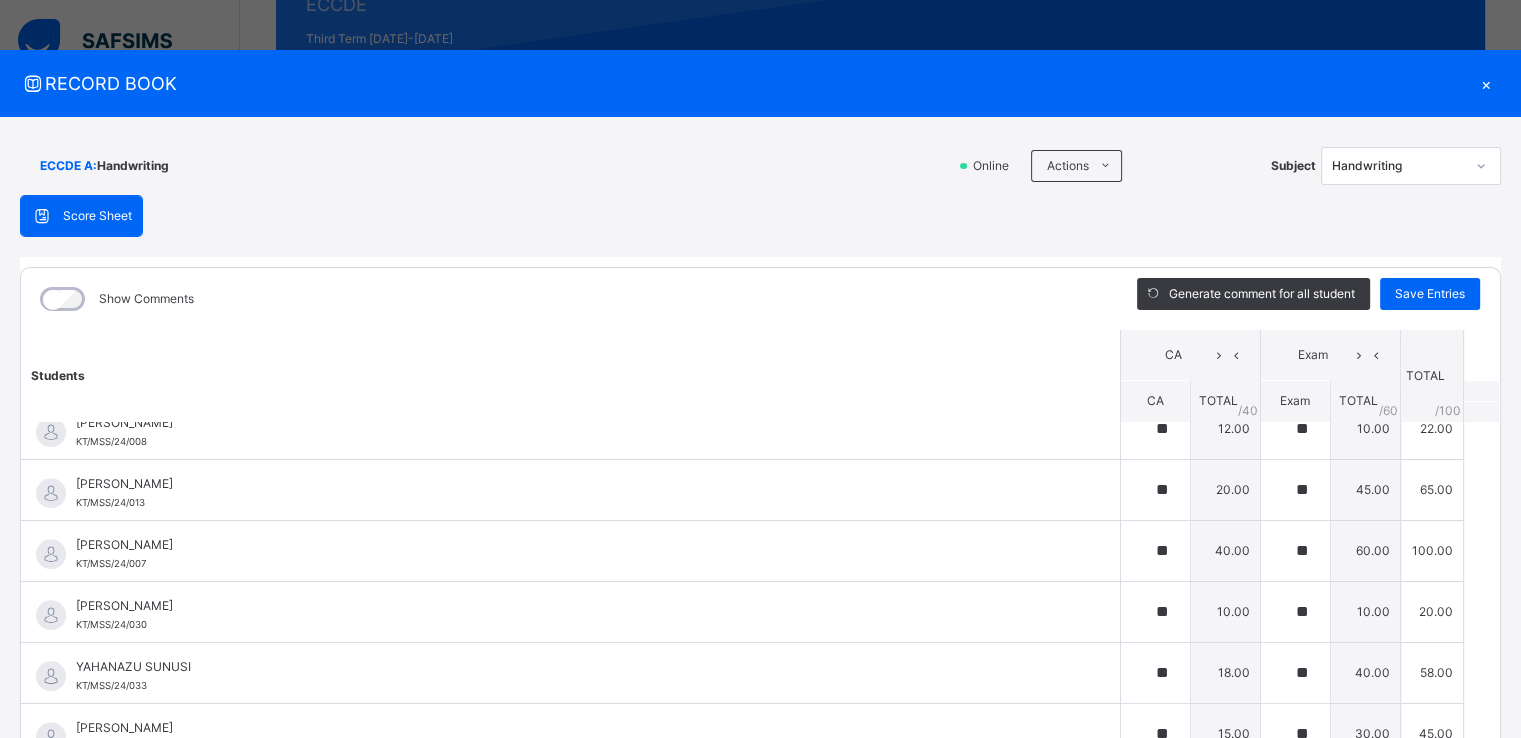 scroll, scrollTop: 1720, scrollLeft: 0, axis: vertical 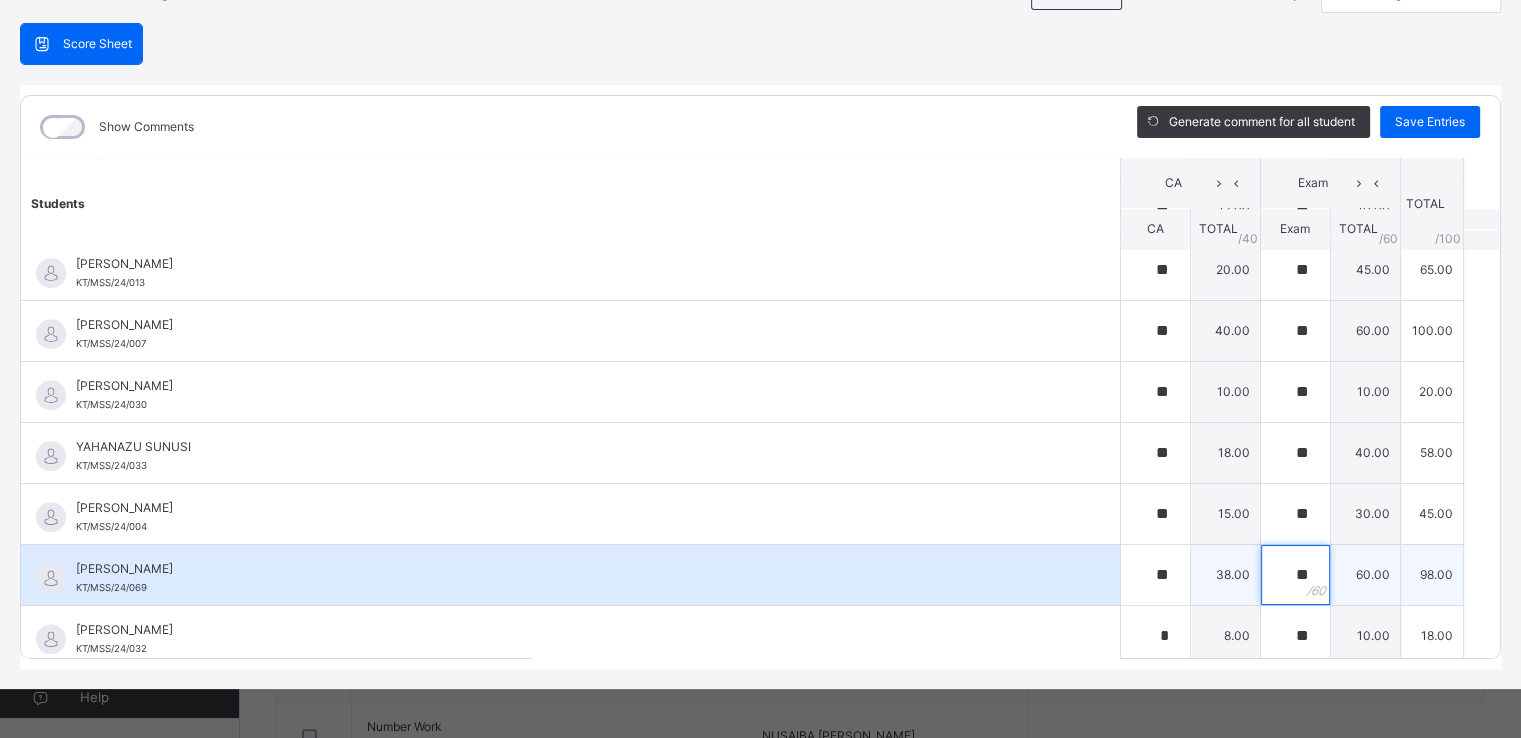 drag, startPoint x: 1300, startPoint y: 537, endPoint x: 1284, endPoint y: 538, distance: 16.03122 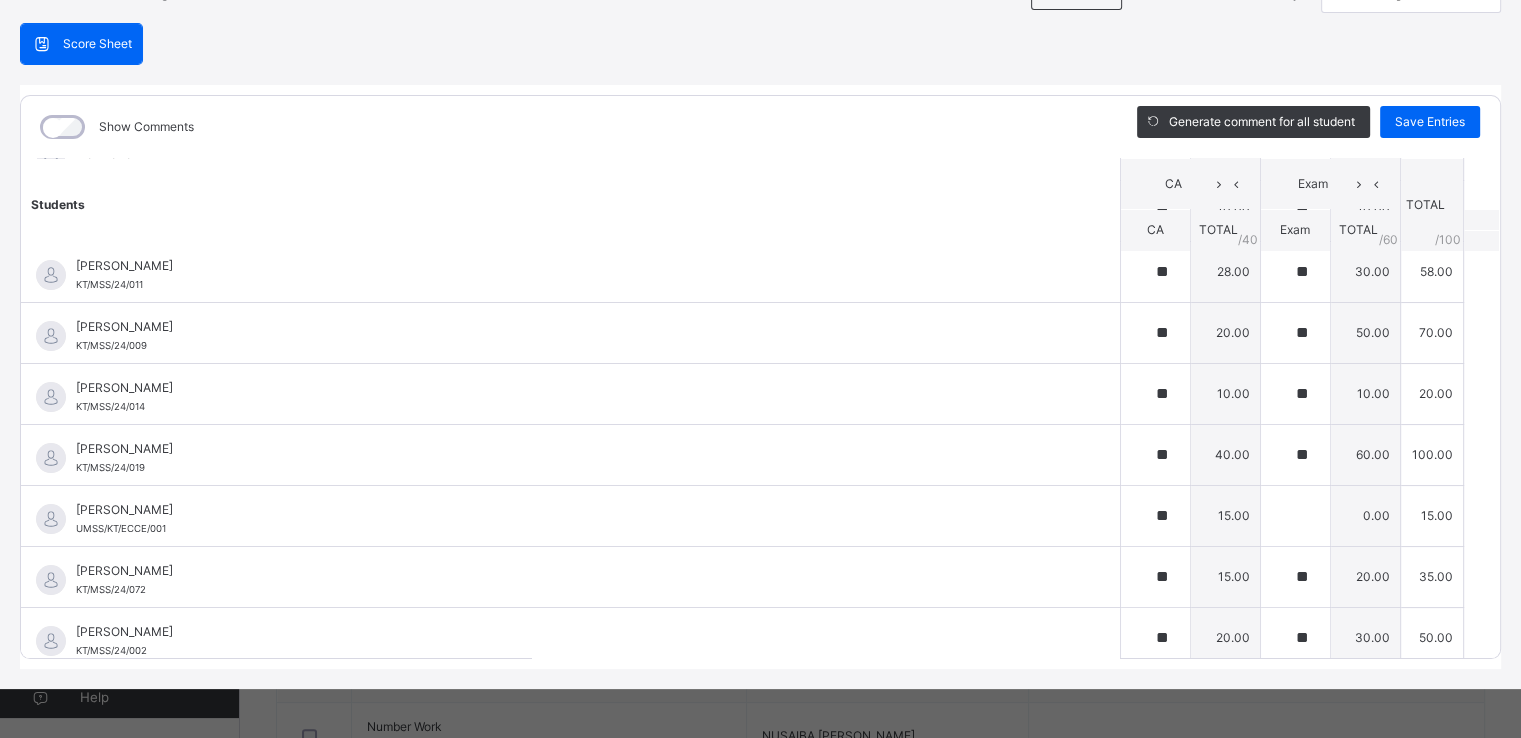 scroll, scrollTop: 0, scrollLeft: 0, axis: both 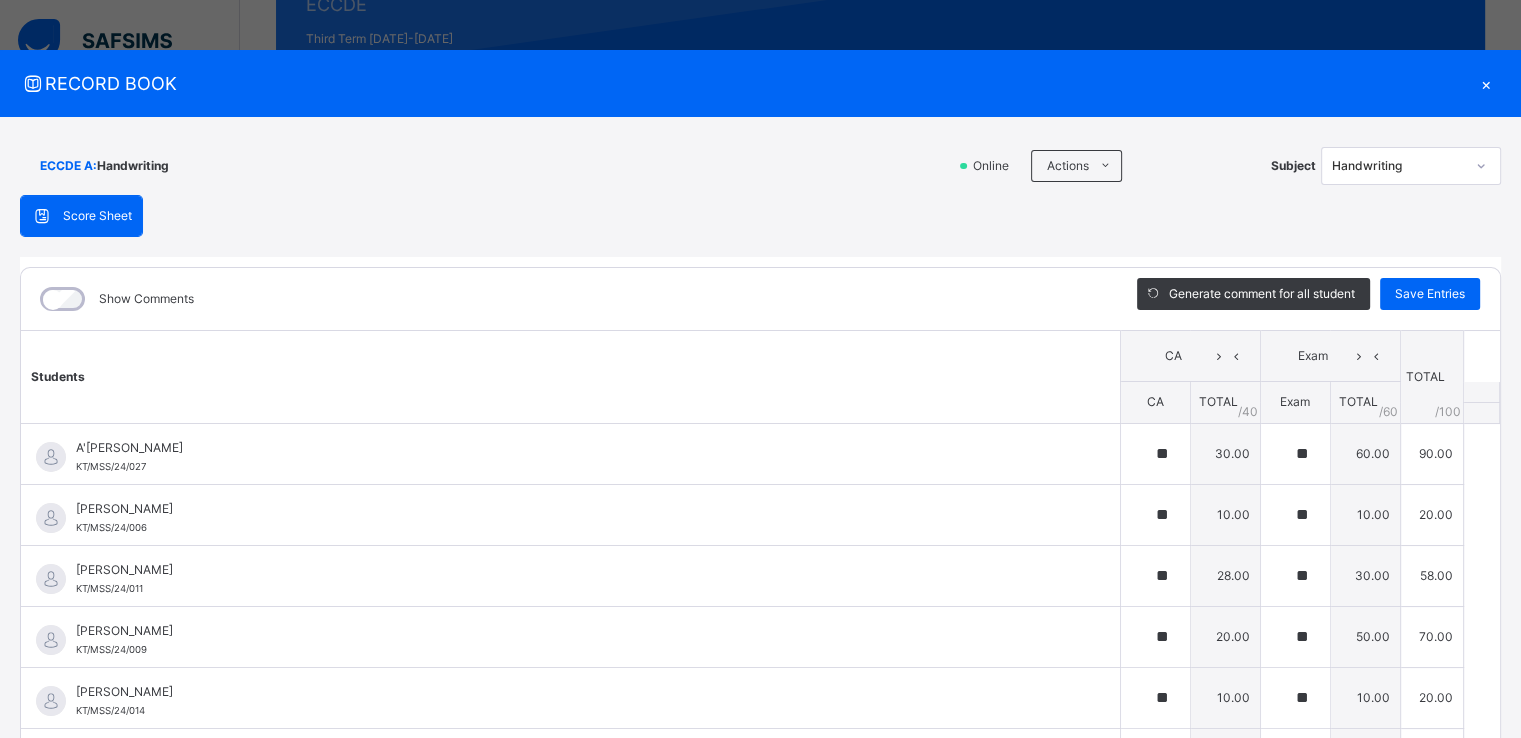 click on "×" at bounding box center [1486, 83] 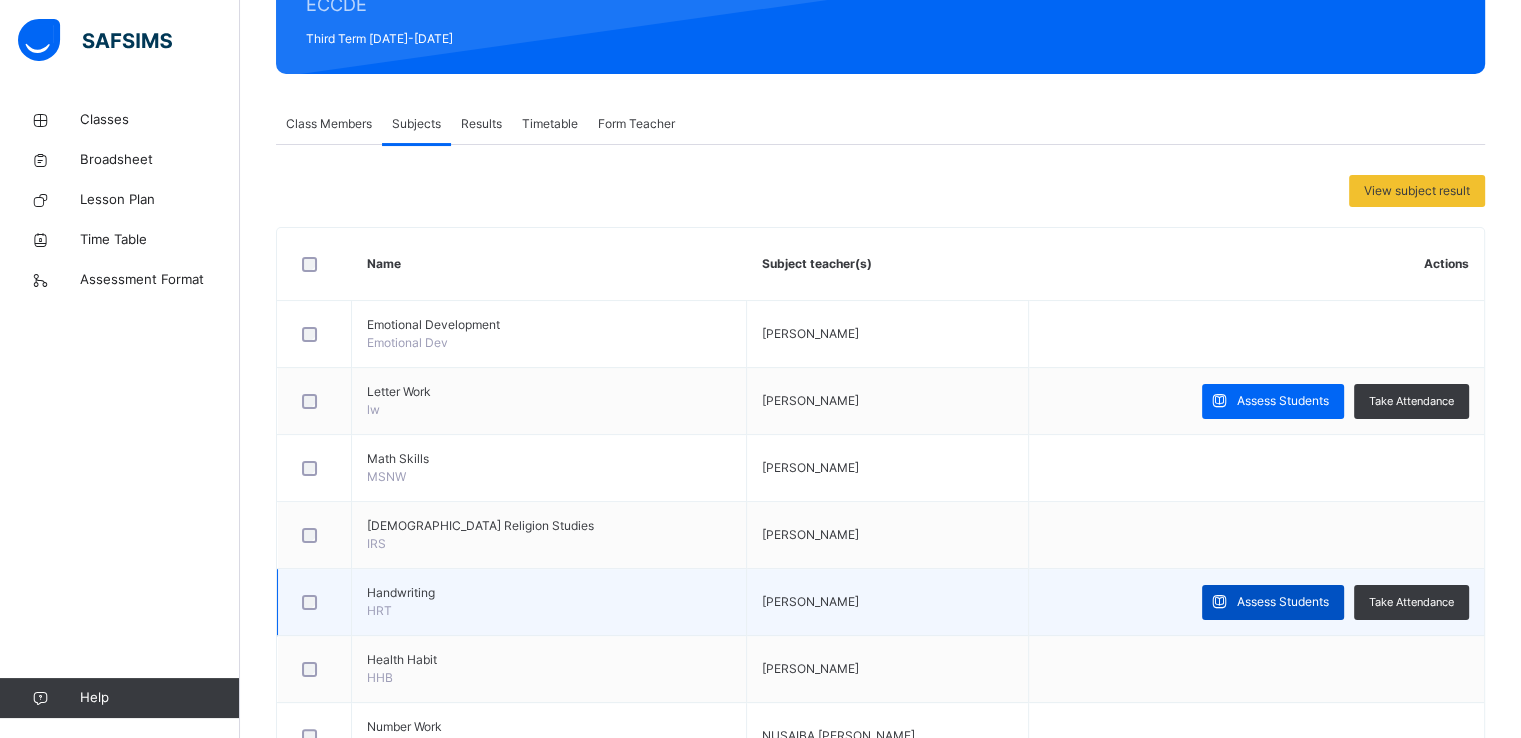 click on "Assess Students" at bounding box center (1283, 602) 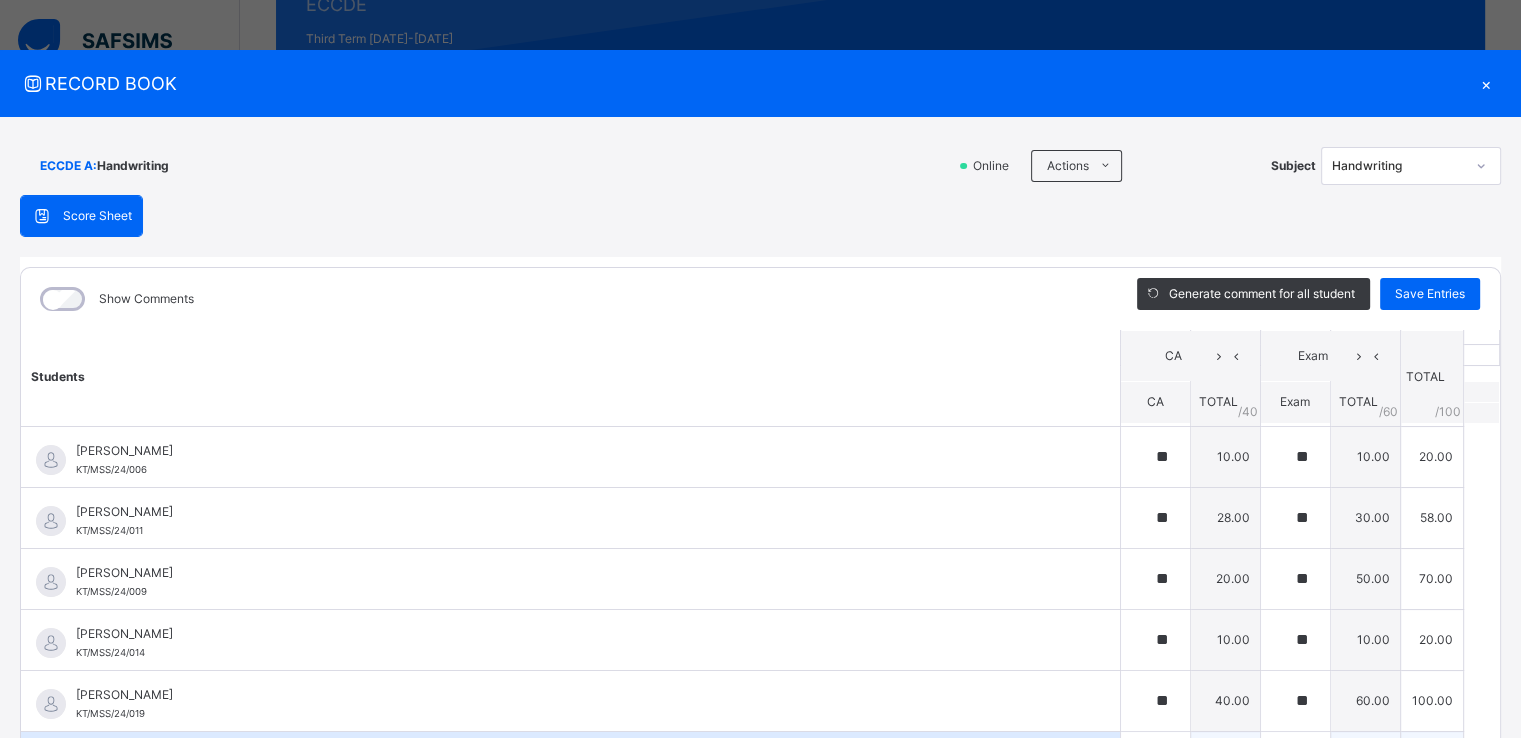 scroll, scrollTop: 0, scrollLeft: 0, axis: both 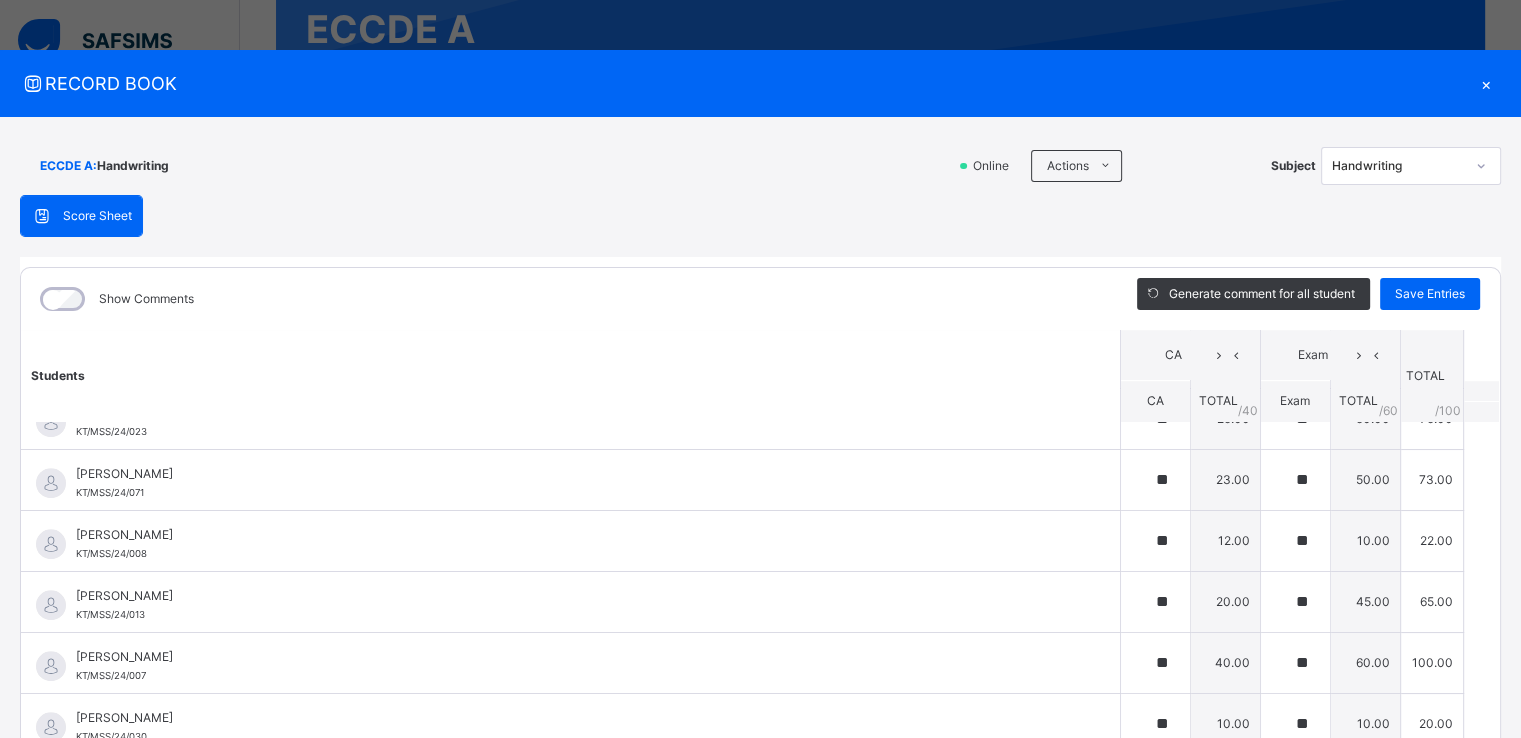click on "×" at bounding box center (1486, 83) 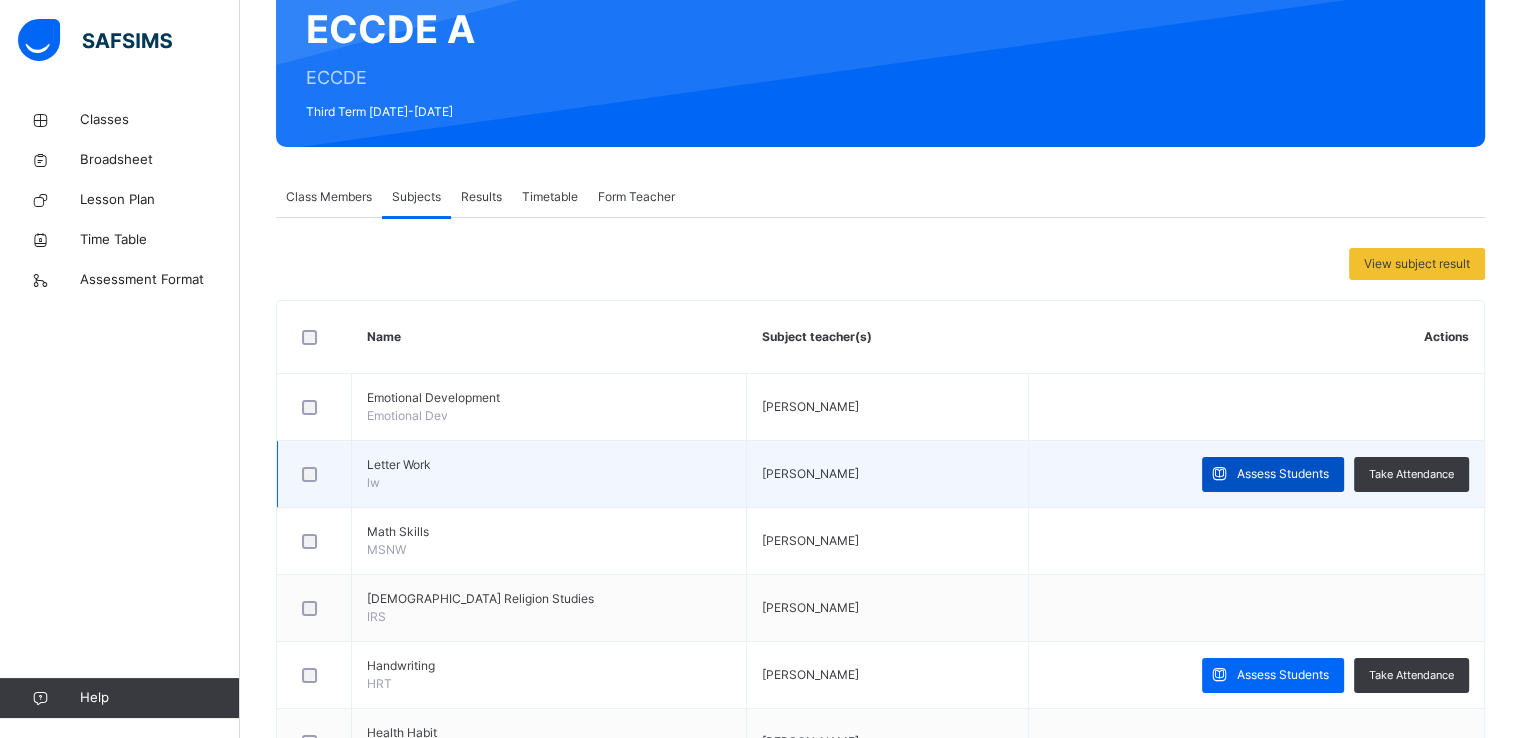 click on "Assess Students" at bounding box center (1283, 474) 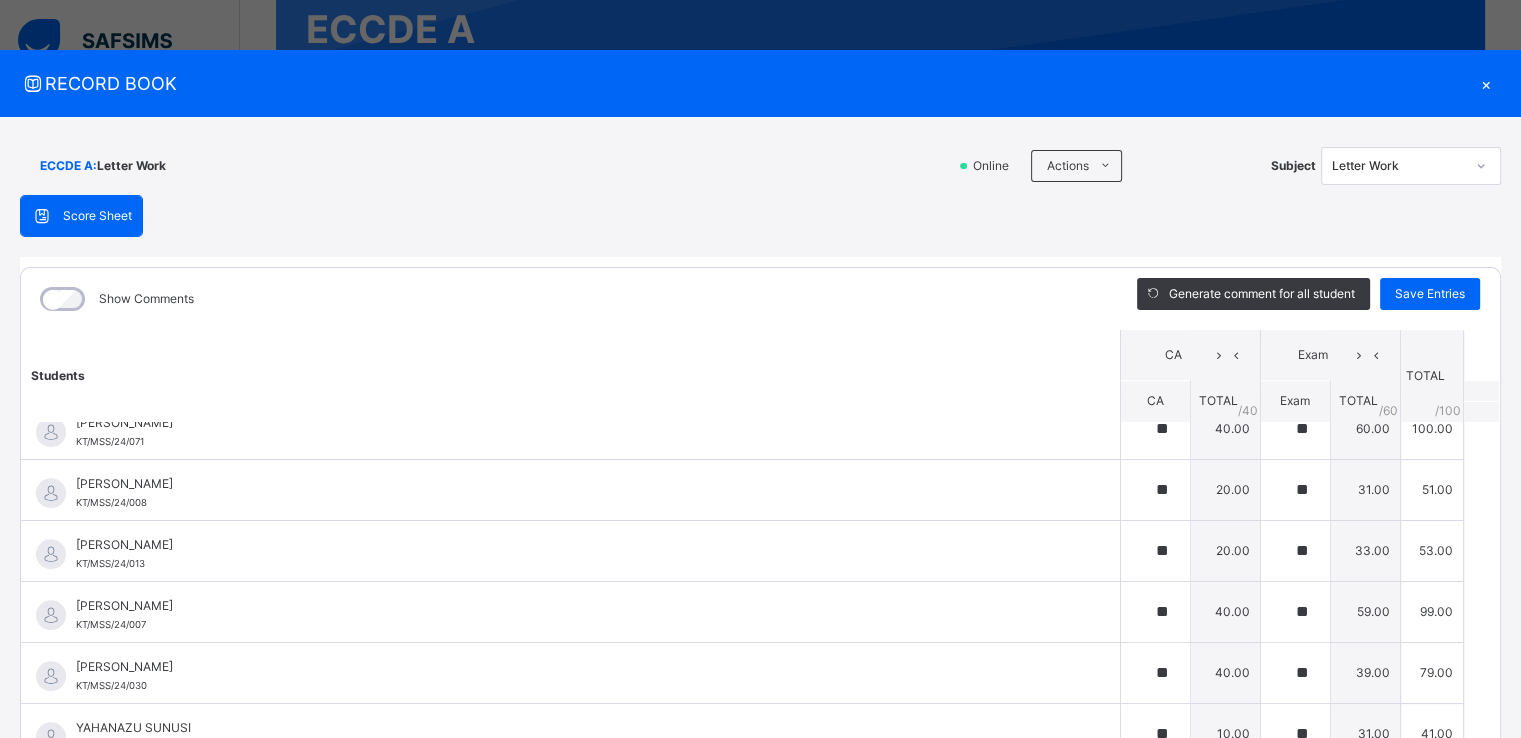 scroll, scrollTop: 1720, scrollLeft: 0, axis: vertical 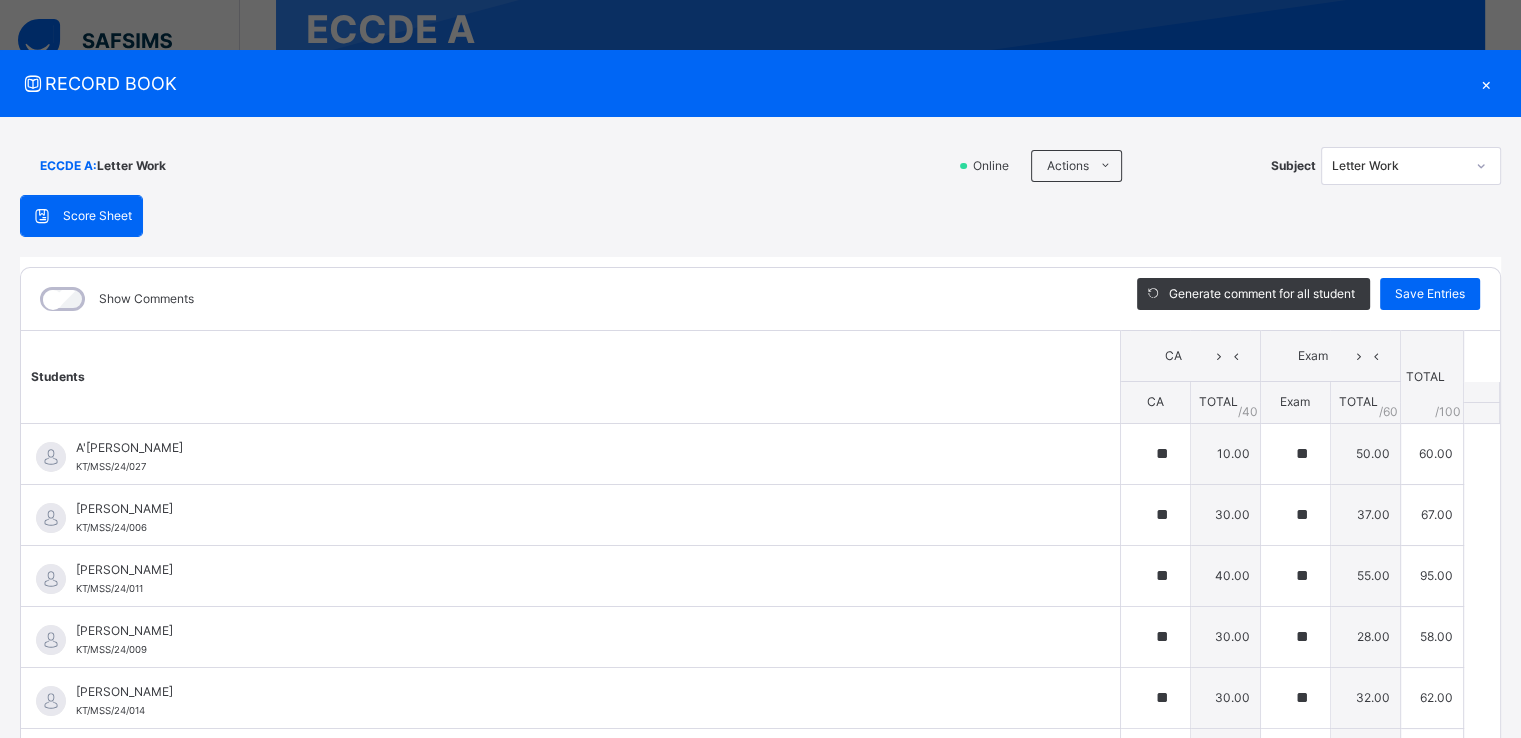 click on "×" at bounding box center [1486, 83] 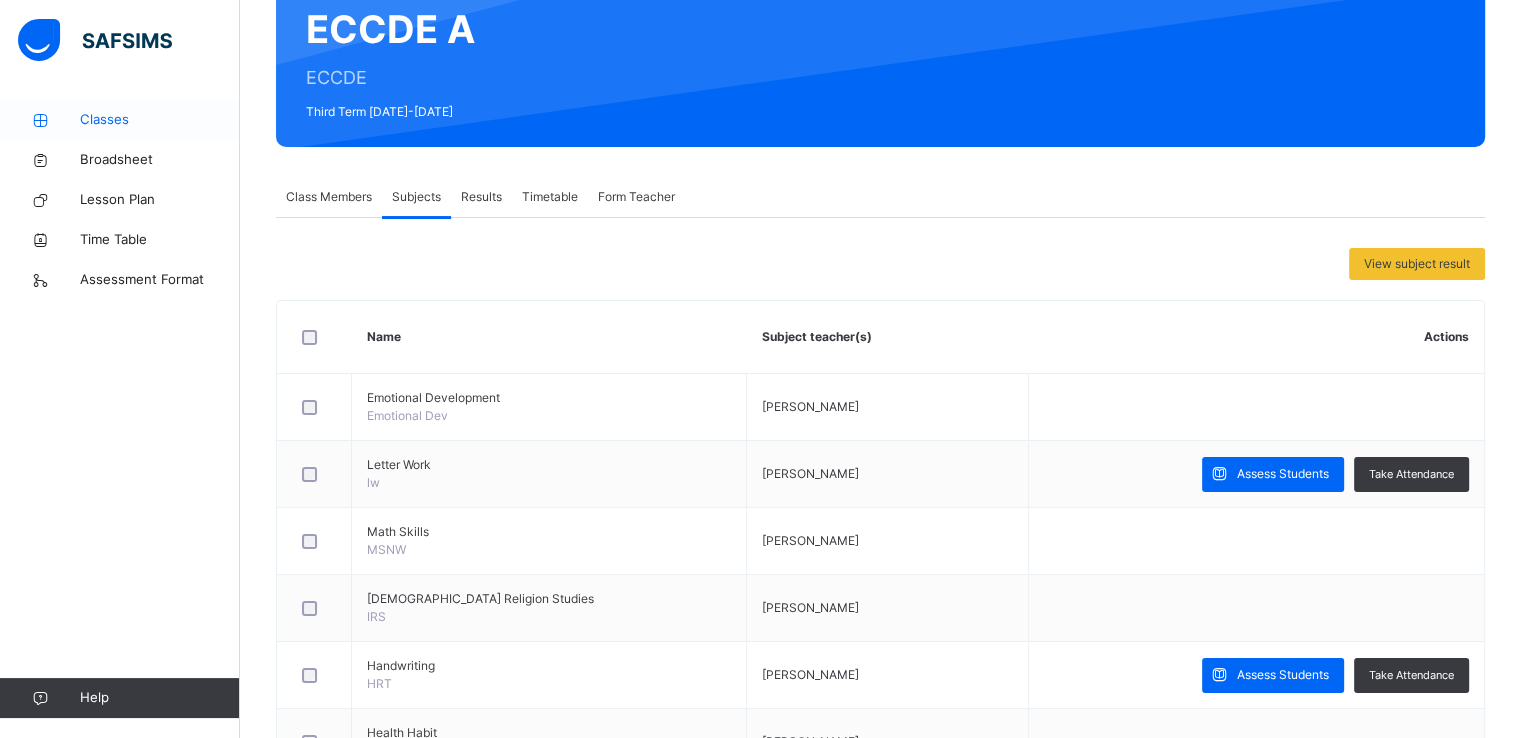click on "Classes" at bounding box center (160, 120) 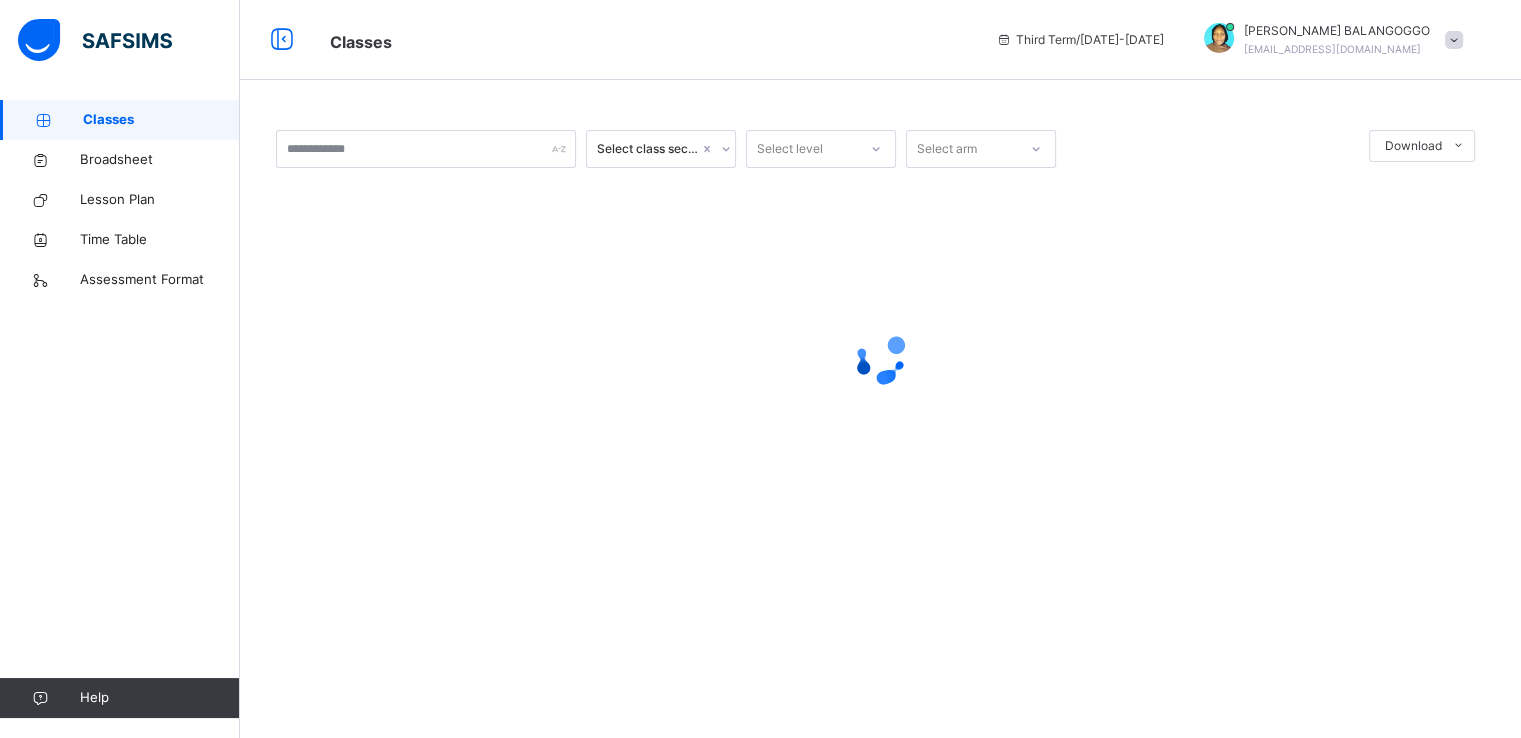 scroll, scrollTop: 0, scrollLeft: 0, axis: both 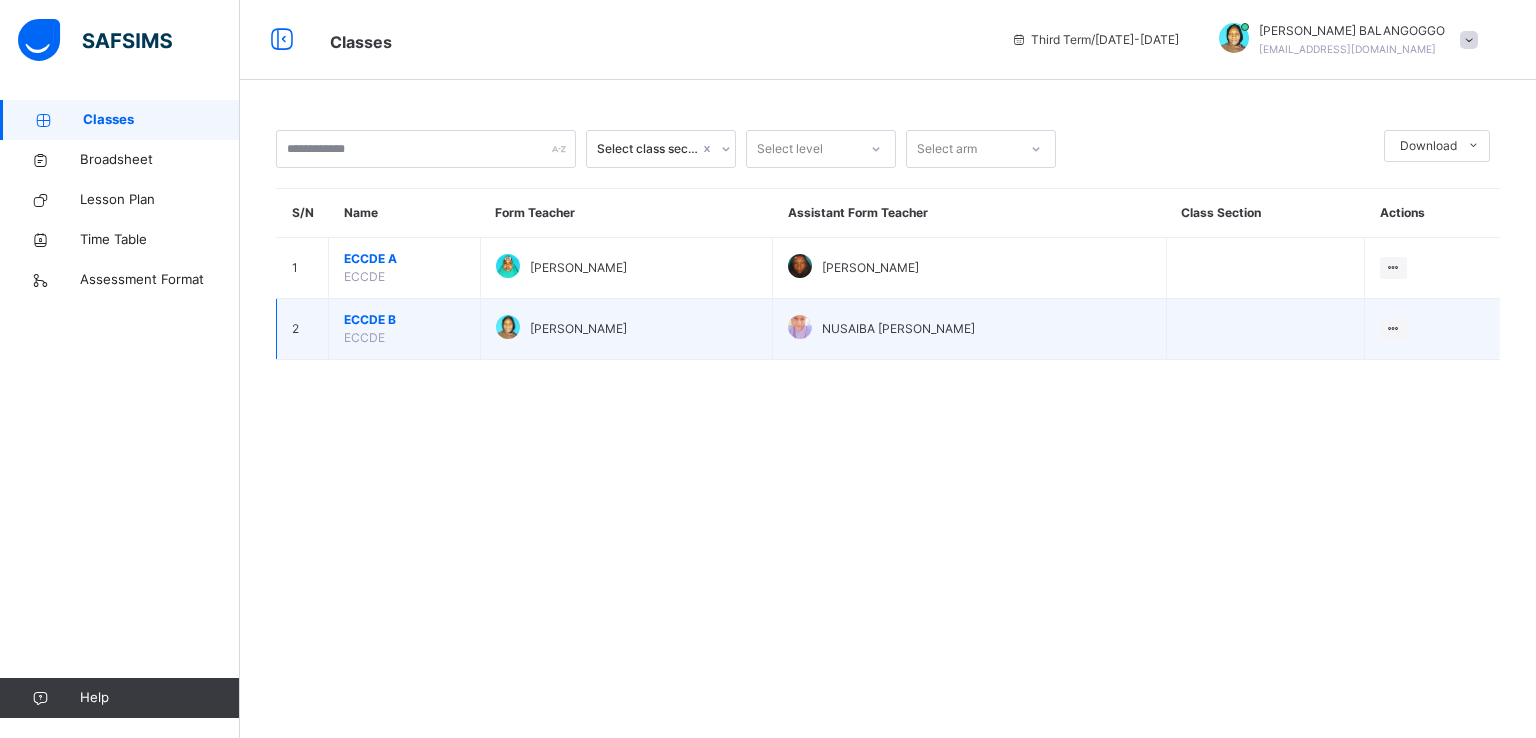 click on "ECCDE   B" at bounding box center [404, 320] 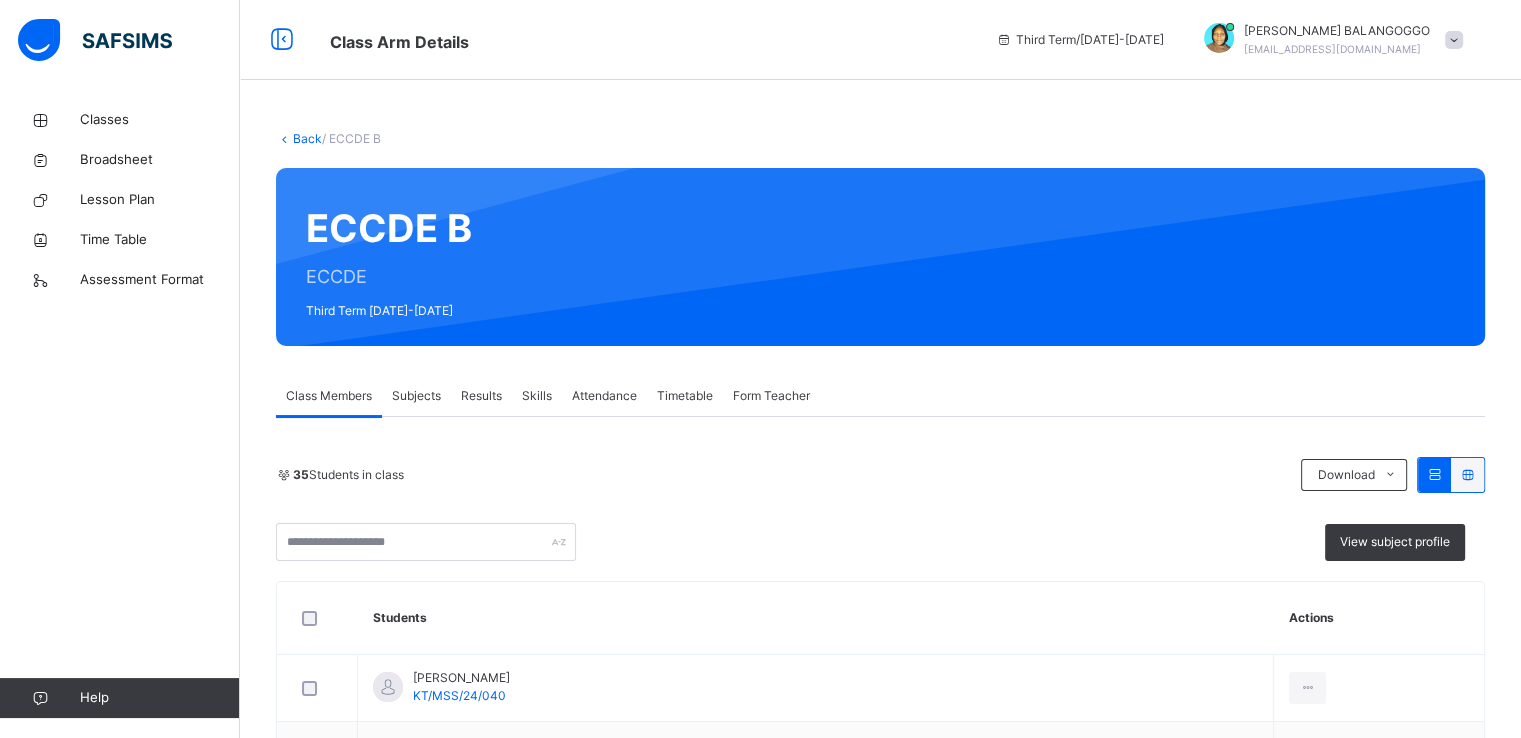 click on "Subjects" at bounding box center (416, 396) 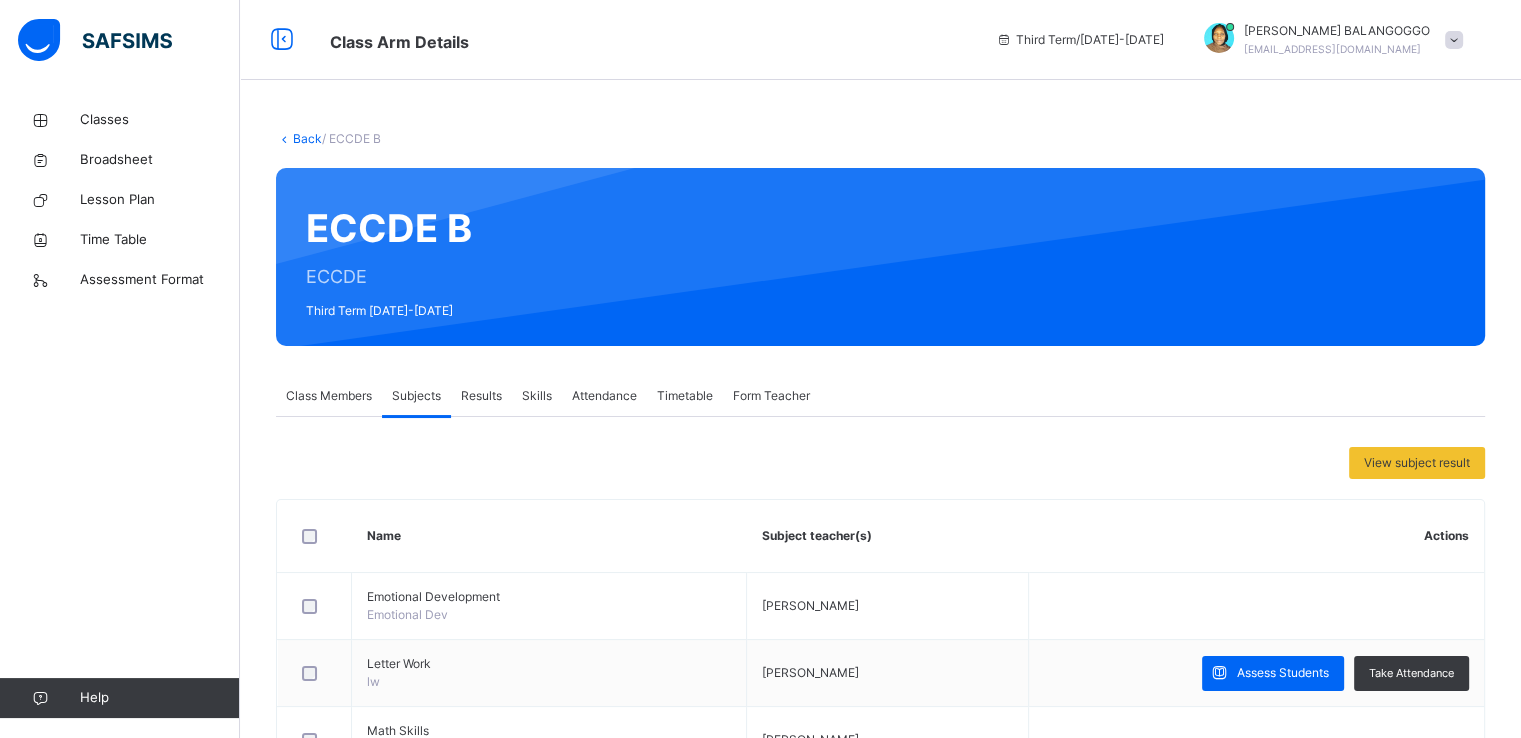 scroll, scrollTop: 56, scrollLeft: 0, axis: vertical 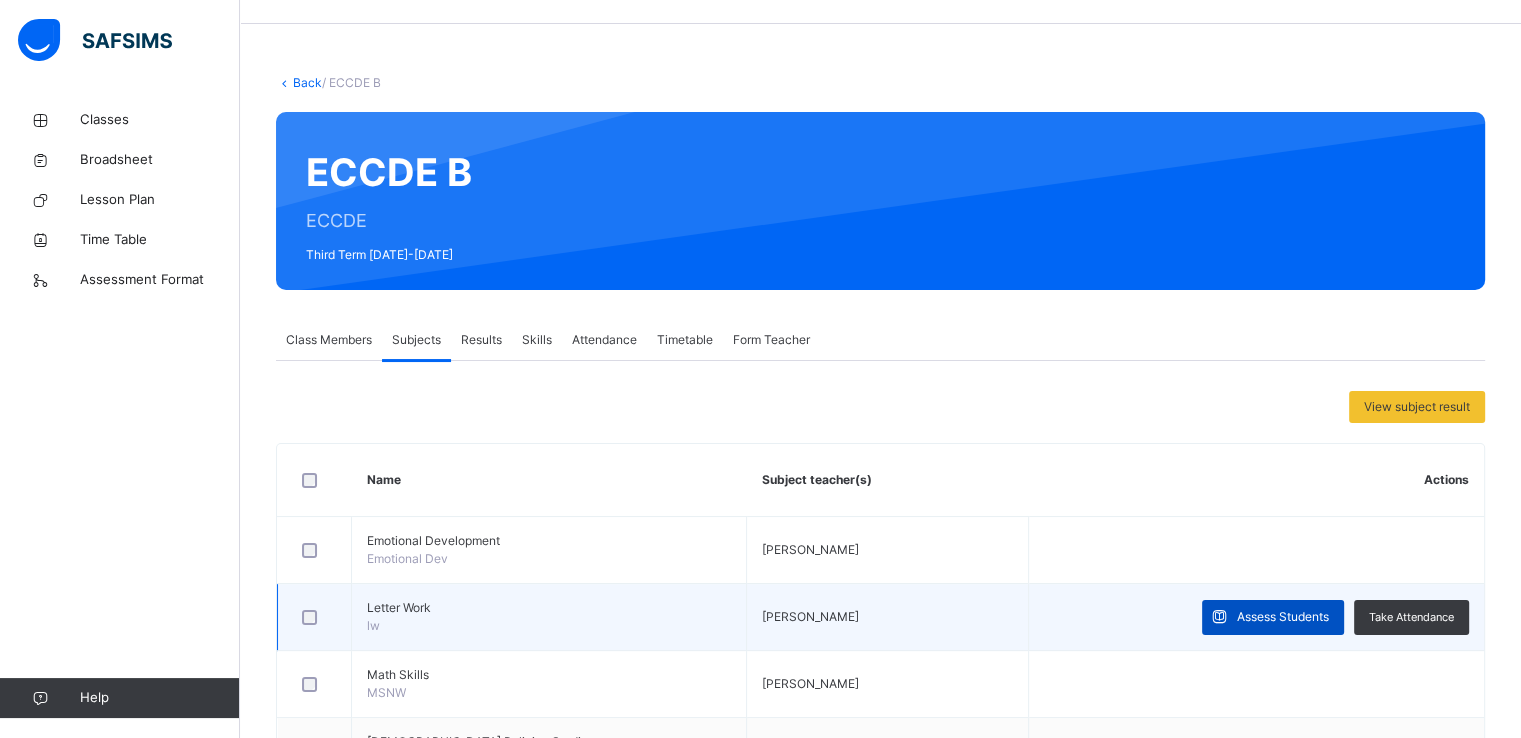 click on "Assess Students" at bounding box center (1283, 617) 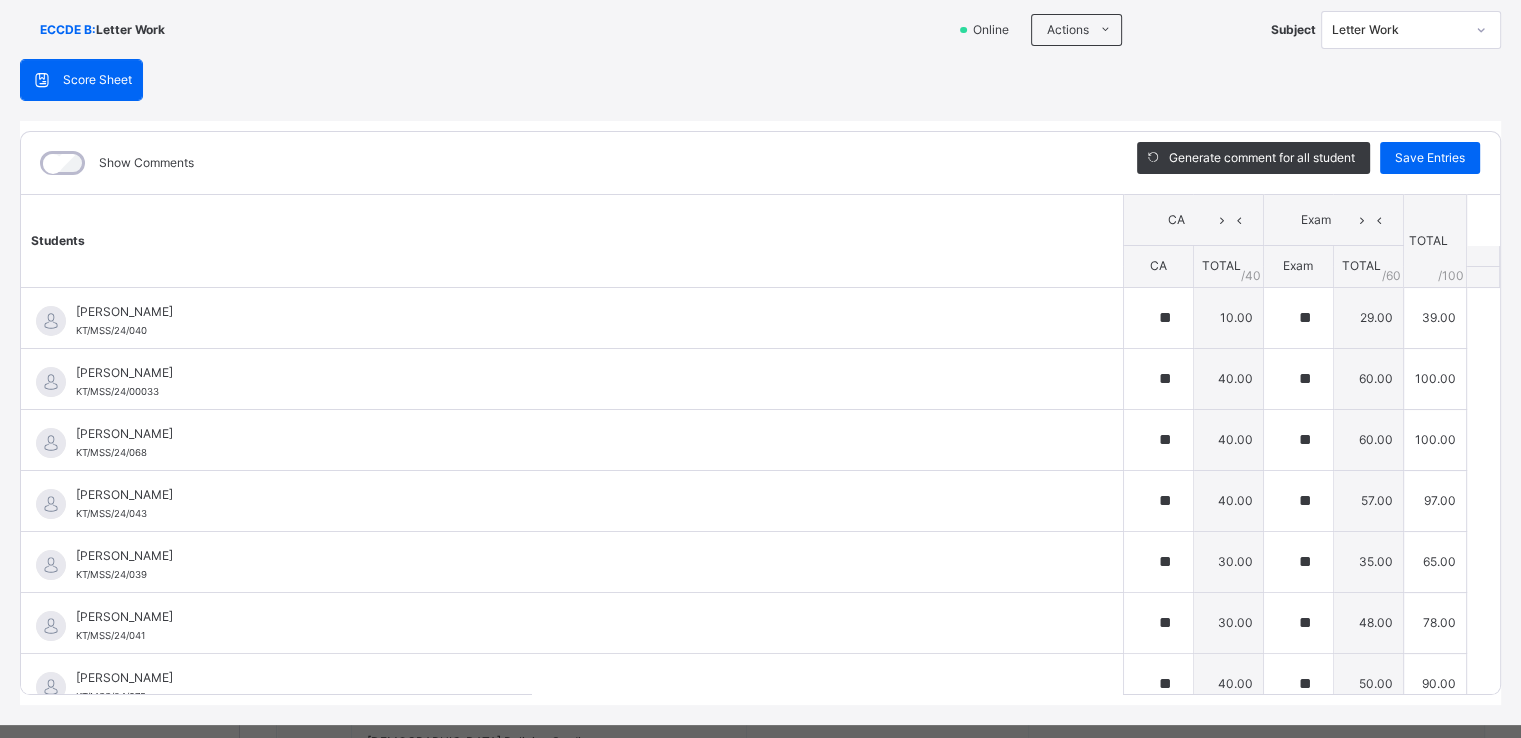 scroll, scrollTop: 0, scrollLeft: 0, axis: both 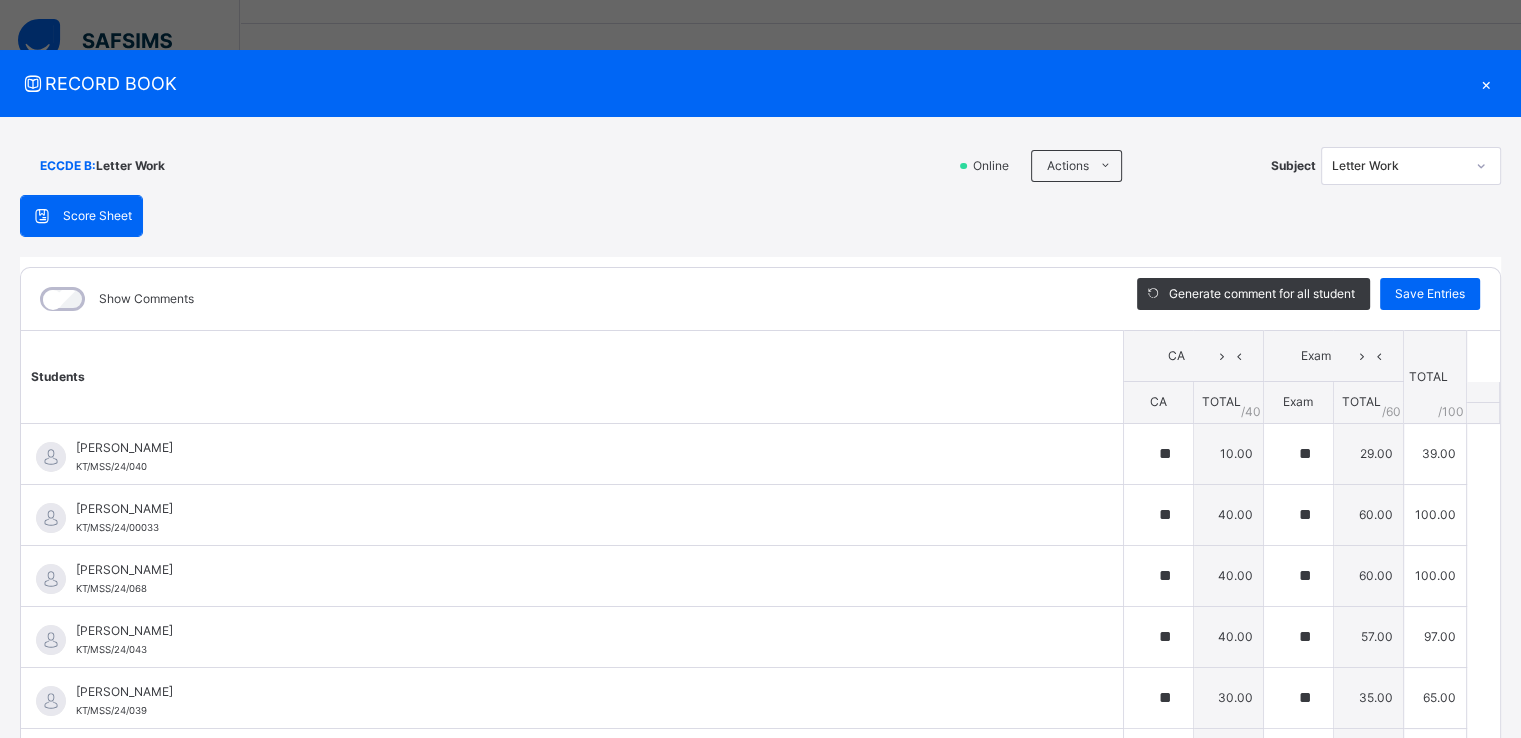 click on "×" at bounding box center (1486, 83) 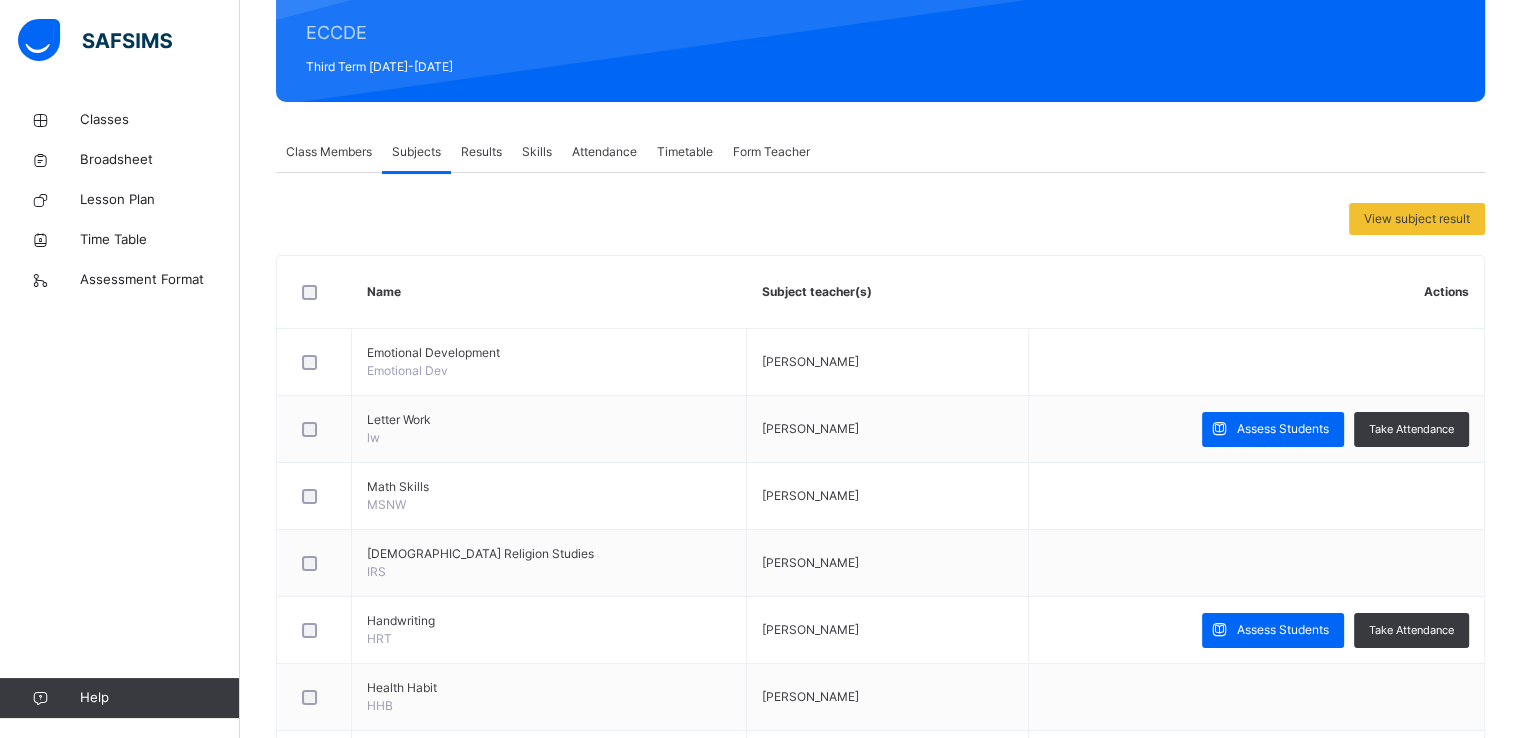 scroll, scrollTop: 248, scrollLeft: 0, axis: vertical 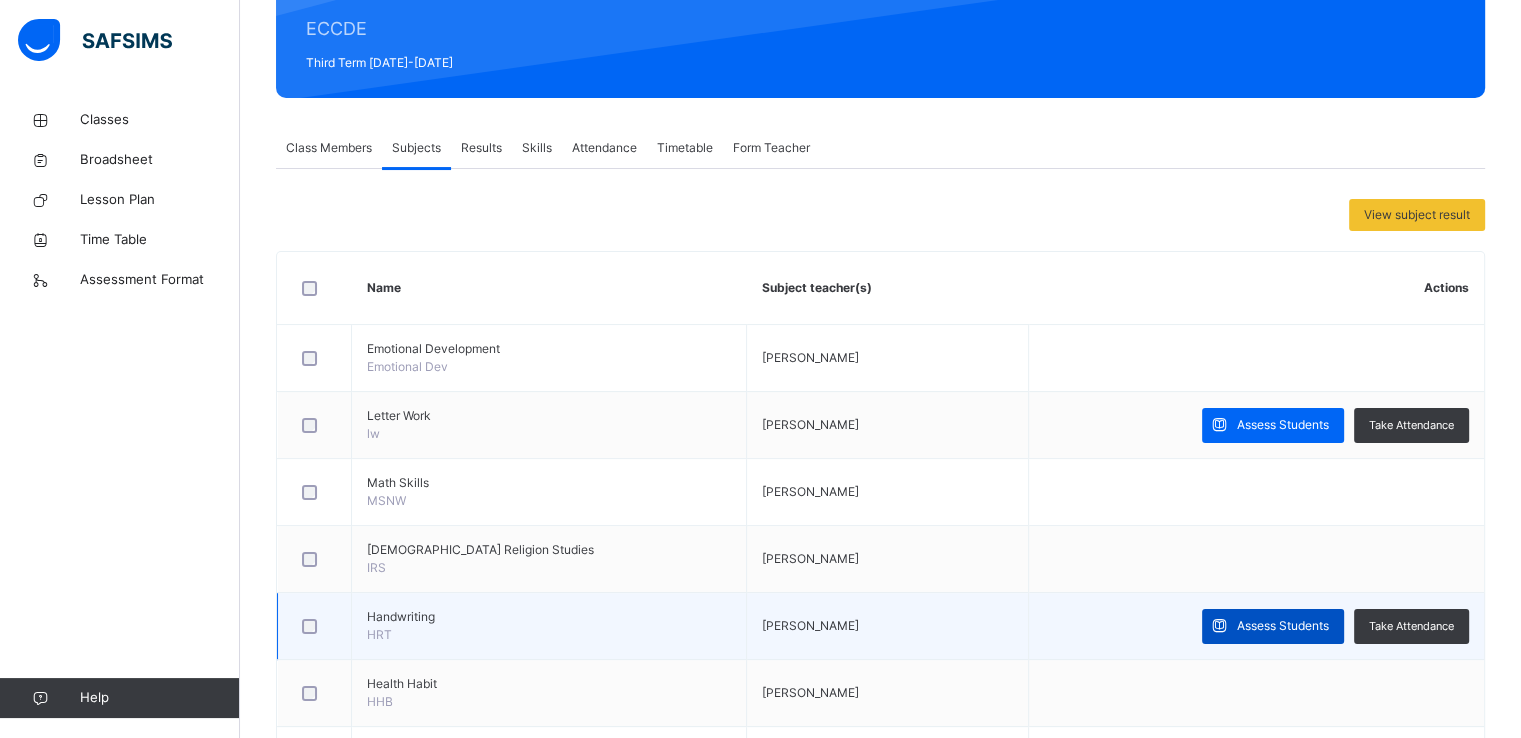 click on "Assess Students" at bounding box center [1283, 626] 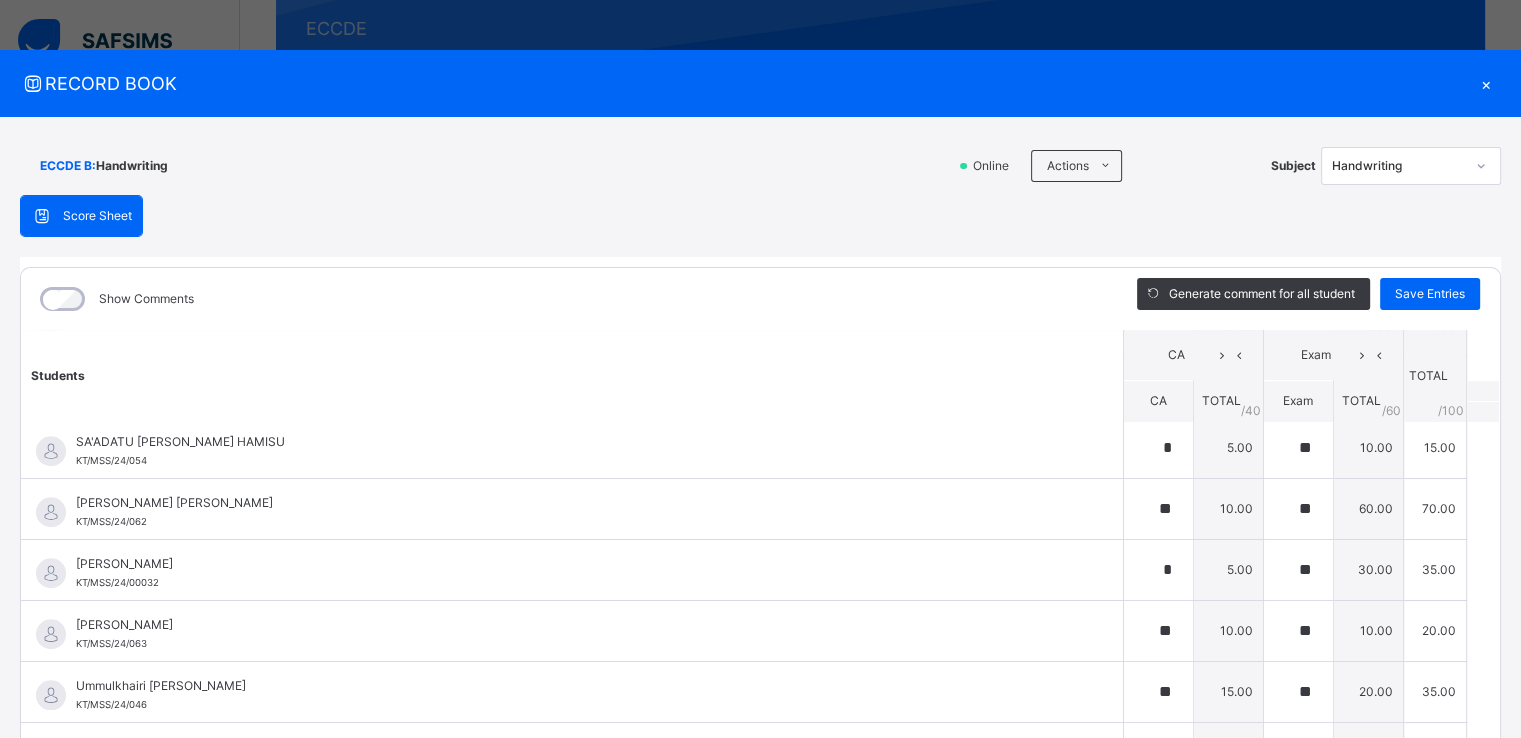 scroll, scrollTop: 1720, scrollLeft: 0, axis: vertical 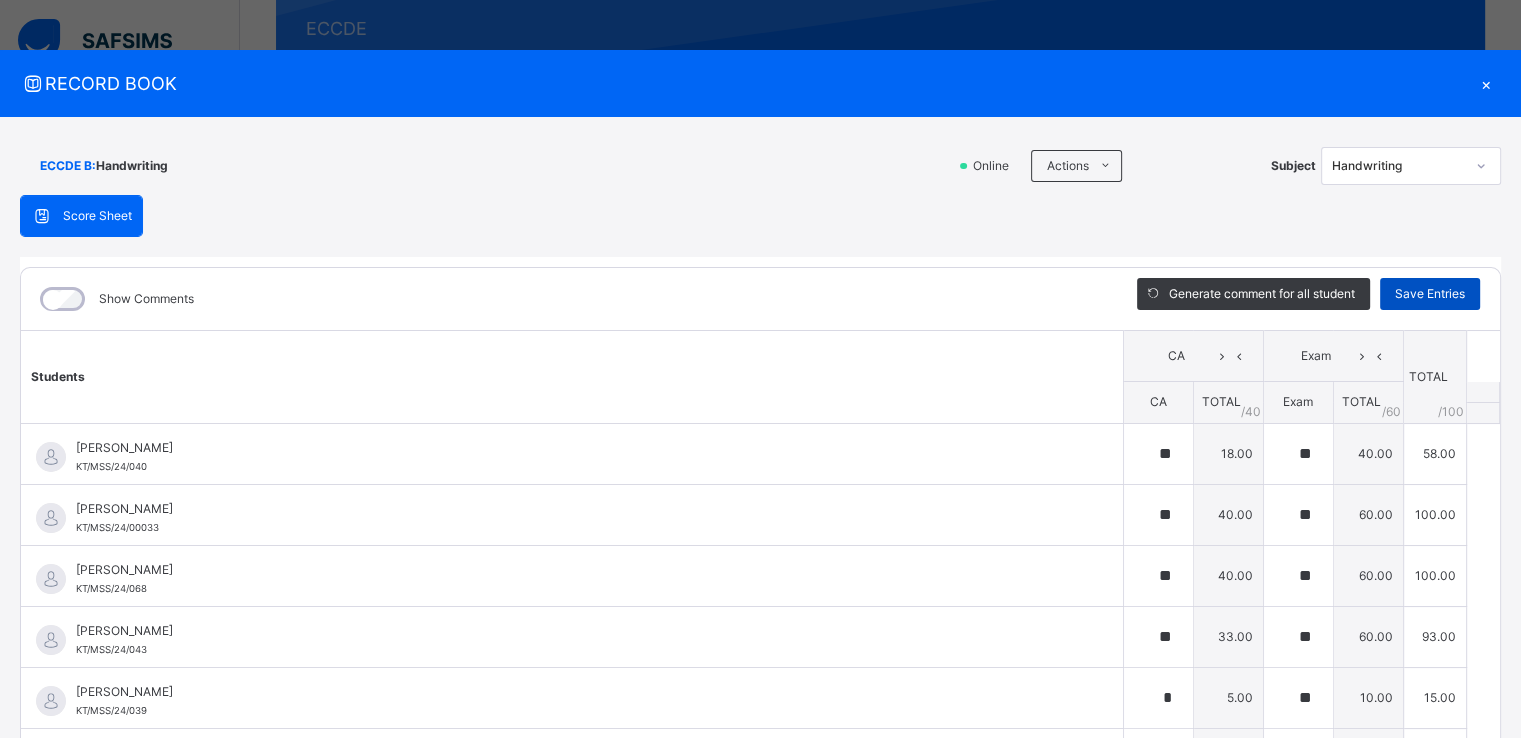 click on "Save Entries" at bounding box center (1430, 294) 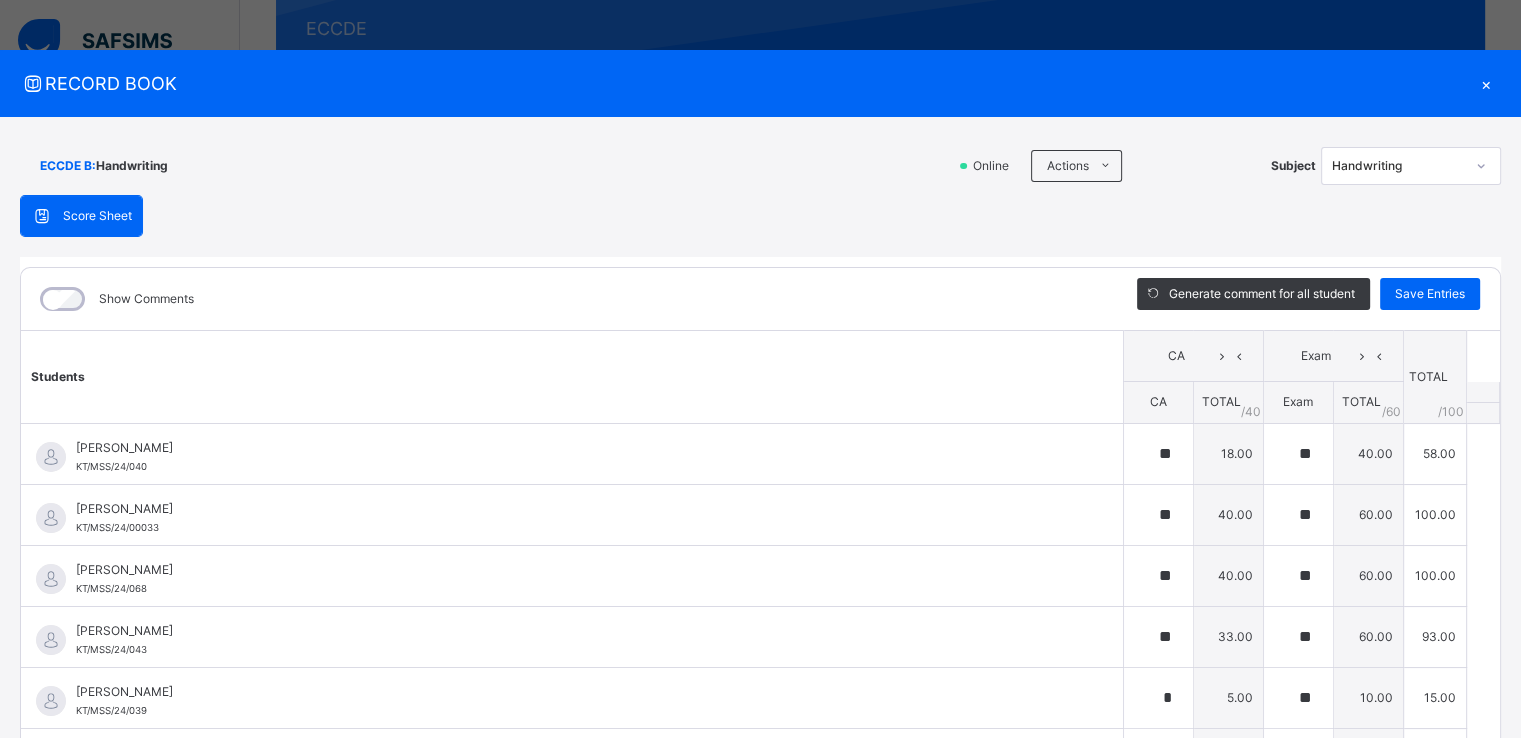 click on "×" at bounding box center (1486, 83) 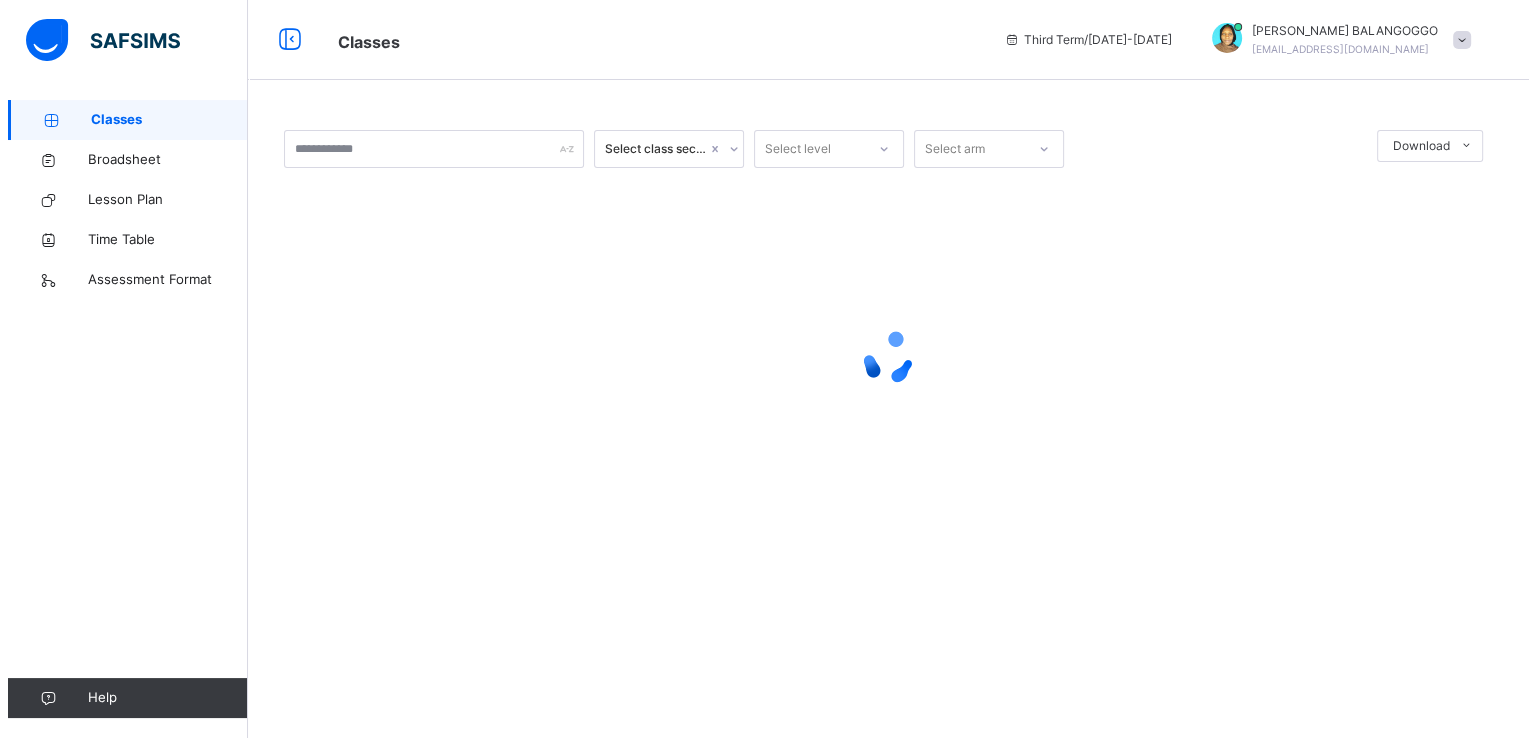 scroll, scrollTop: 0, scrollLeft: 0, axis: both 